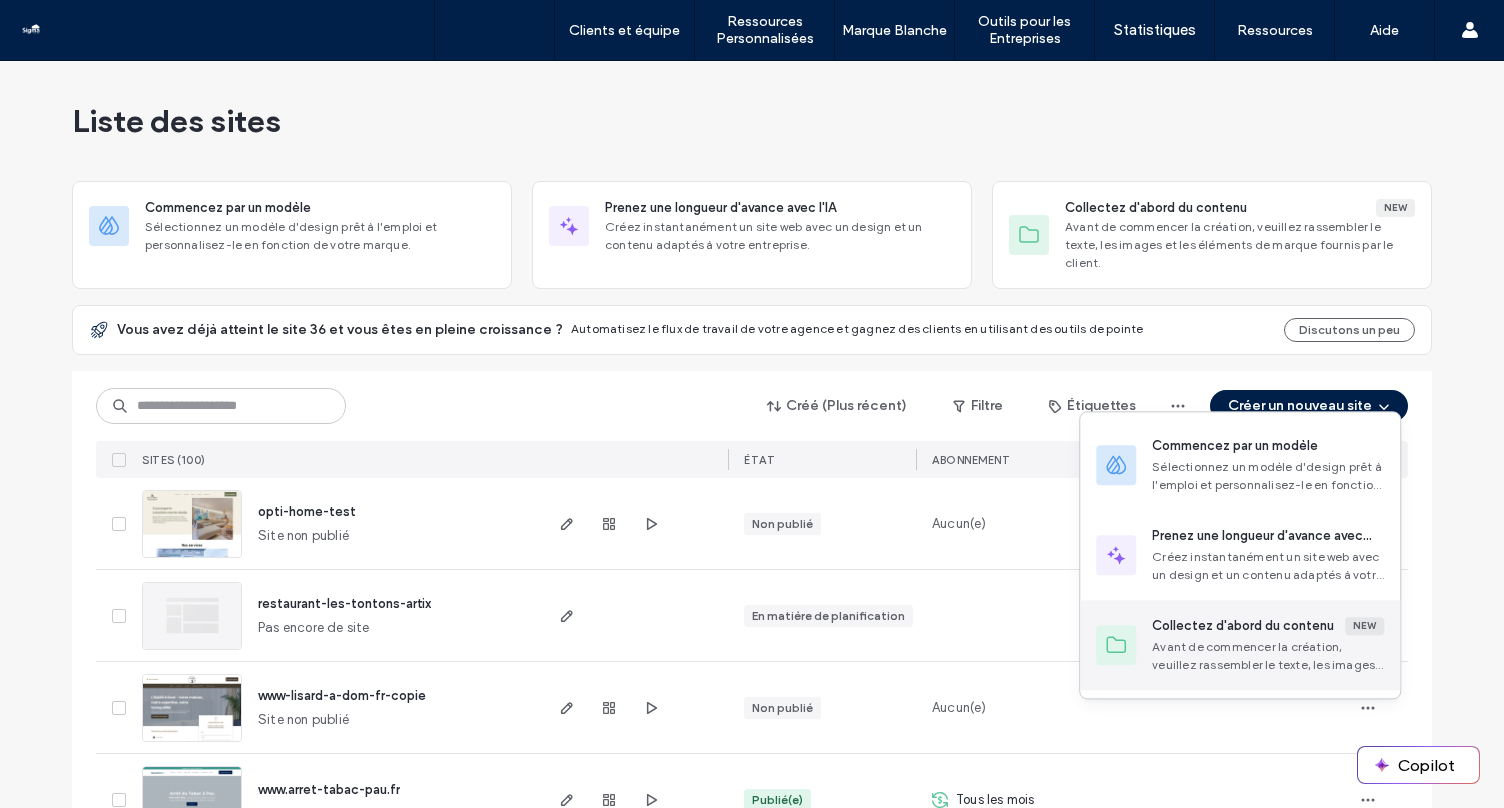 scroll, scrollTop: 0, scrollLeft: 0, axis: both 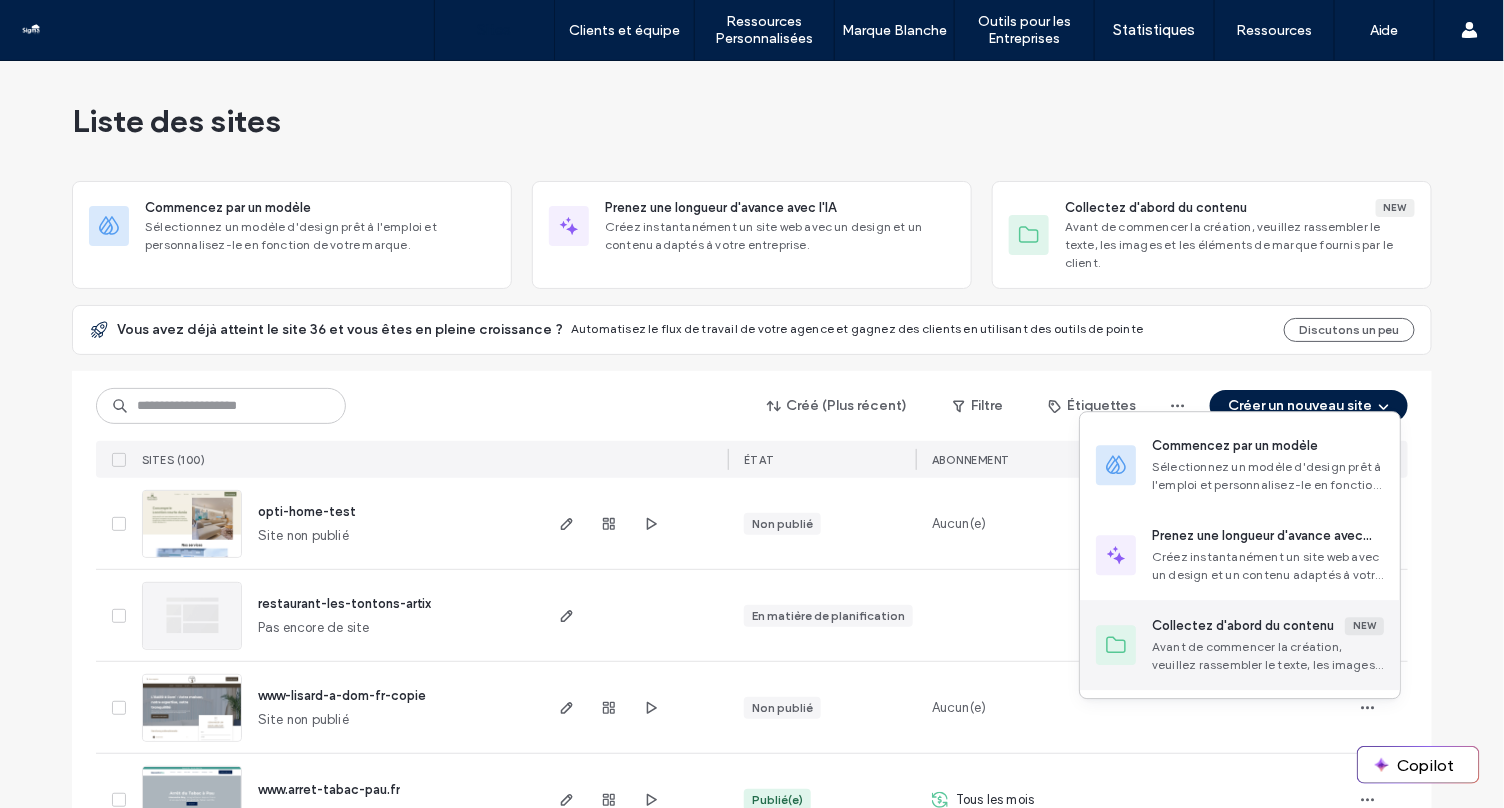 click on "Collectez d'abord du contenu" at bounding box center [1243, 626] 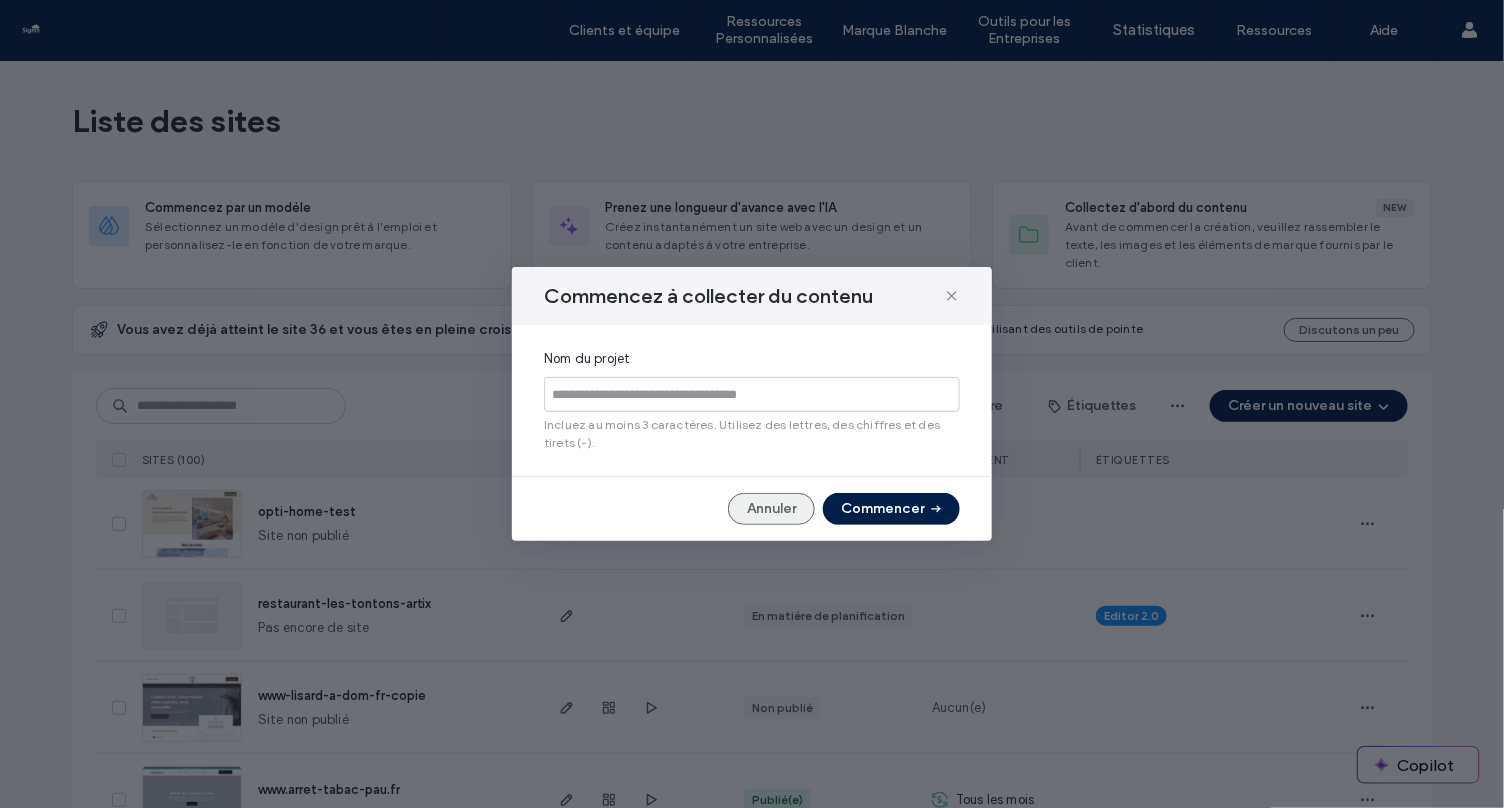 click on "Annuler" at bounding box center [771, 509] 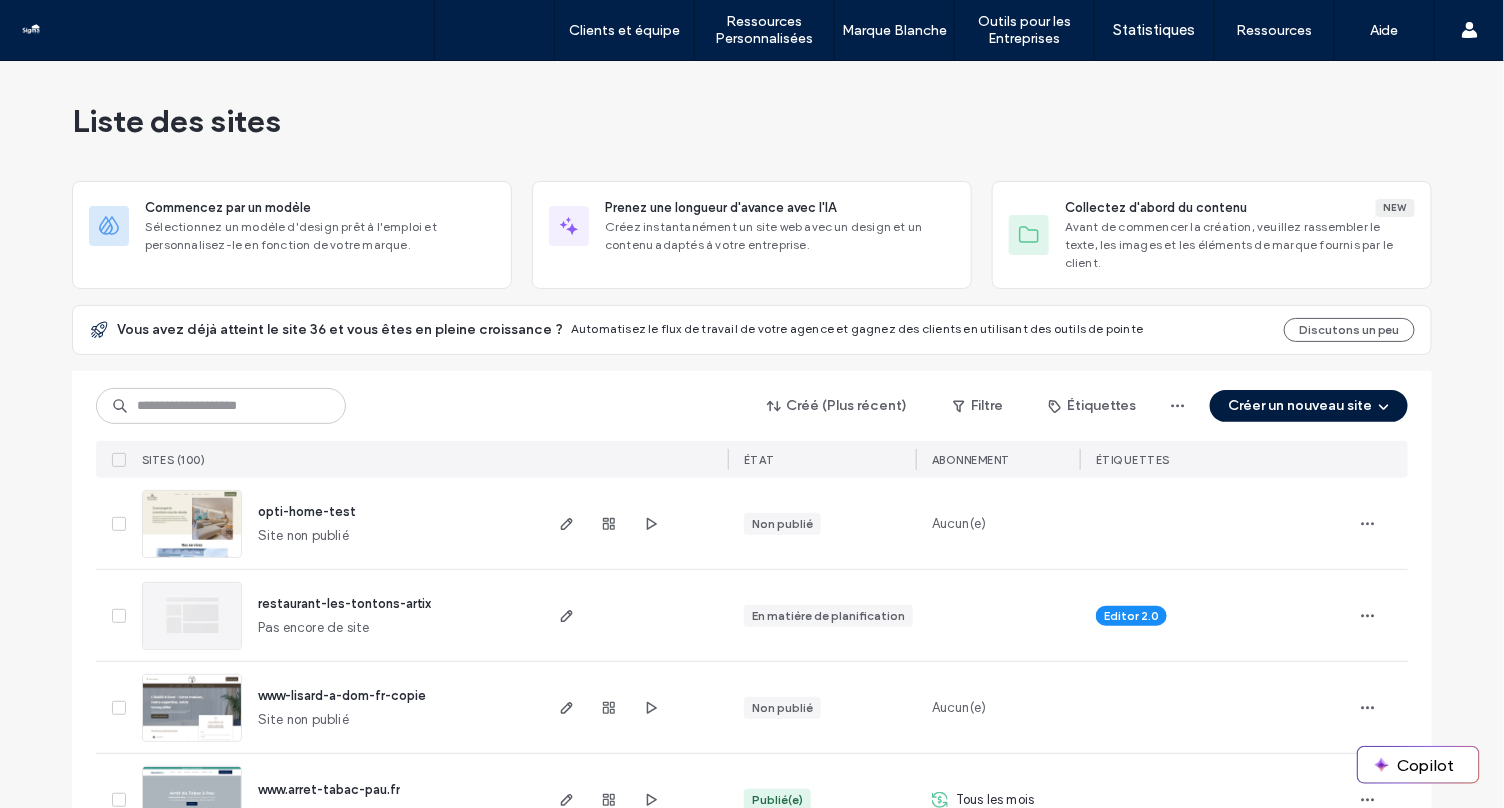 click on "Créer un nouveau site" at bounding box center [1309, 406] 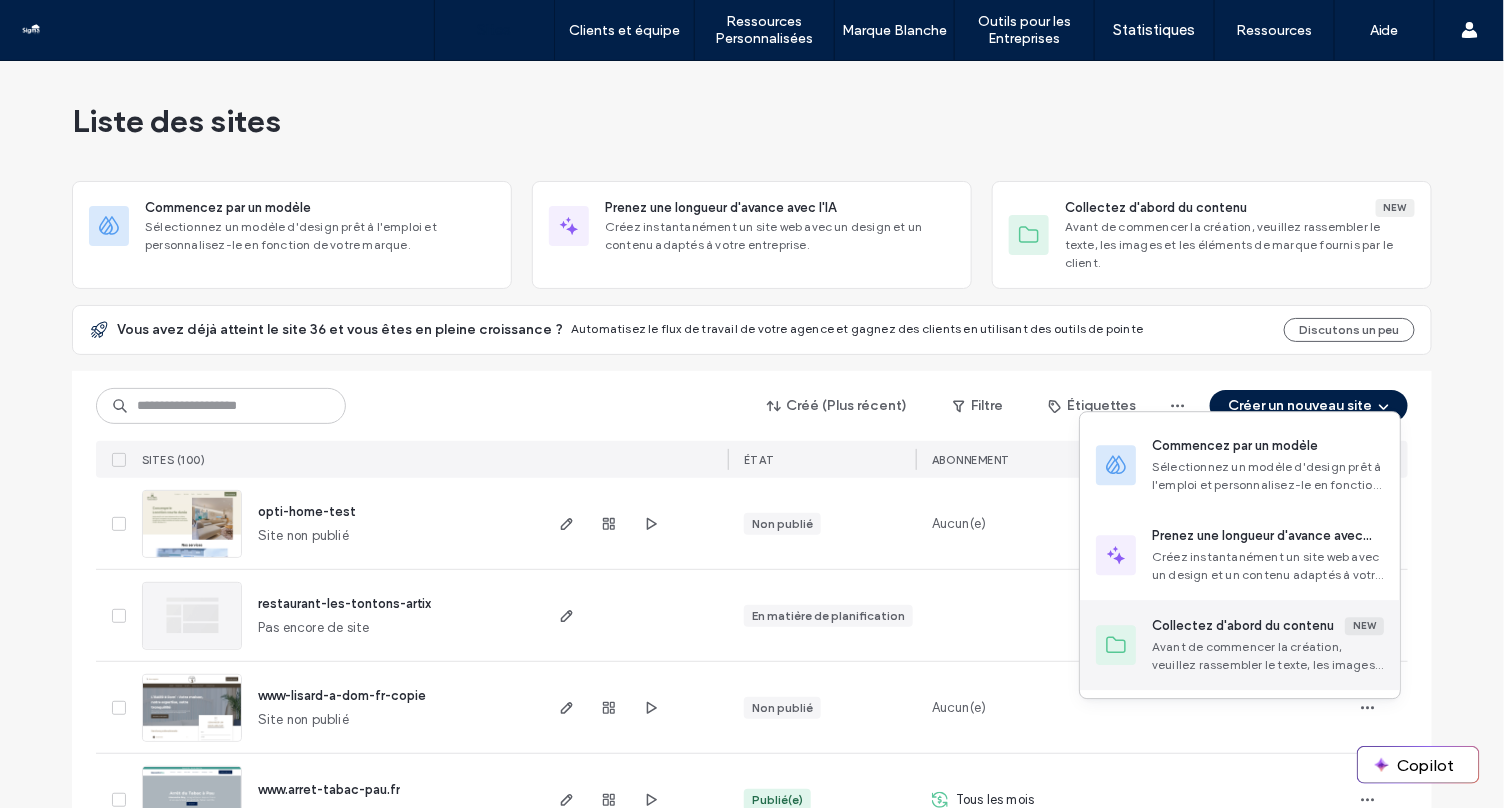 click on "Collectez d'abord du contenu" at bounding box center [1243, 626] 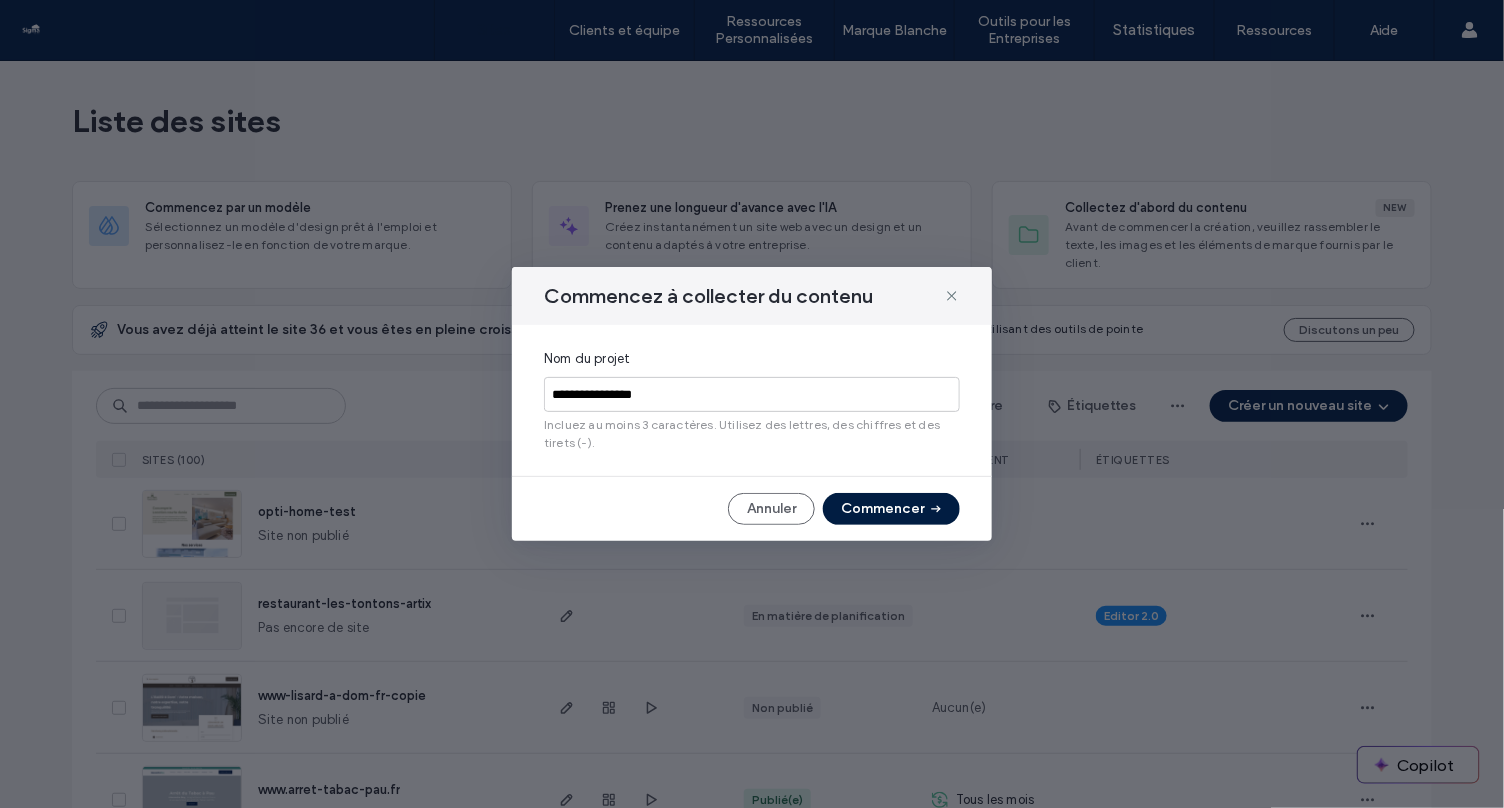 type on "**********" 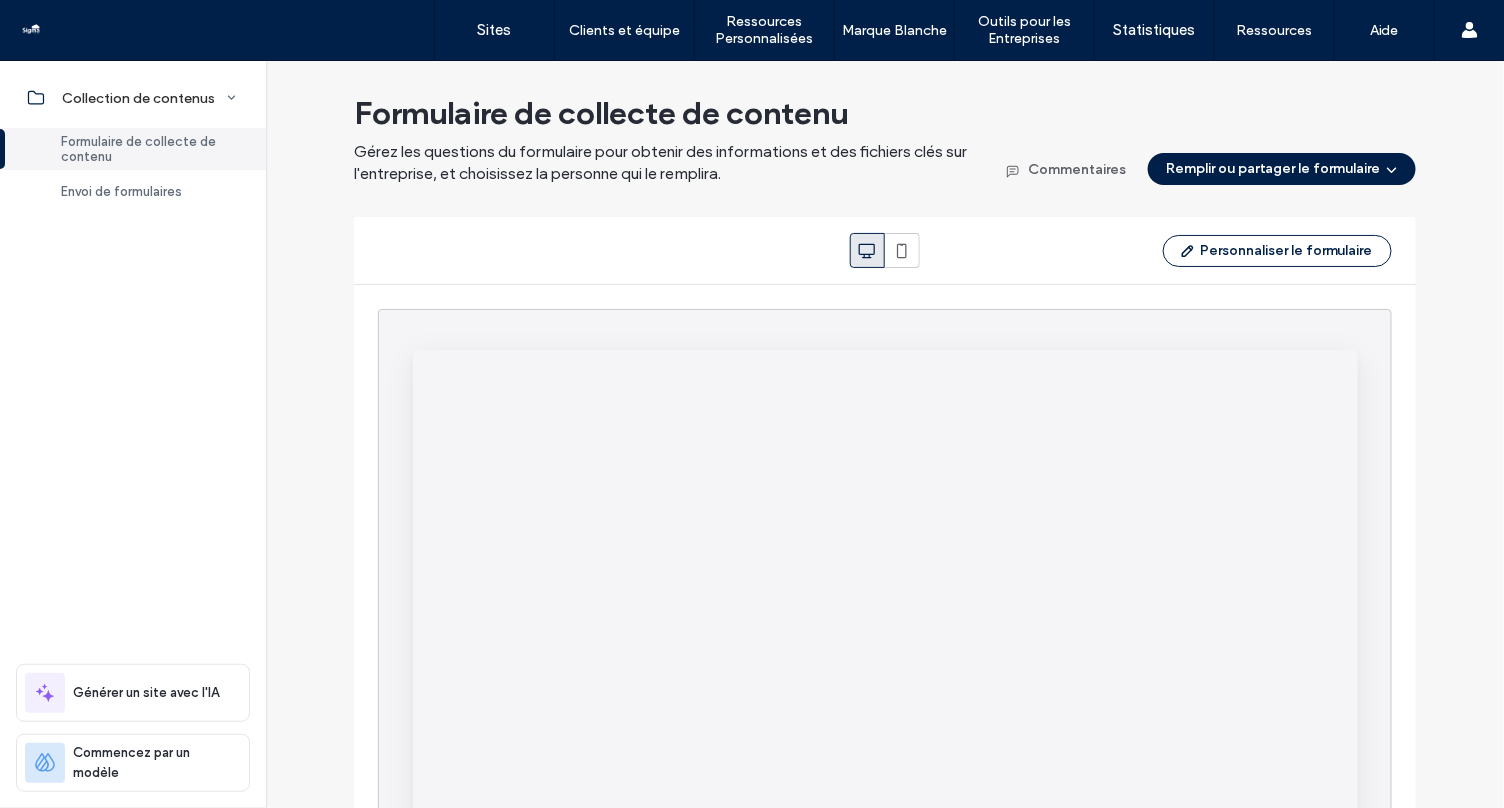 scroll, scrollTop: 0, scrollLeft: 0, axis: both 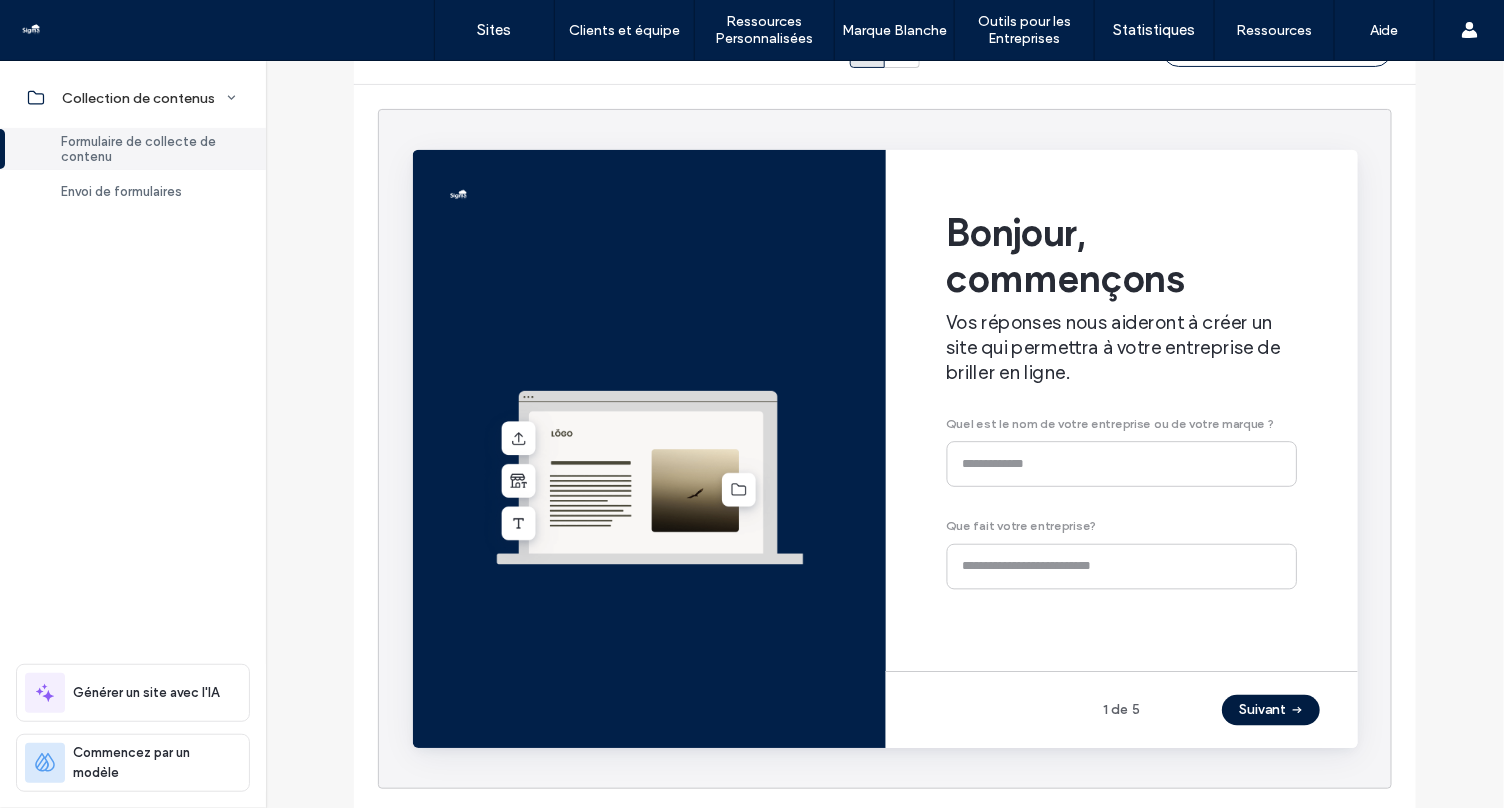 click 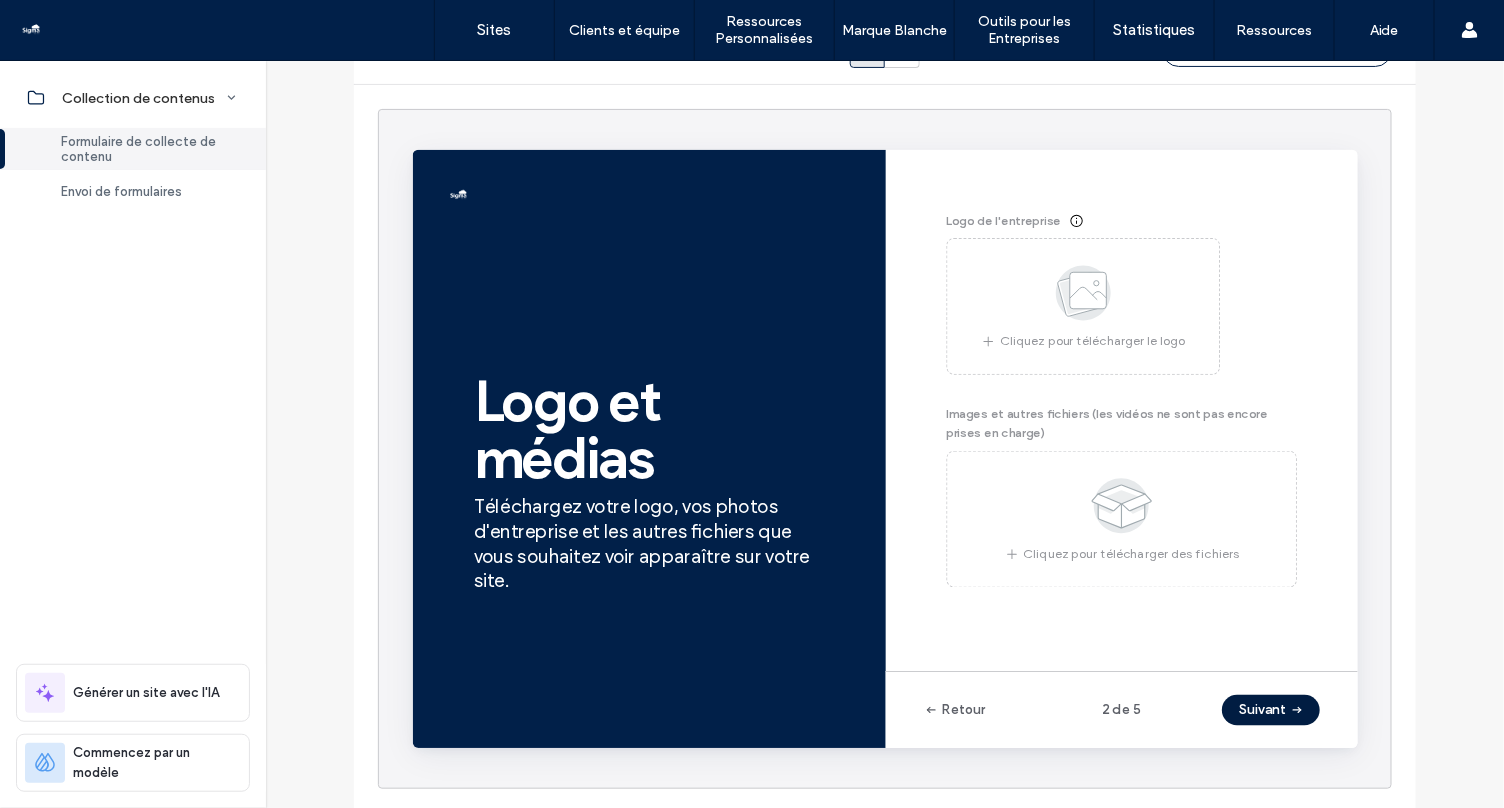 click at bounding box center (1341, 739) 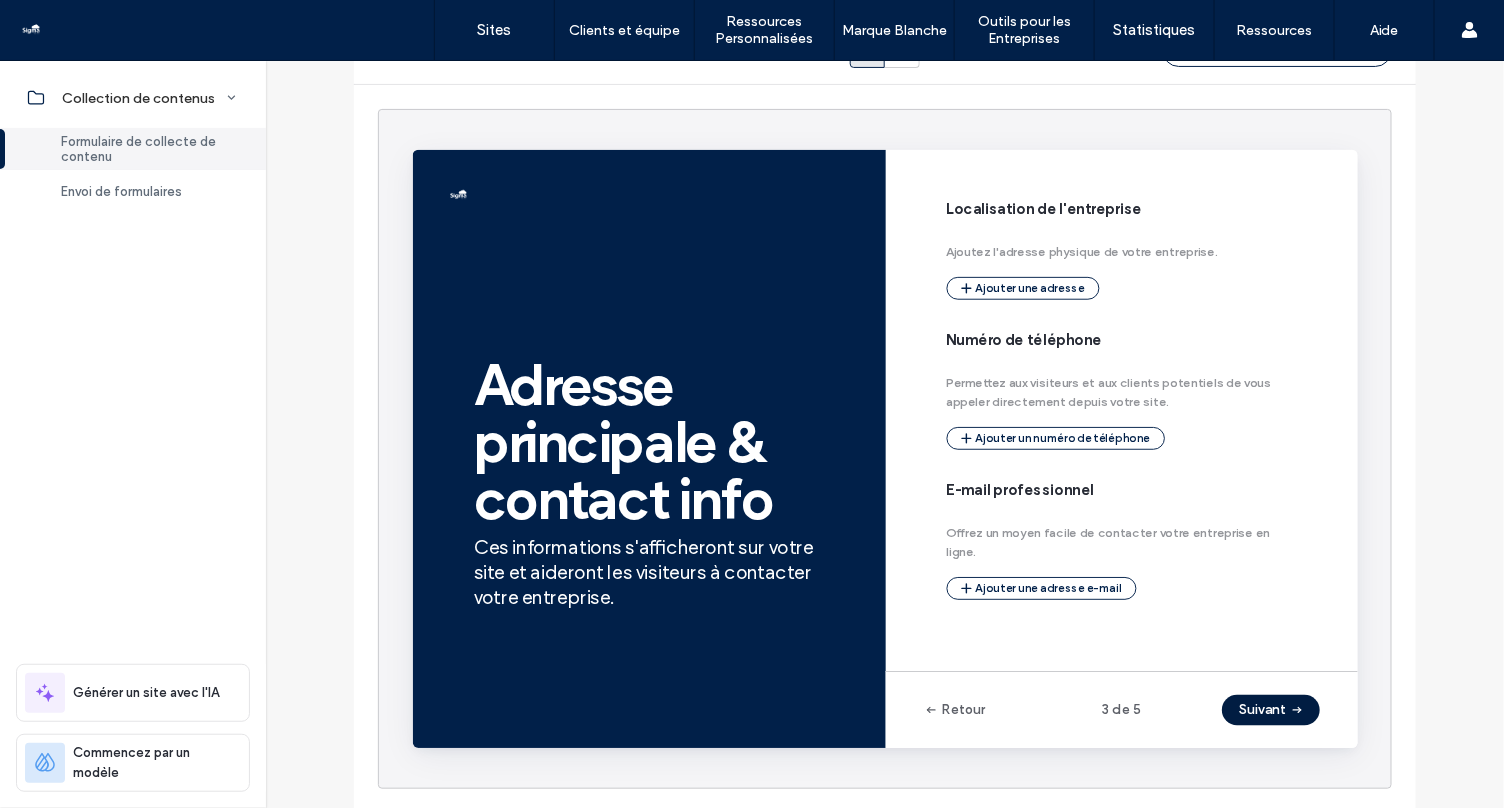 click at bounding box center [1341, 739] 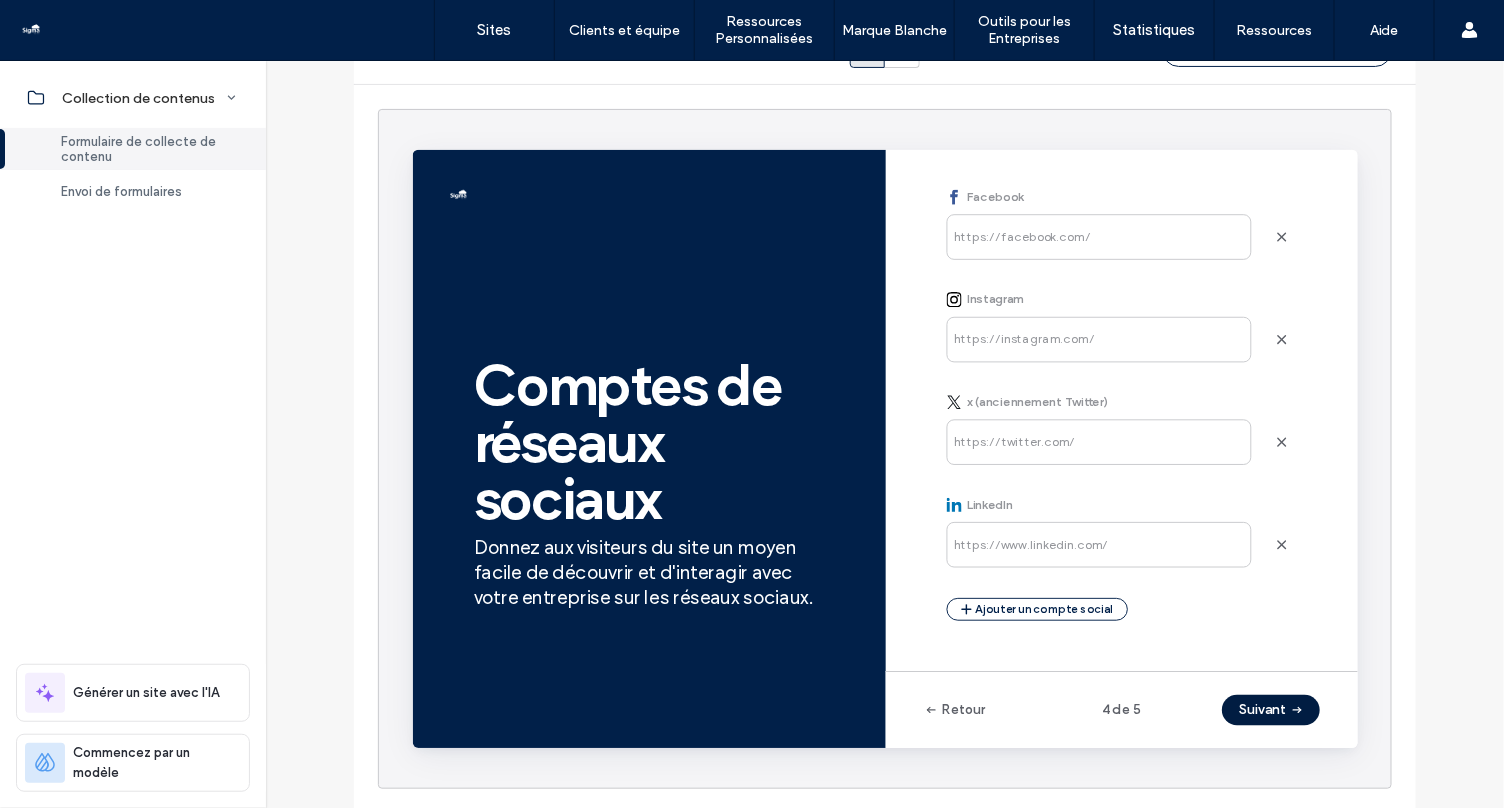 click at bounding box center (1341, 739) 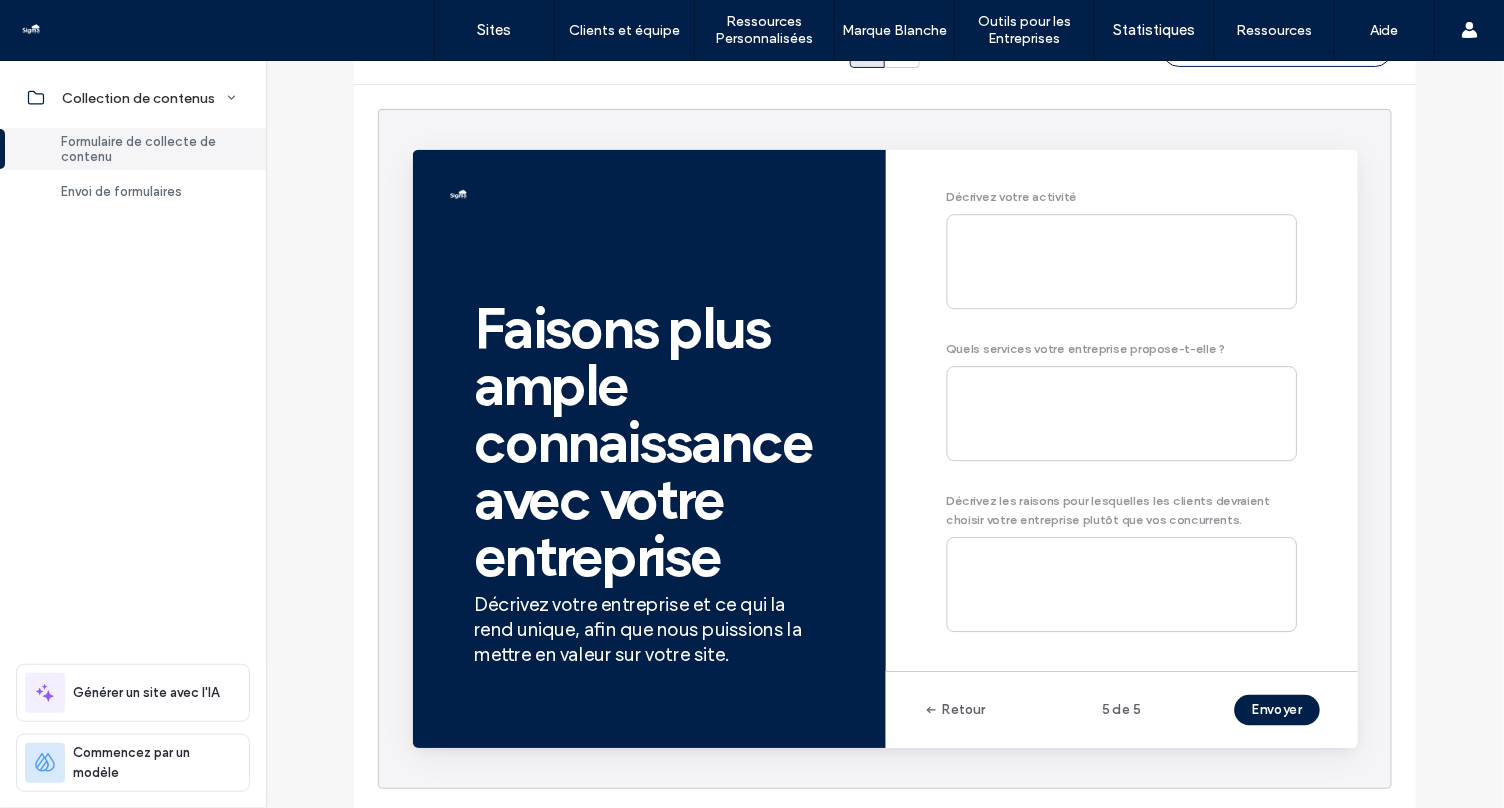 click on "Envoyer" at bounding box center [1322, 739] 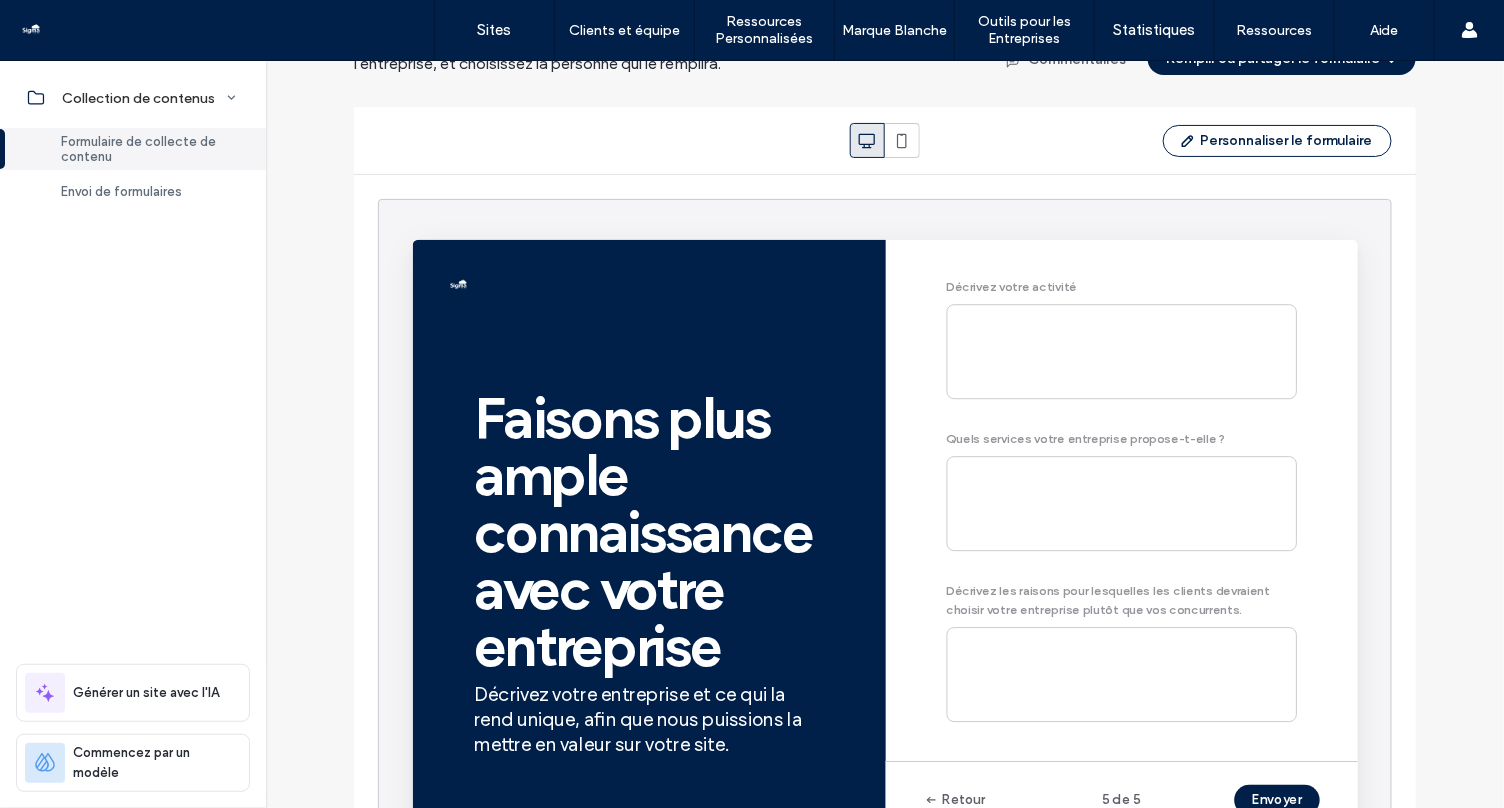 scroll, scrollTop: 0, scrollLeft: 0, axis: both 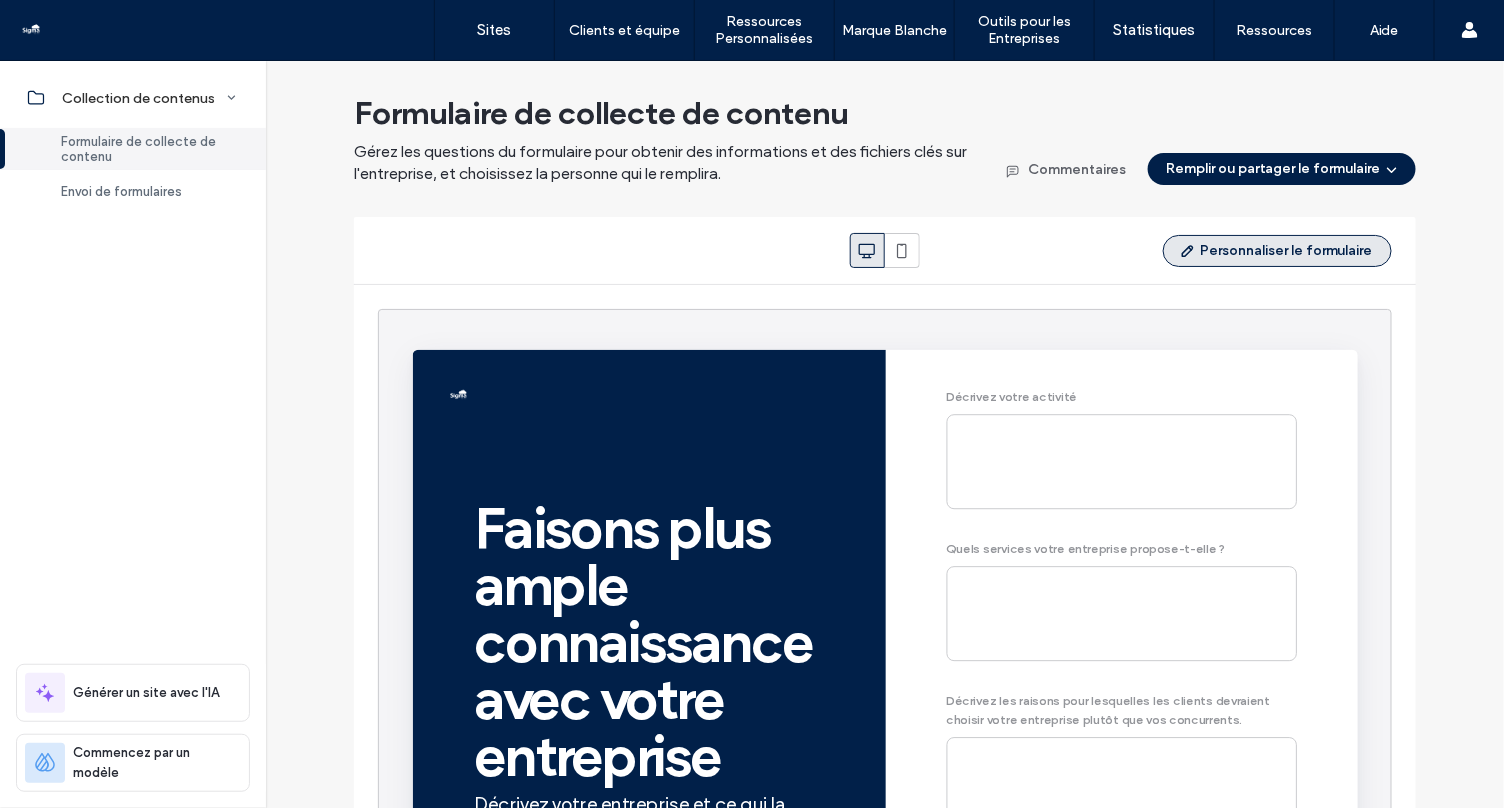 click on "Personnaliser le formulaire" at bounding box center [1277, 251] 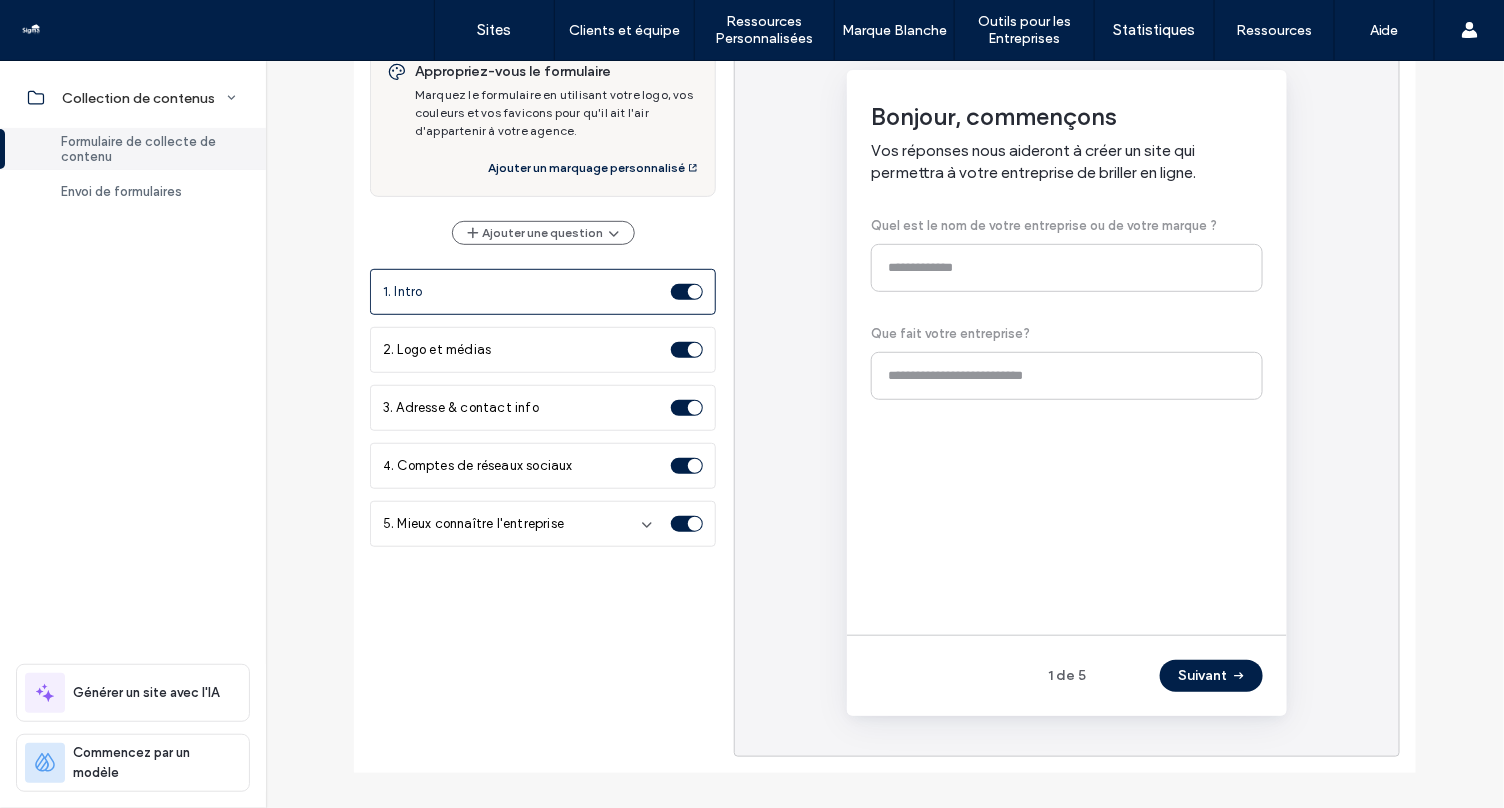 scroll, scrollTop: 345, scrollLeft: 0, axis: vertical 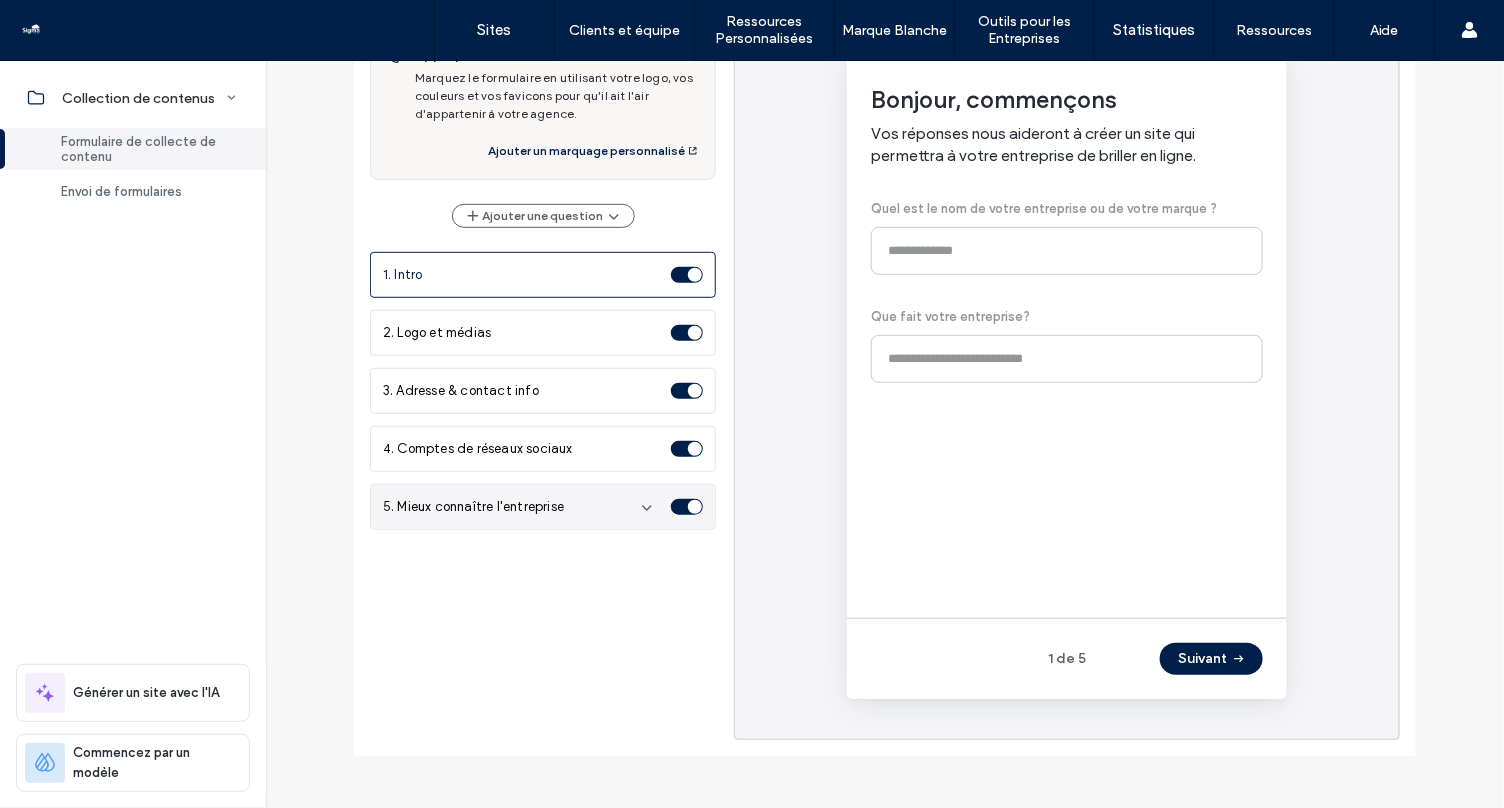 click on "5. Mieux connaître l'entreprise" at bounding box center (473, 507) 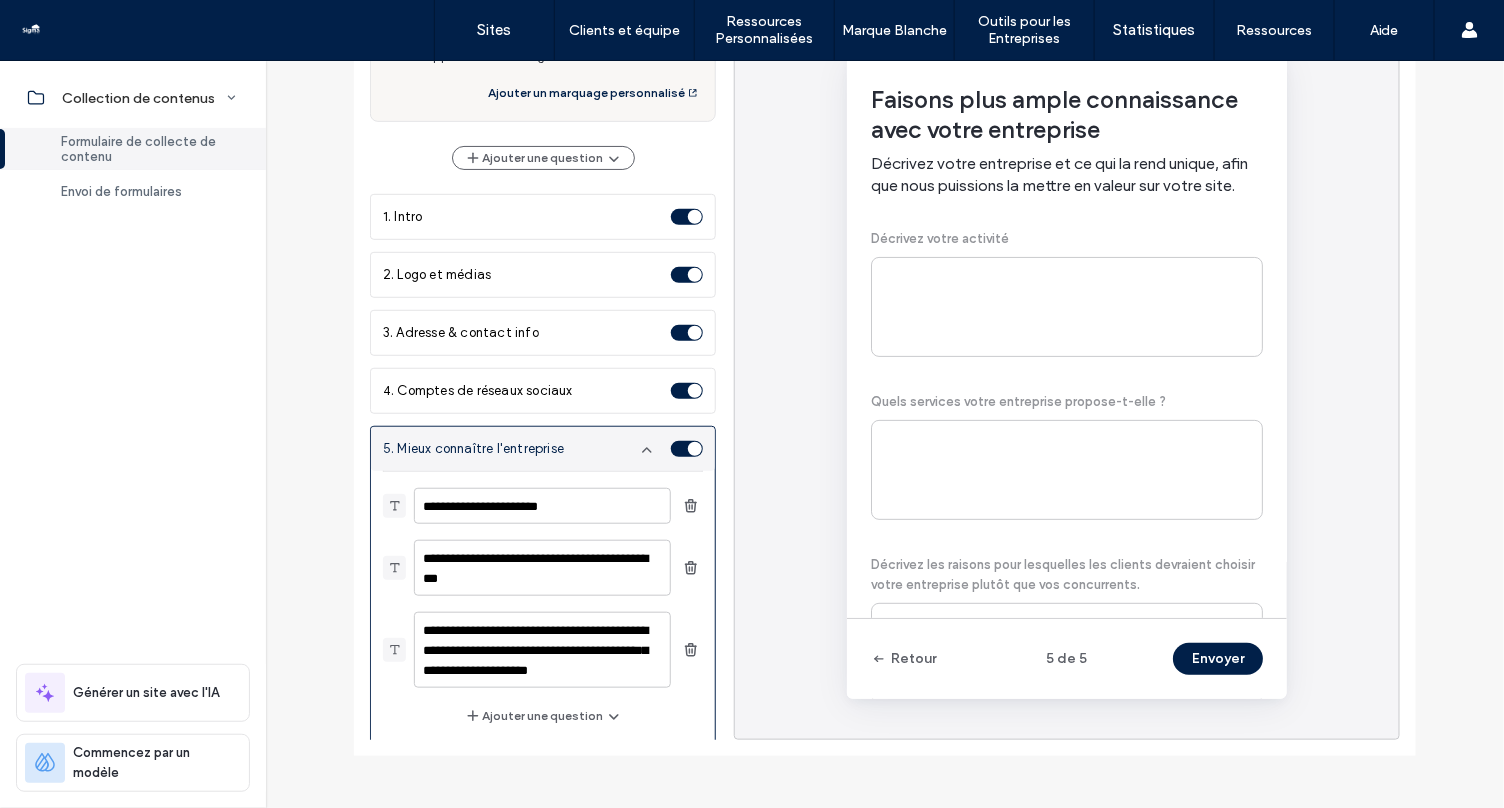 scroll, scrollTop: 61, scrollLeft: 0, axis: vertical 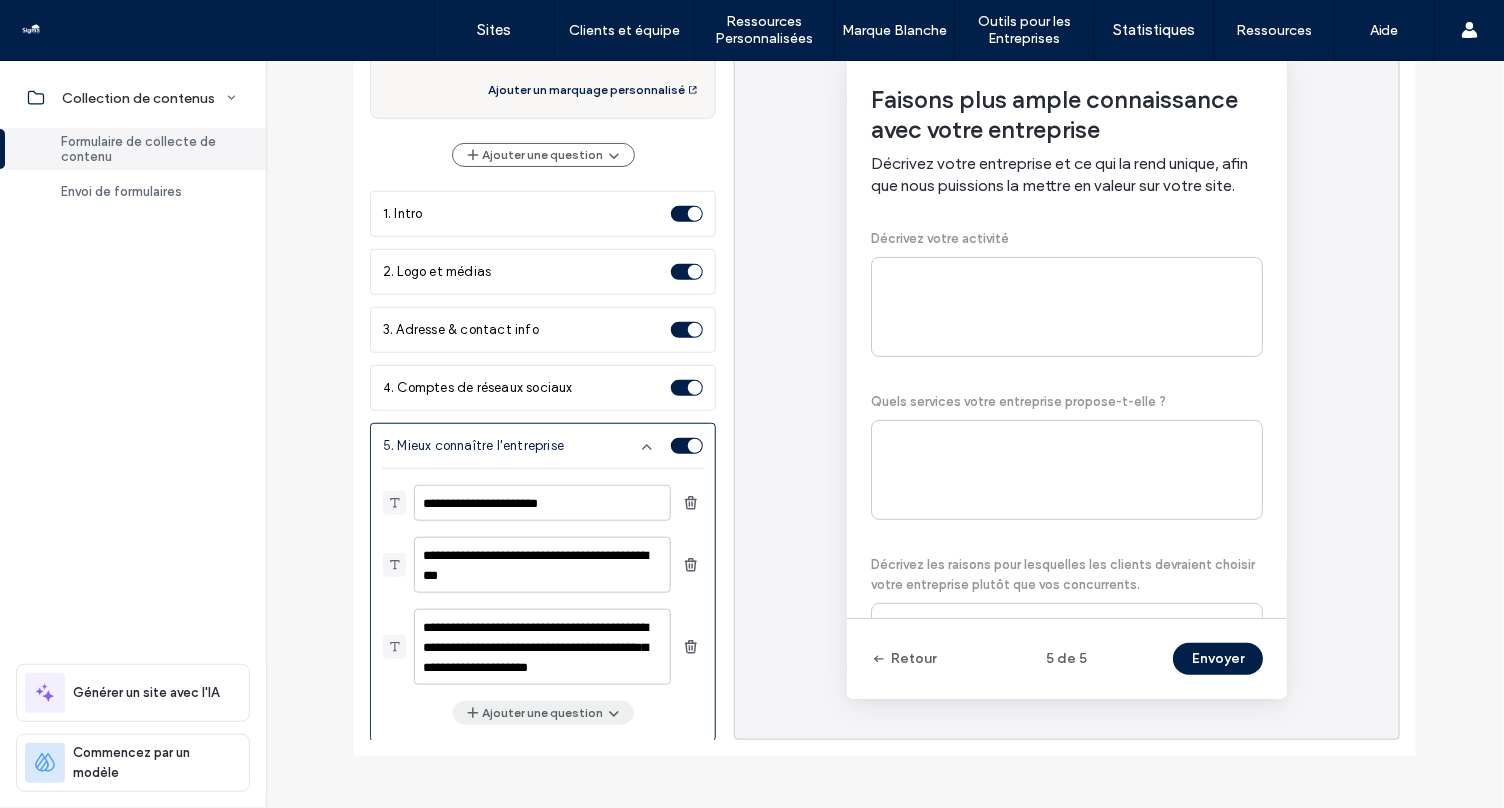 click on "Ajouter une question" at bounding box center (543, 713) 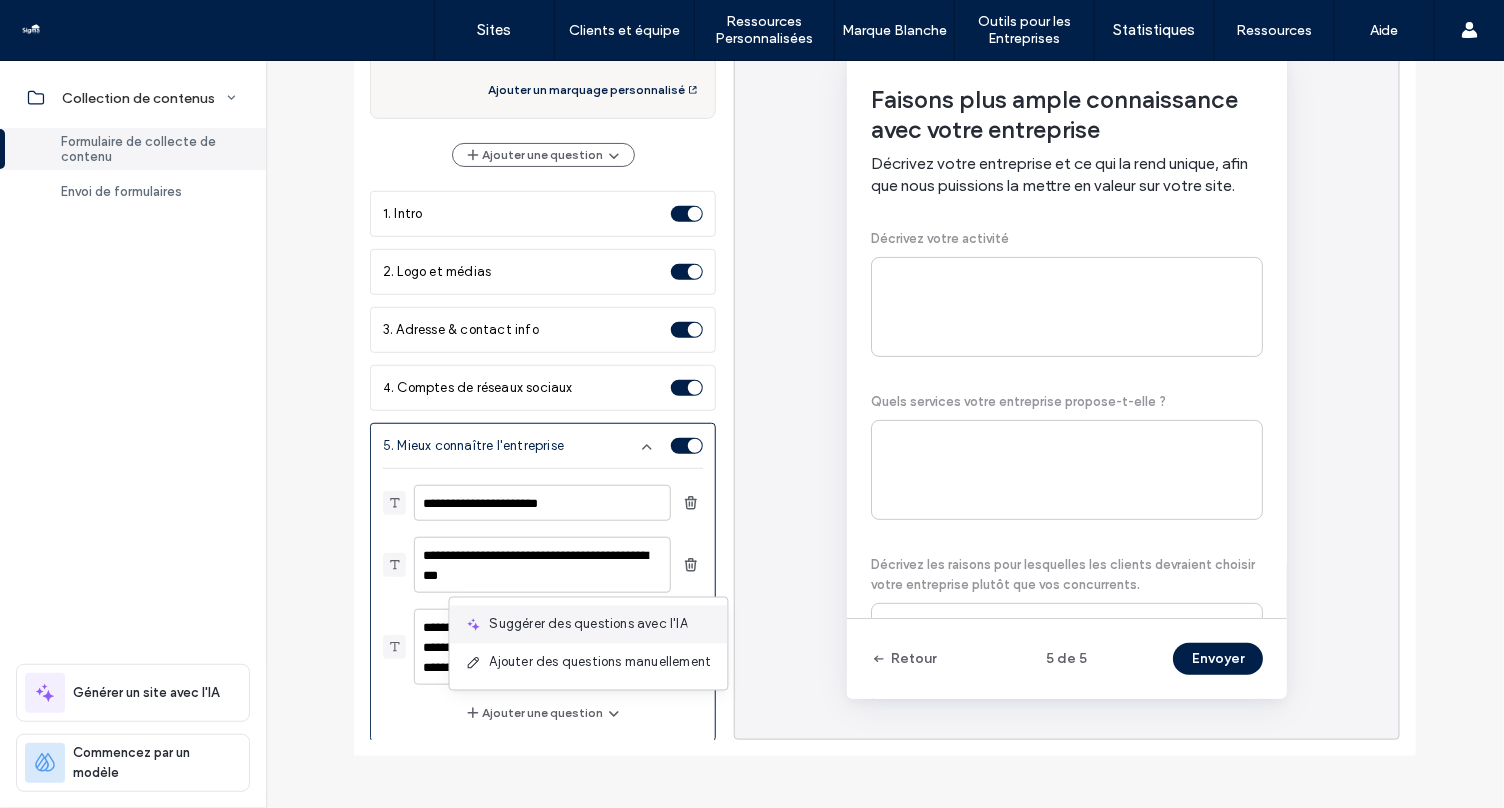 click on "Suggérer des questions avec l'IA" at bounding box center (589, 625) 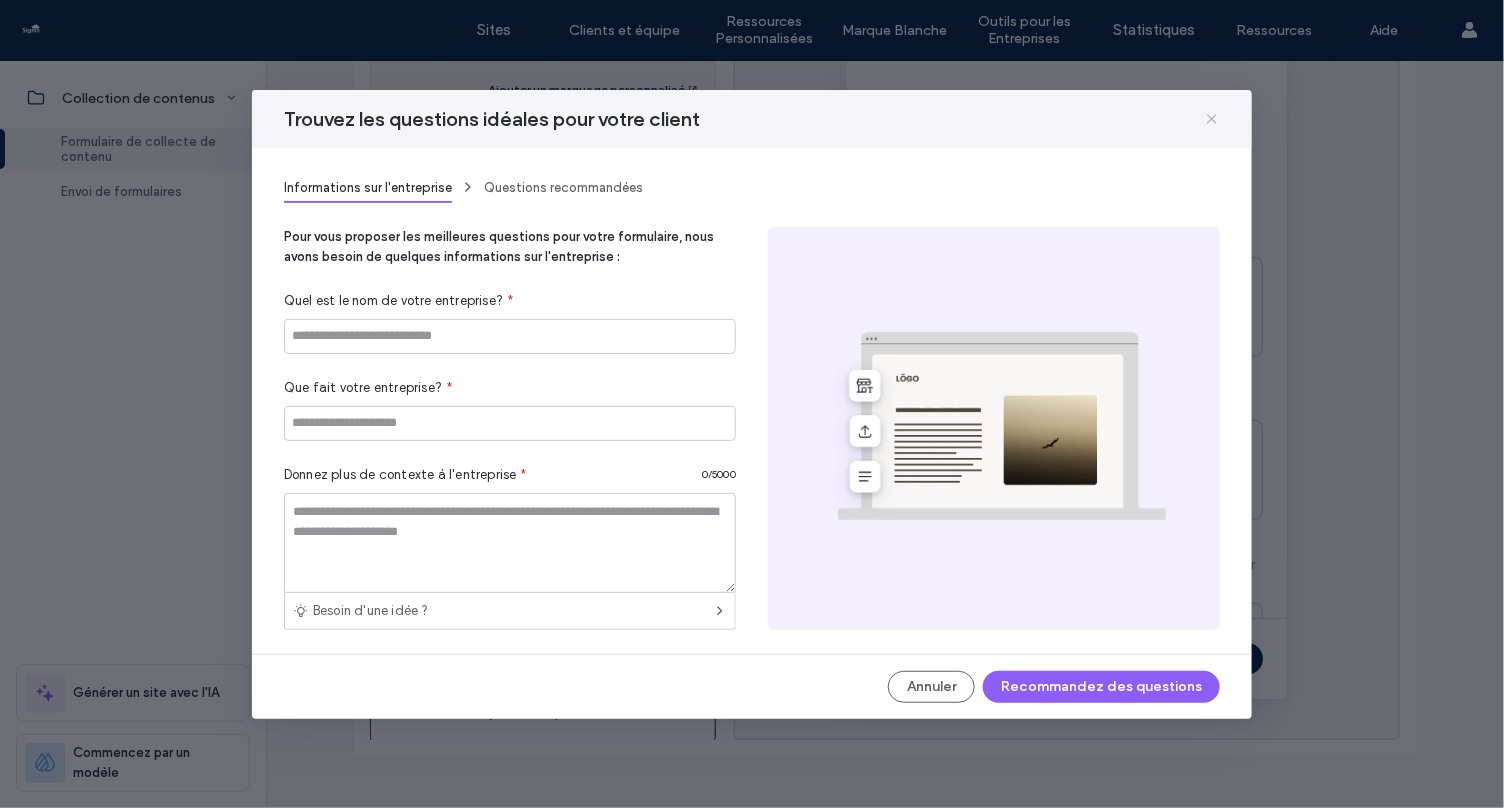 click 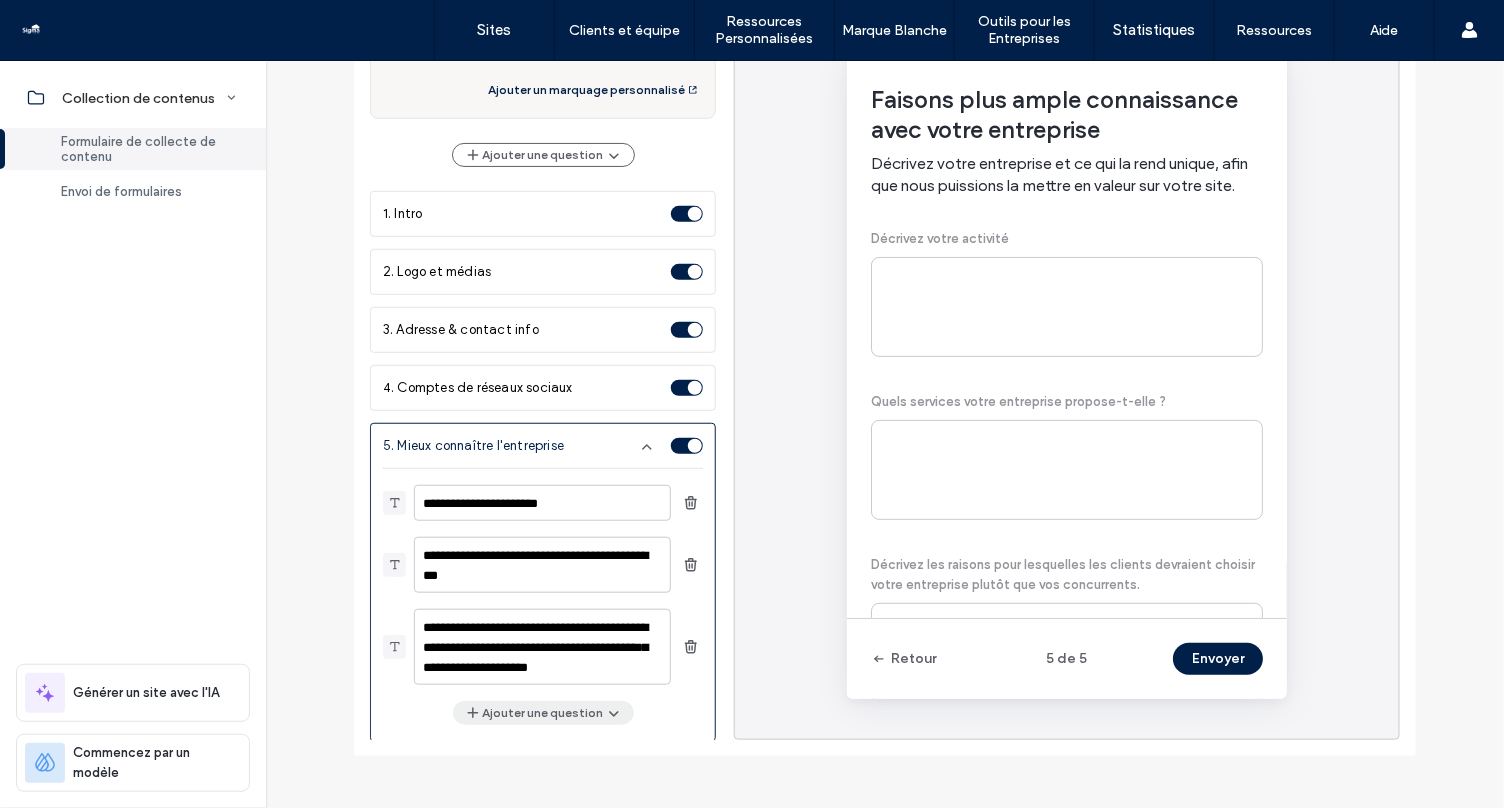 click on "Ajouter une question" at bounding box center (543, 713) 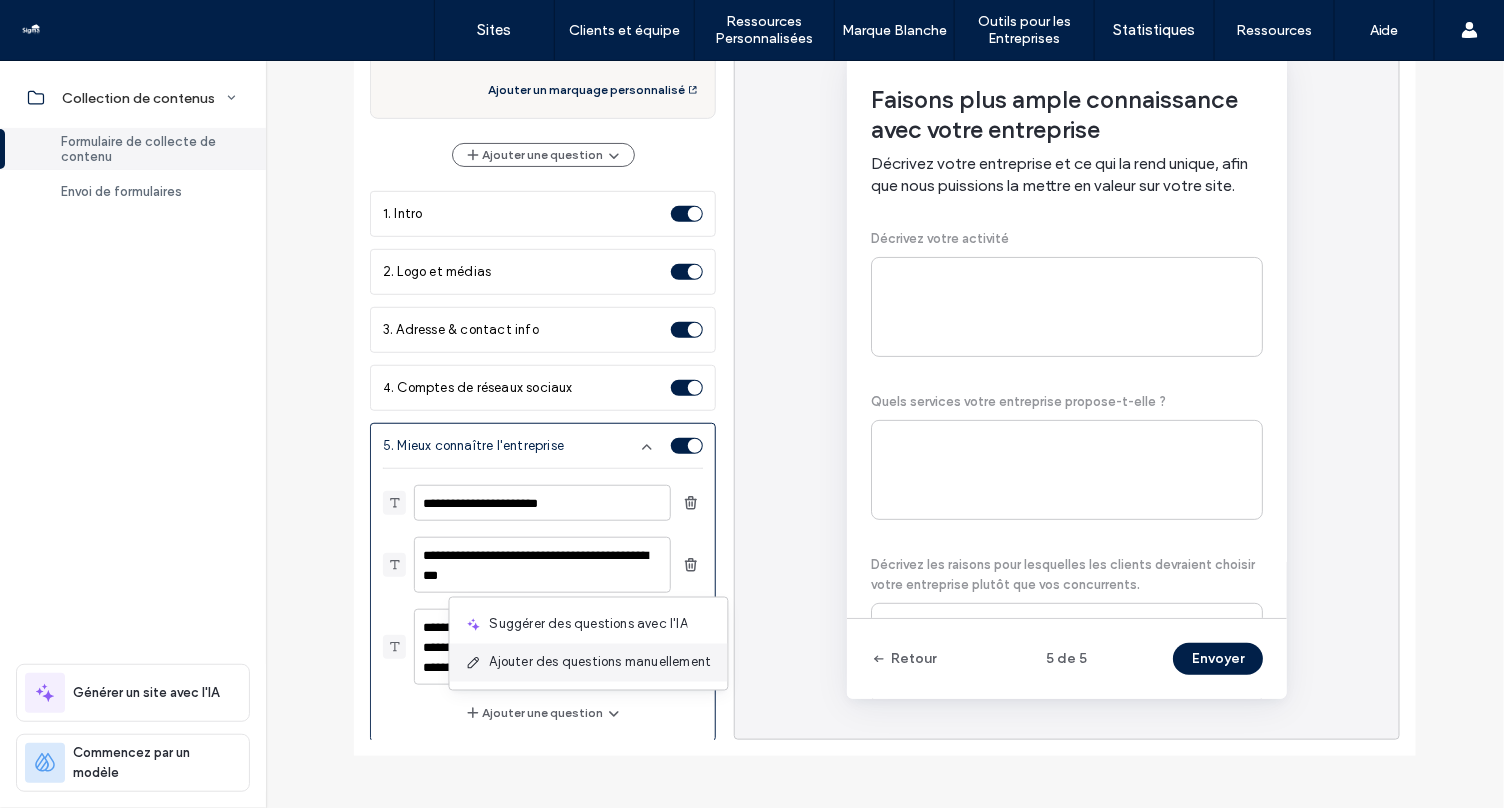 click on "Ajouter des questions manuellement" at bounding box center (601, 663) 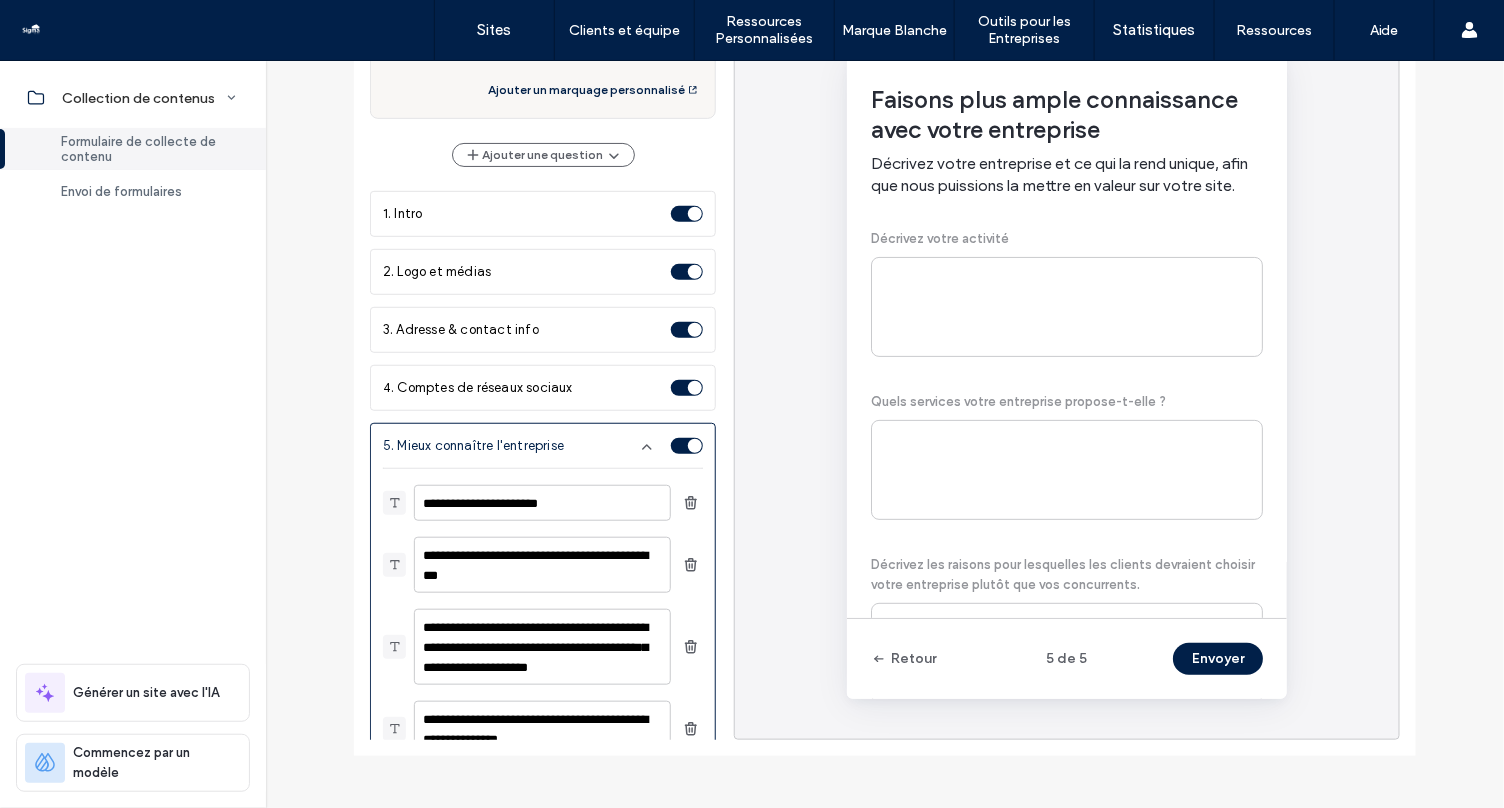 scroll, scrollTop: 133, scrollLeft: 0, axis: vertical 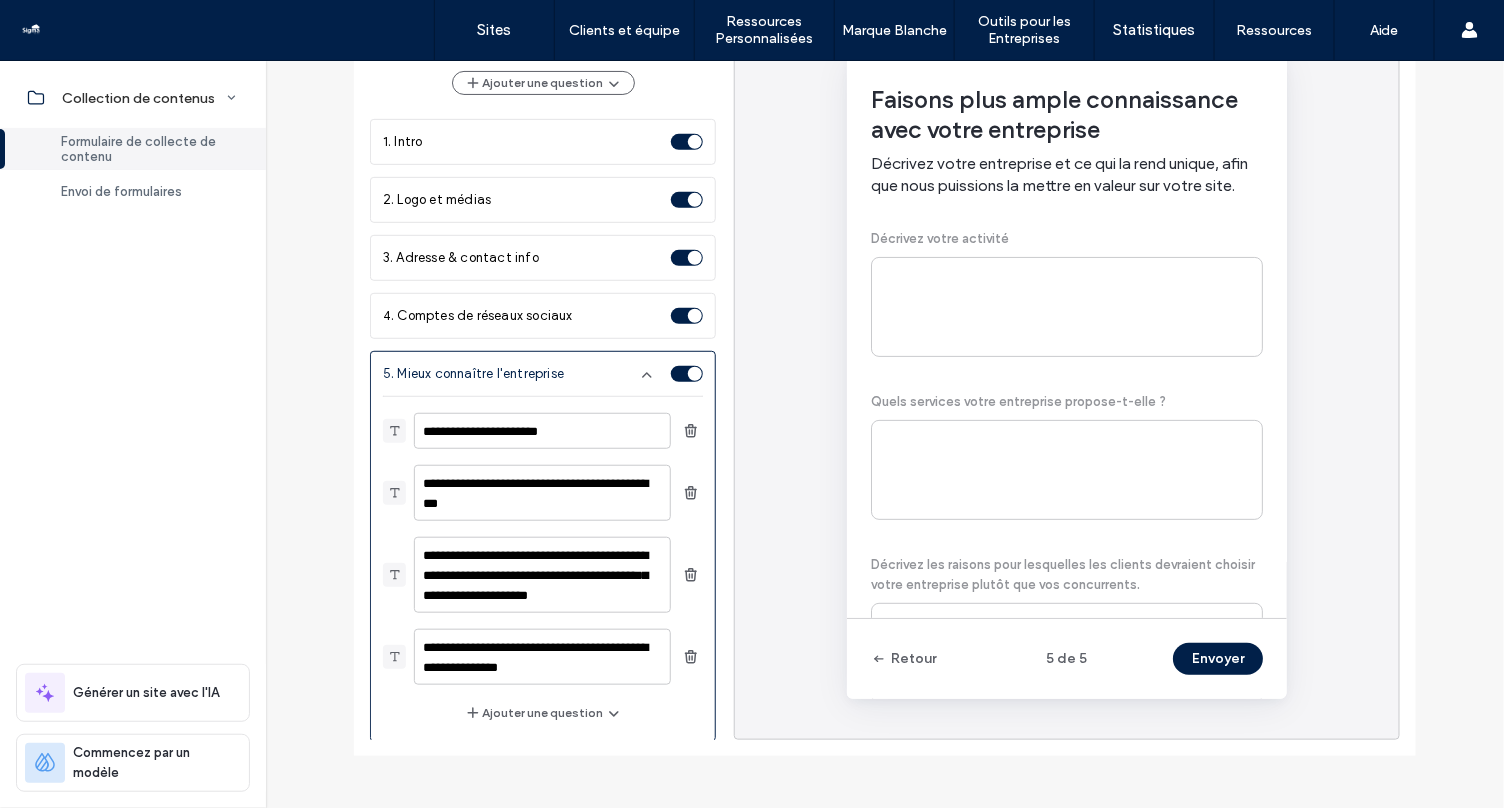 click on "Ajouter une question" at bounding box center (543, 713) 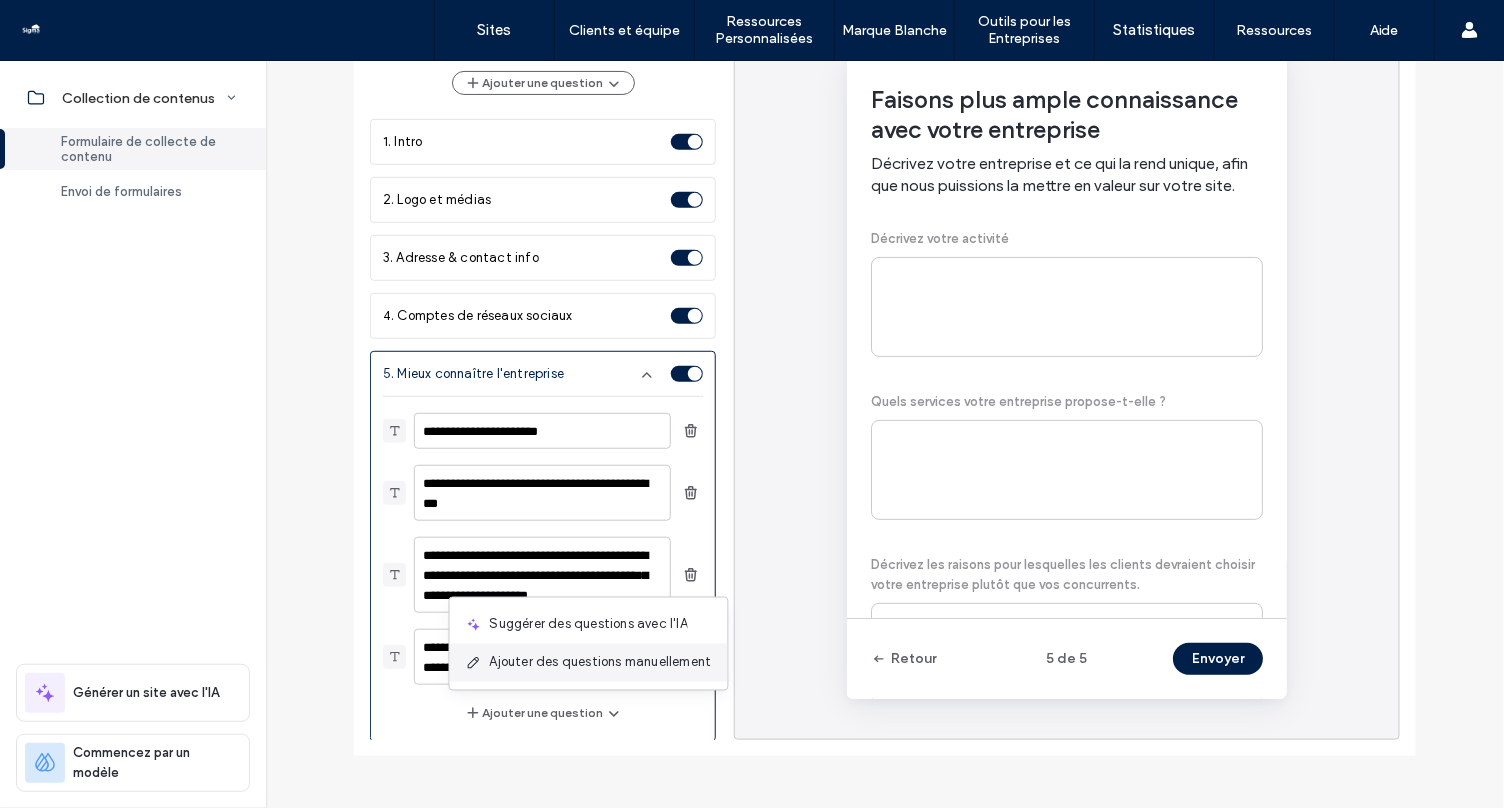 click on "Ajouter des questions manuellement" at bounding box center (601, 663) 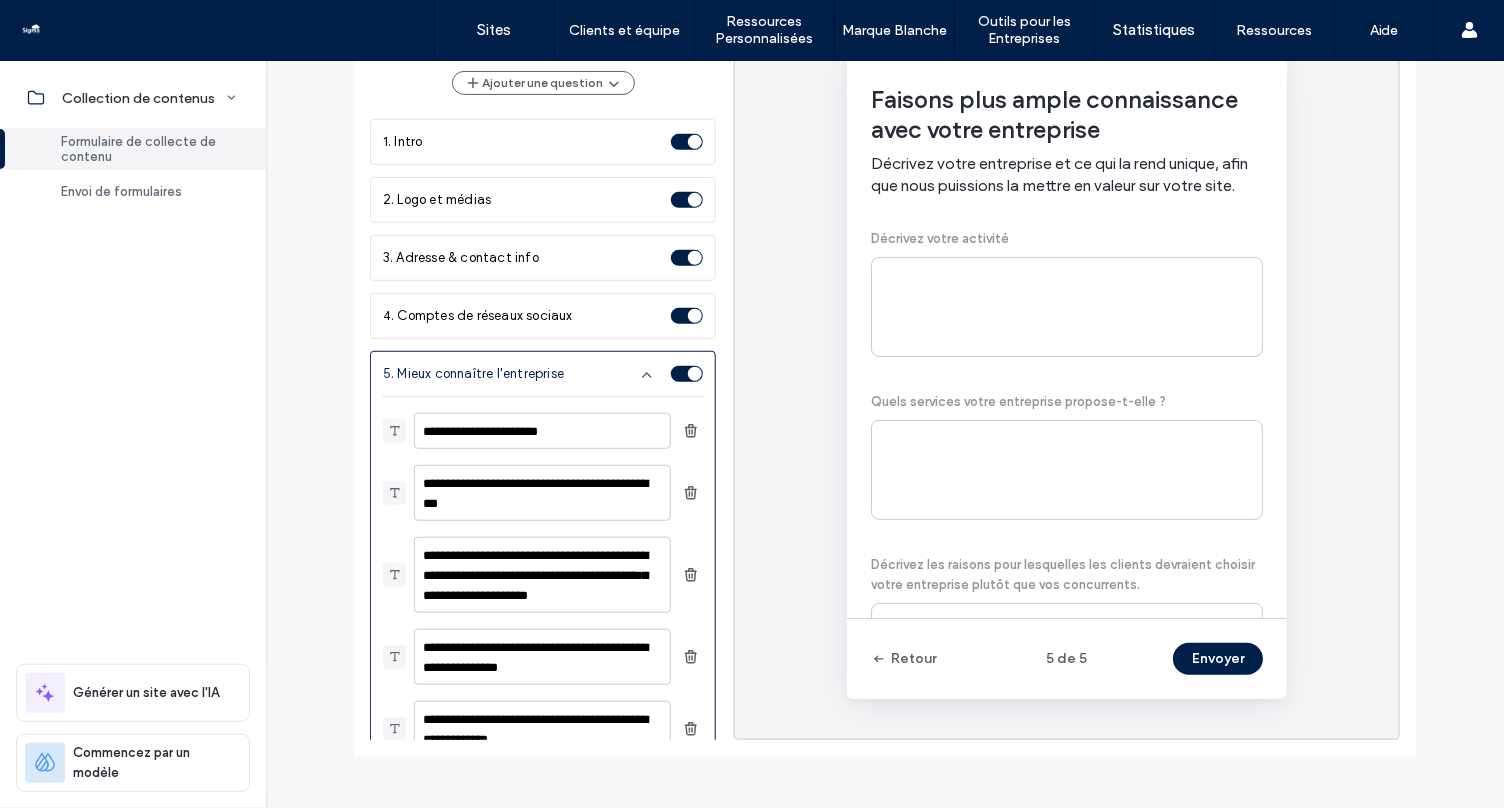 scroll, scrollTop: 205, scrollLeft: 0, axis: vertical 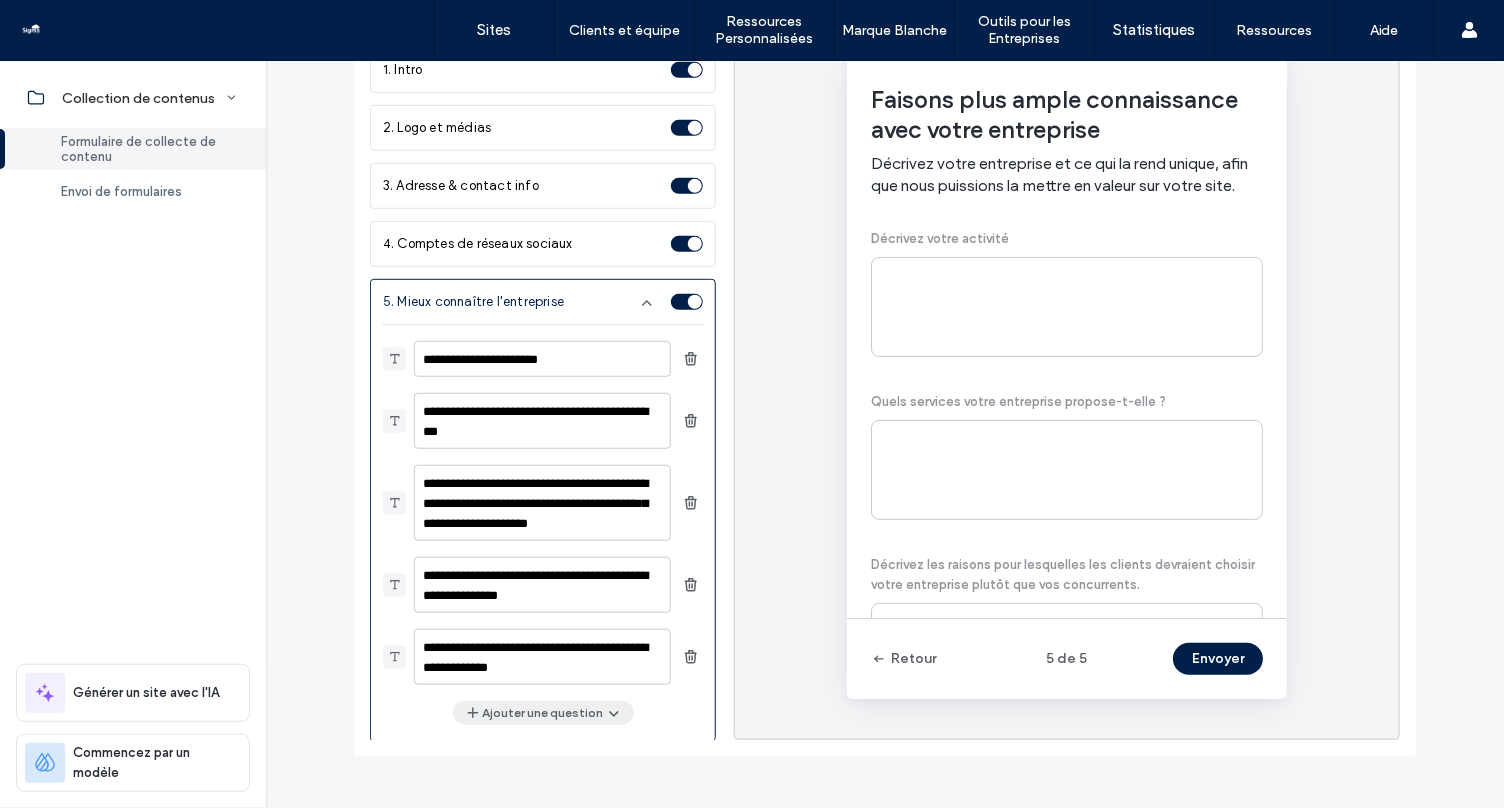 click on "Ajouter une question" at bounding box center (543, 713) 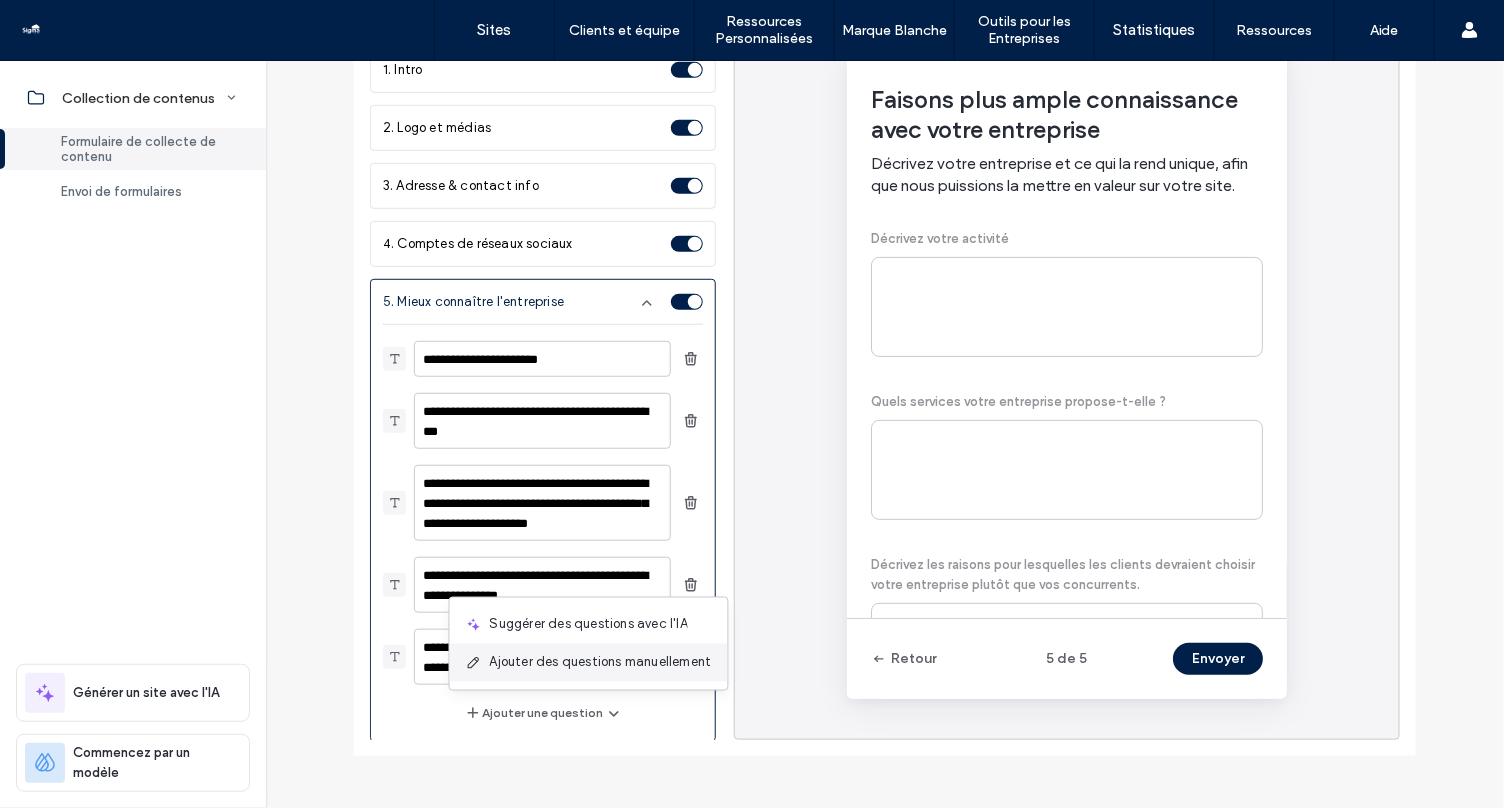 click on "Ajouter des questions manuellement" at bounding box center [601, 663] 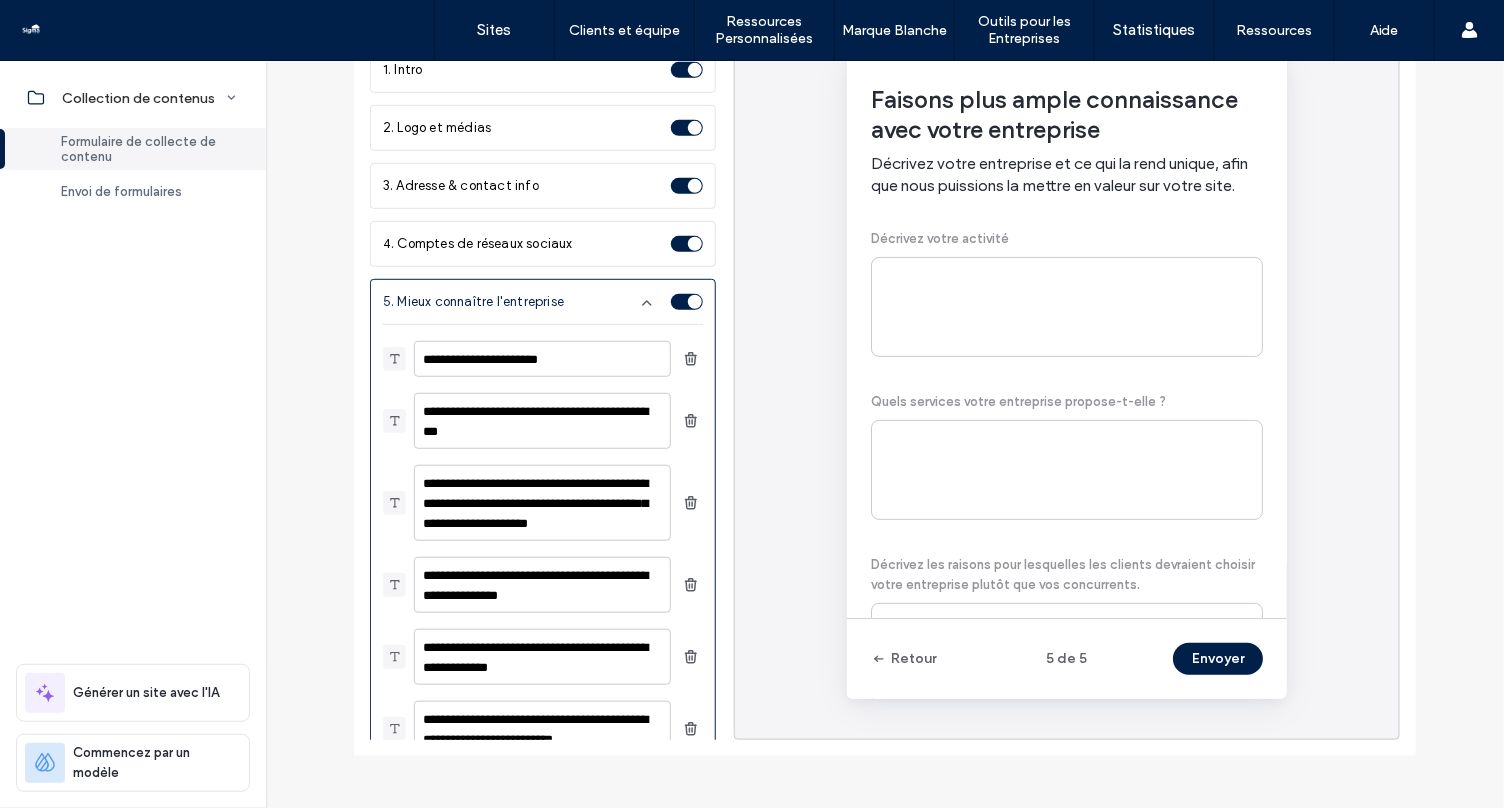 scroll, scrollTop: 277, scrollLeft: 0, axis: vertical 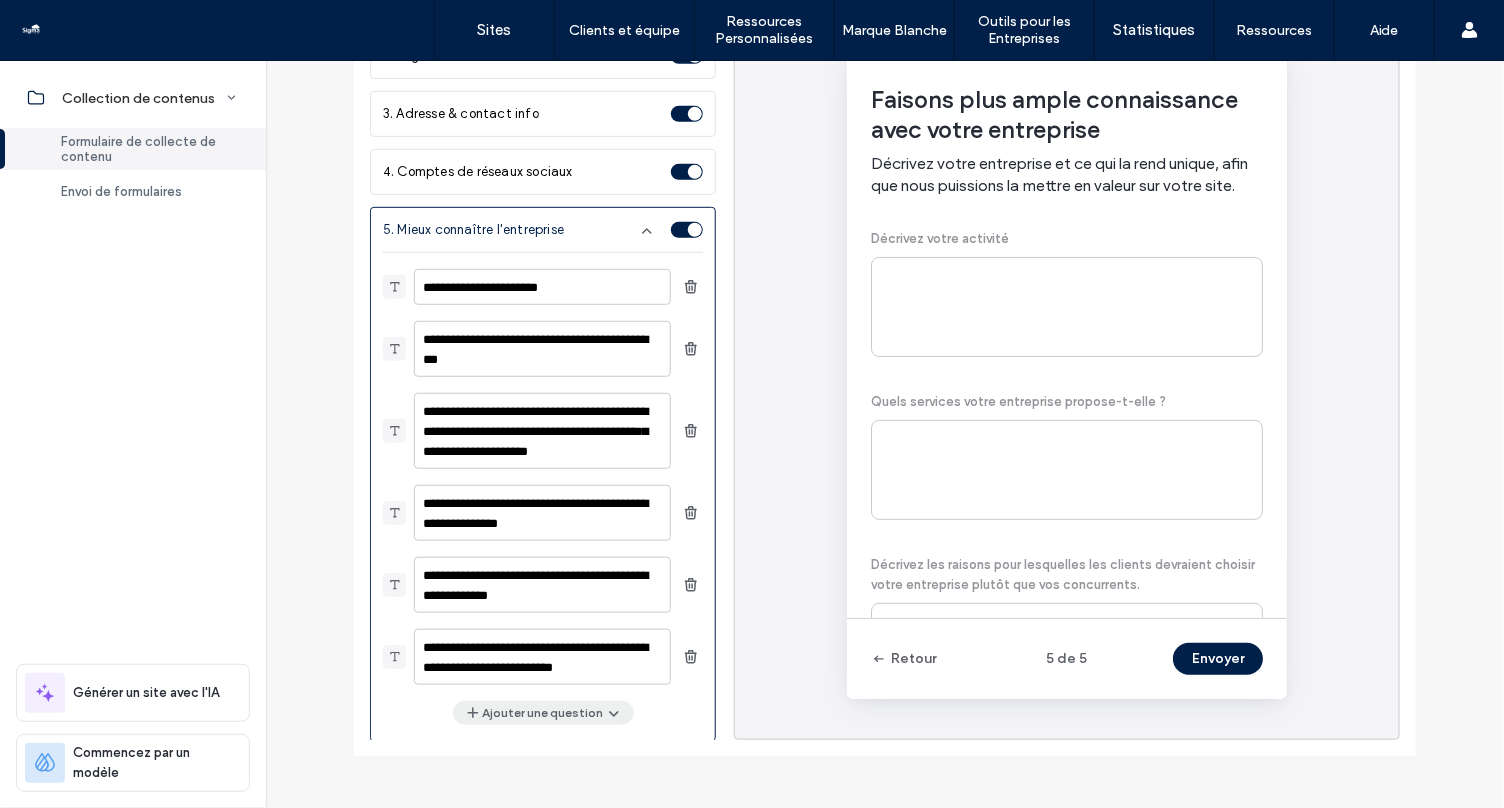 click on "Ajouter une question" at bounding box center [543, 713] 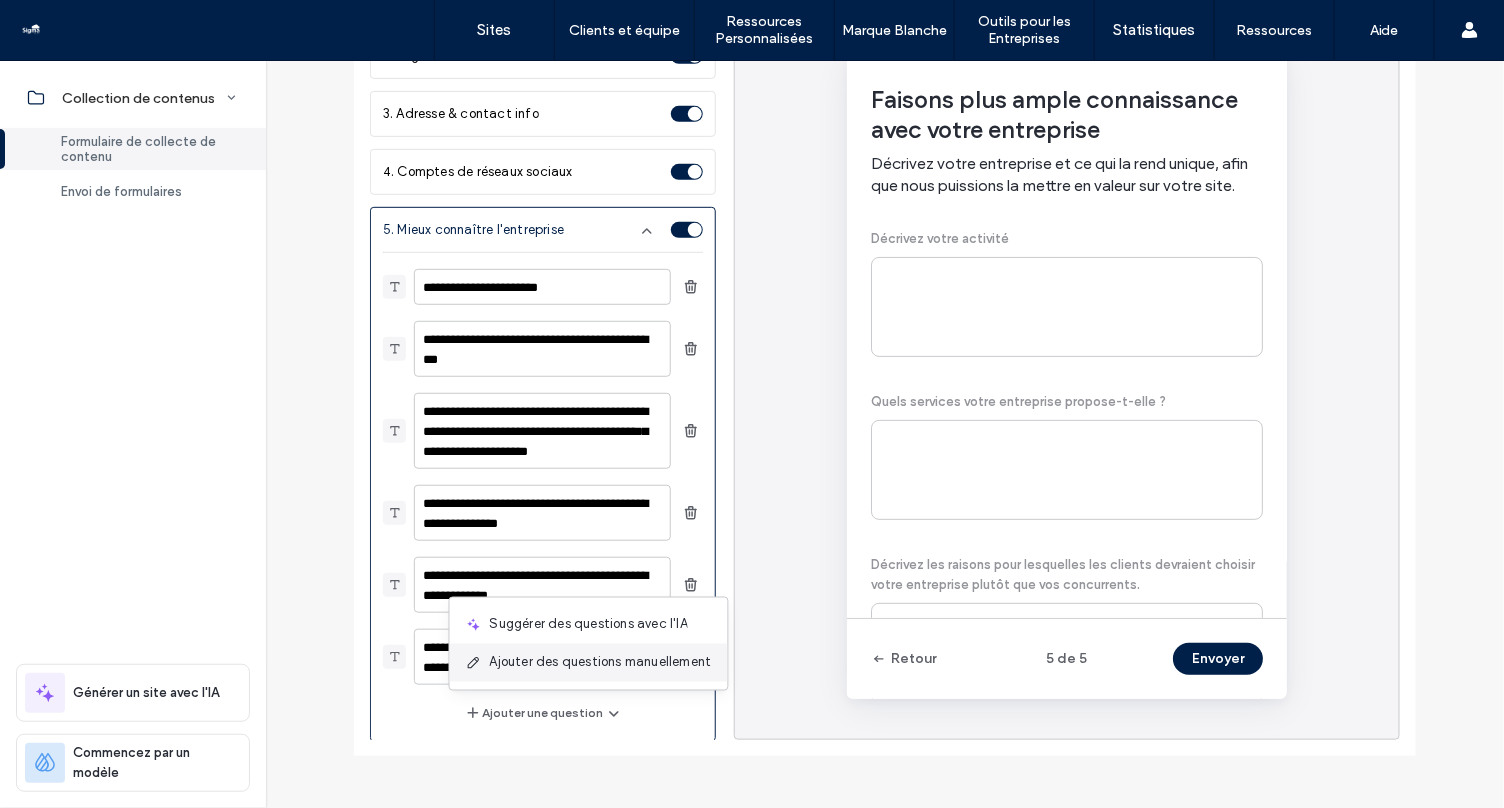 click on "Ajouter des questions manuellement" at bounding box center [589, 663] 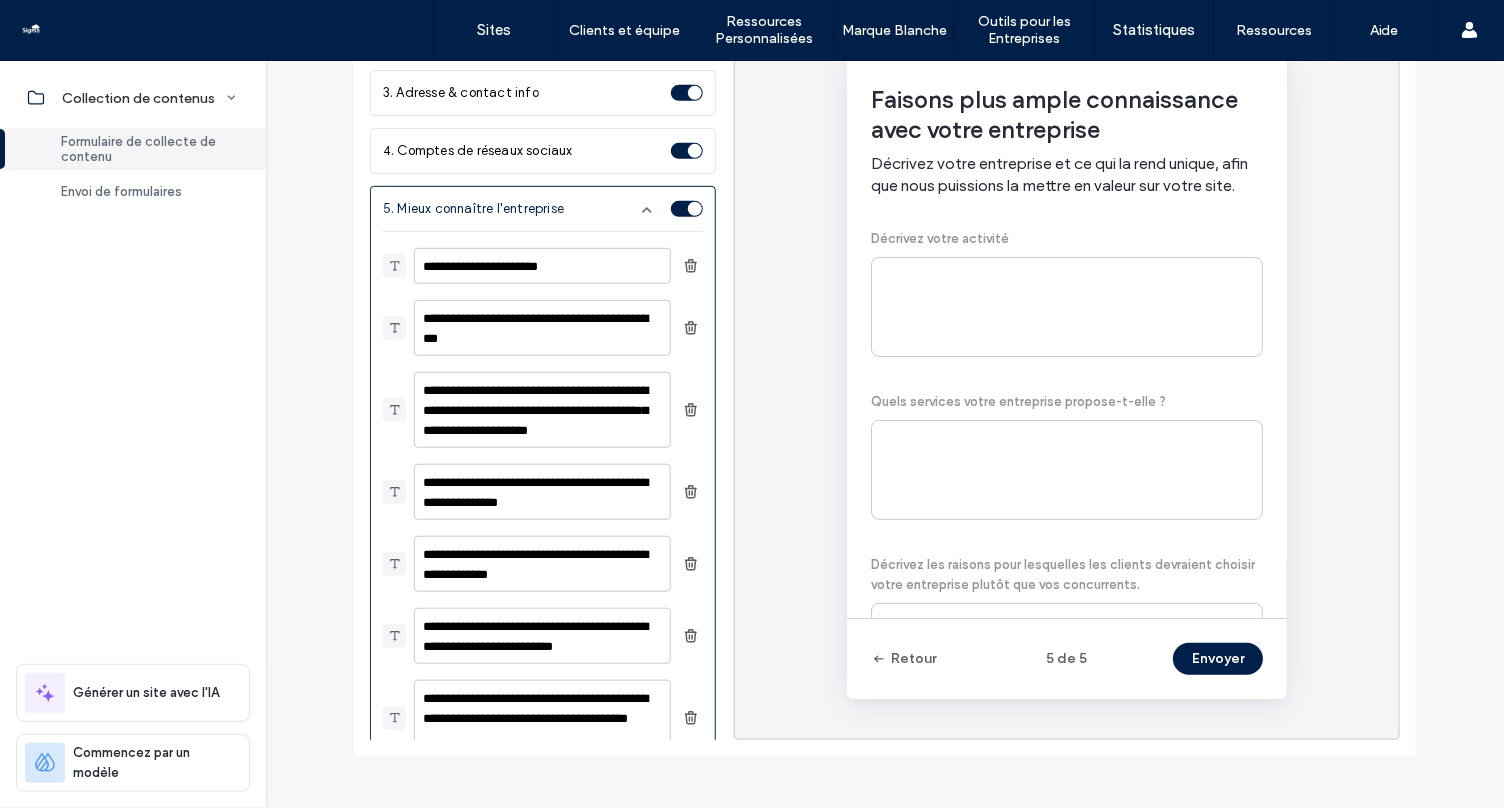scroll, scrollTop: 369, scrollLeft: 0, axis: vertical 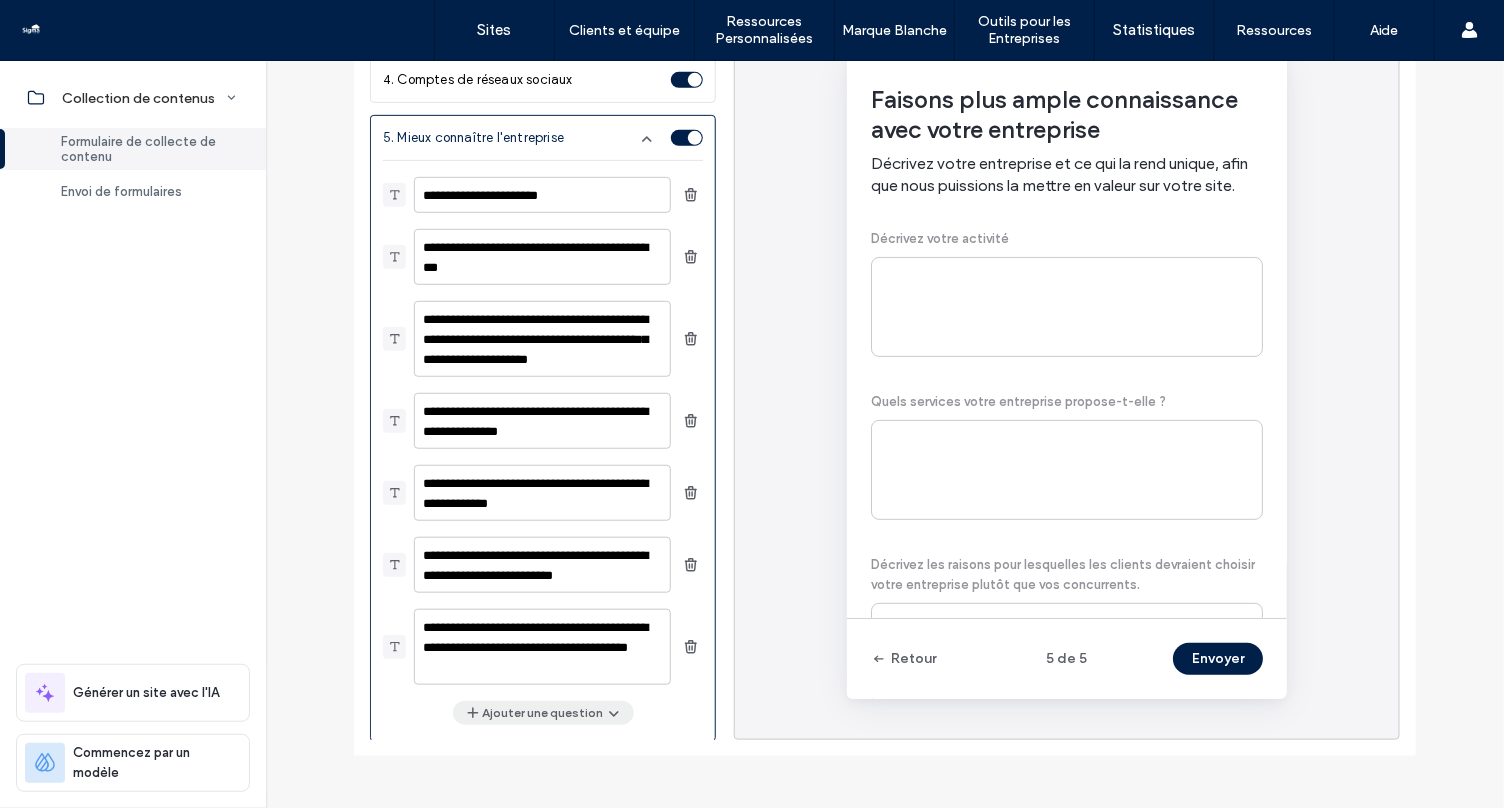 click on "Ajouter une question" at bounding box center (543, 713) 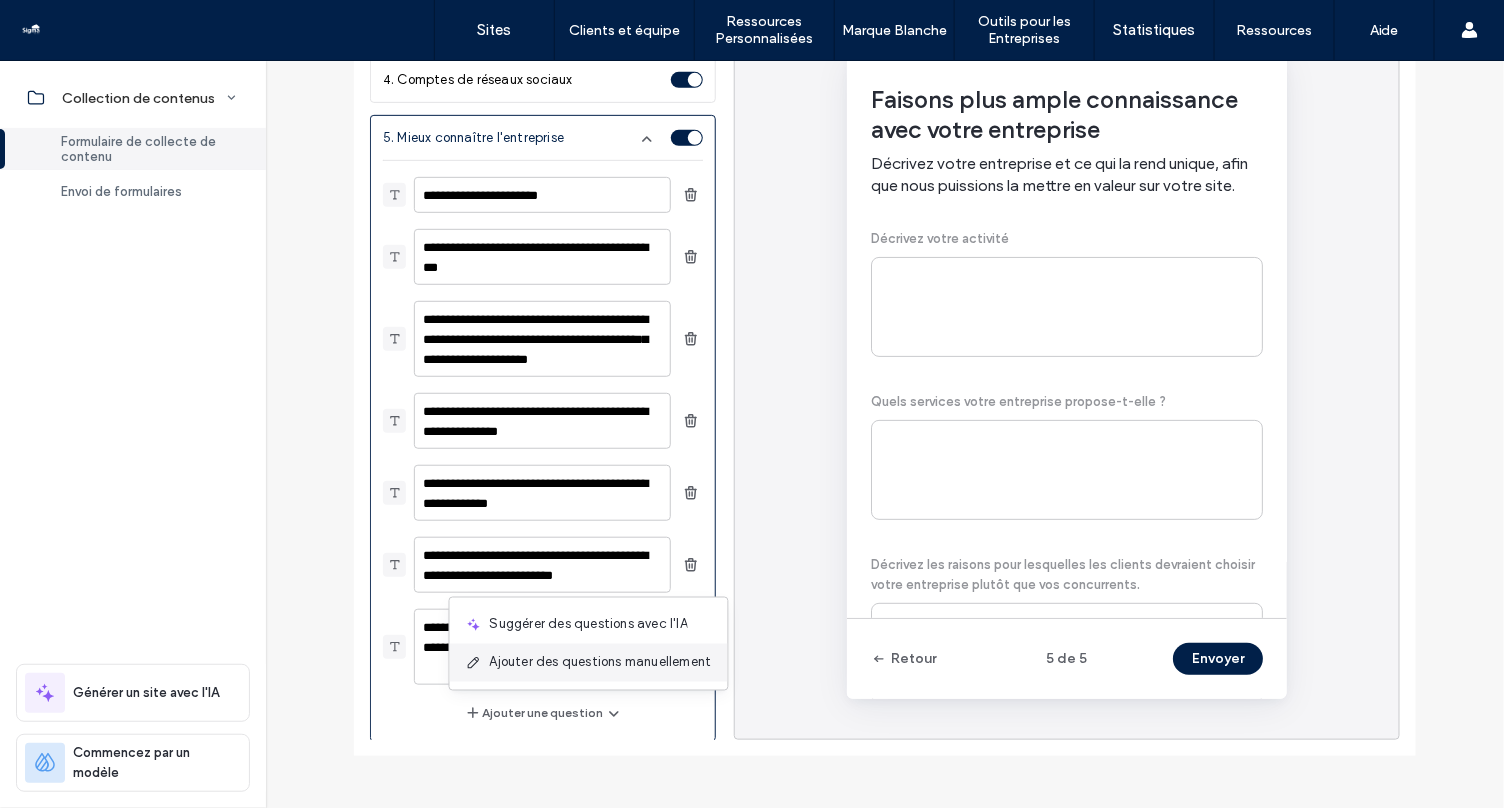 click on "Ajouter des questions manuellement" at bounding box center [589, 663] 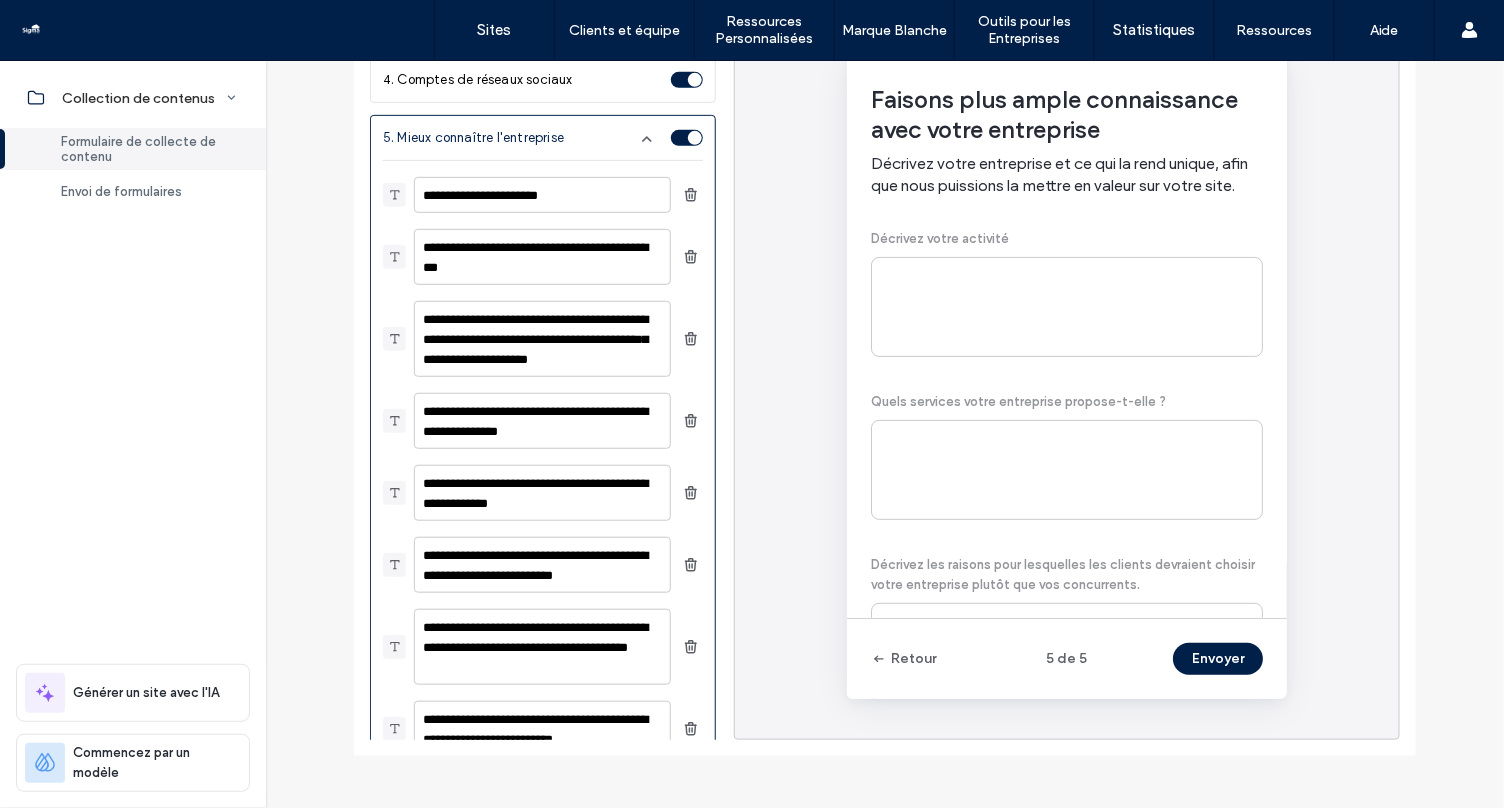 scroll, scrollTop: 441, scrollLeft: 0, axis: vertical 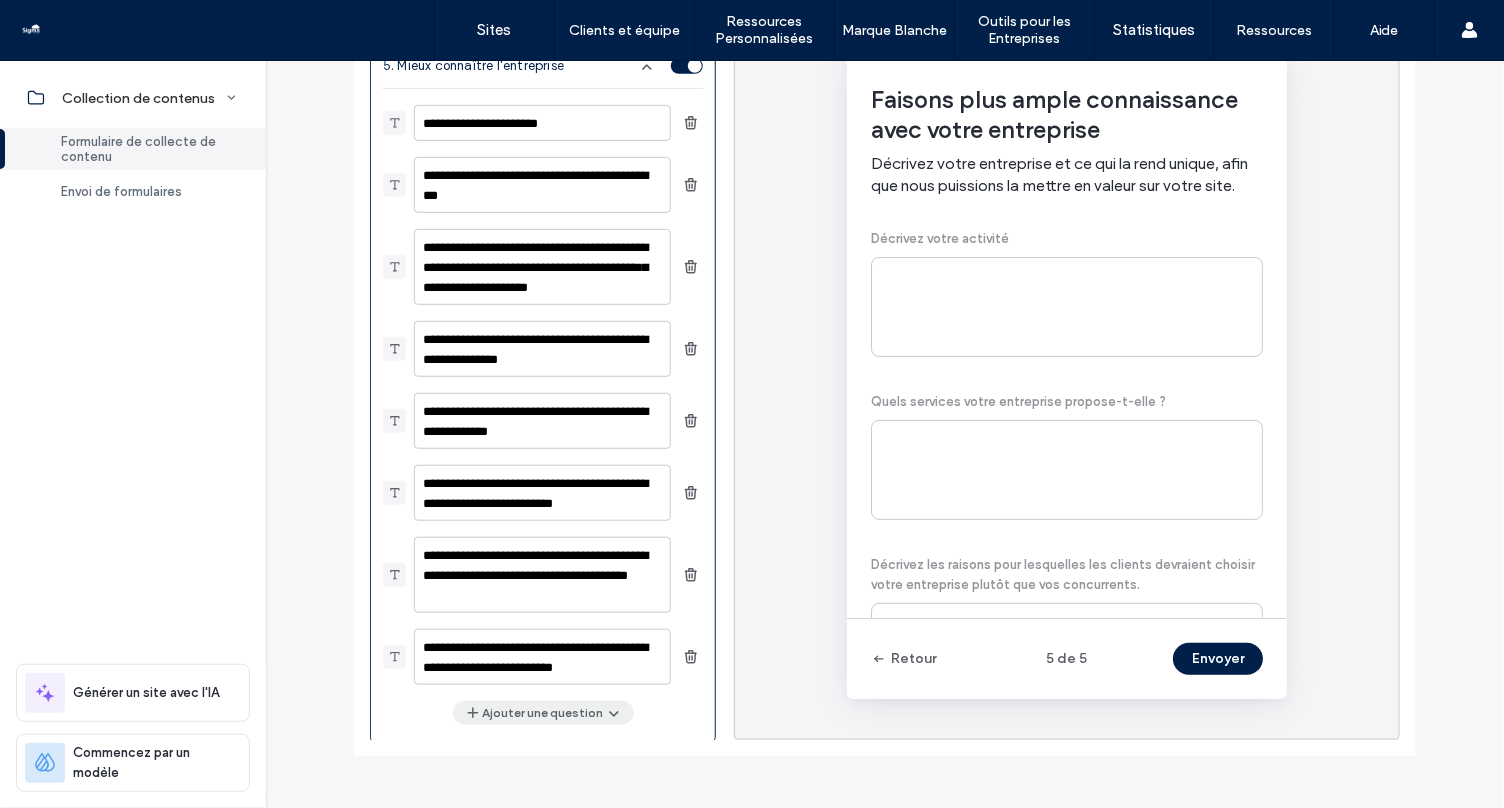 click on "Ajouter une question" at bounding box center (543, 713) 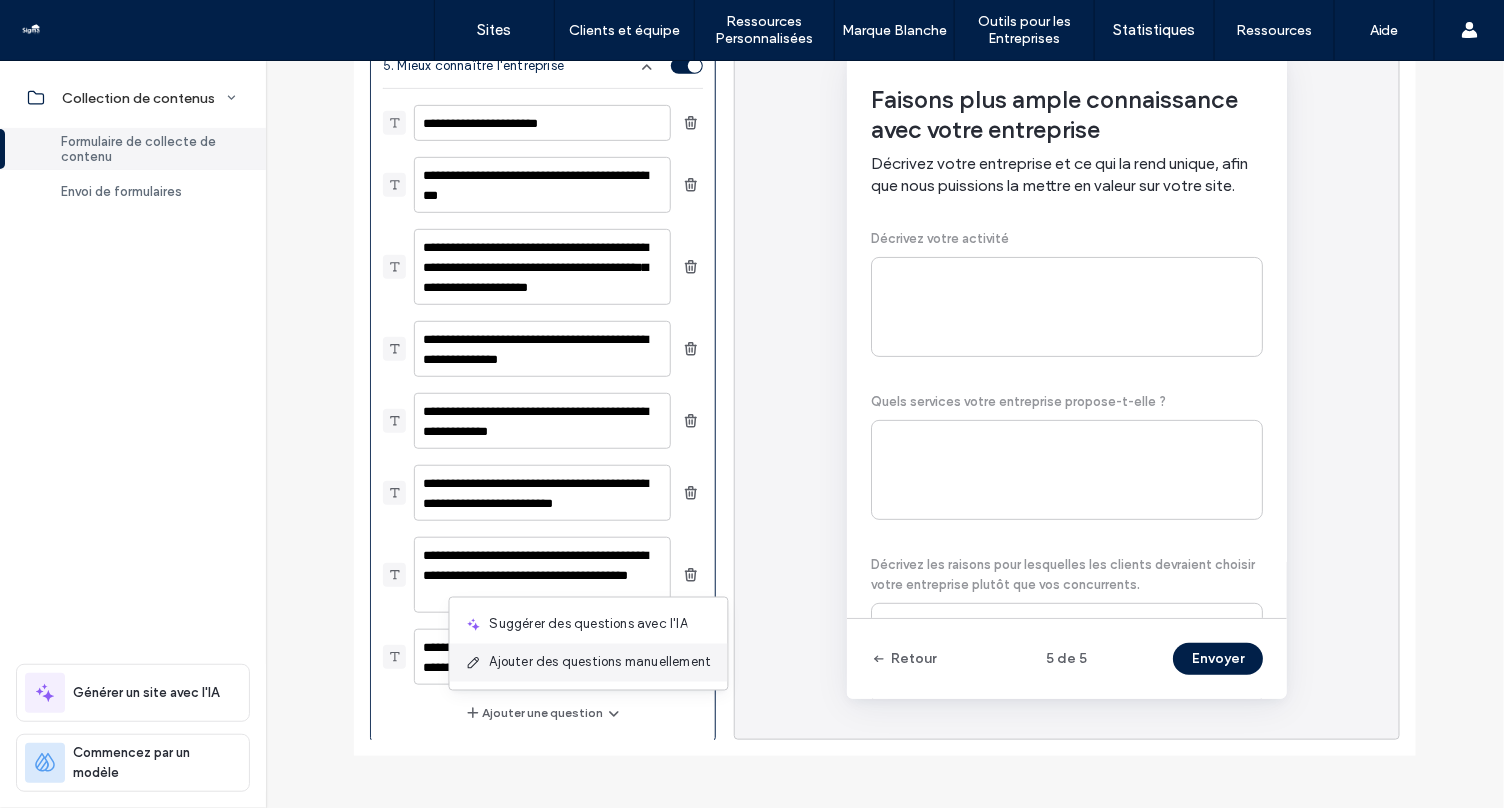 click on "Ajouter des questions manuellement" at bounding box center (601, 663) 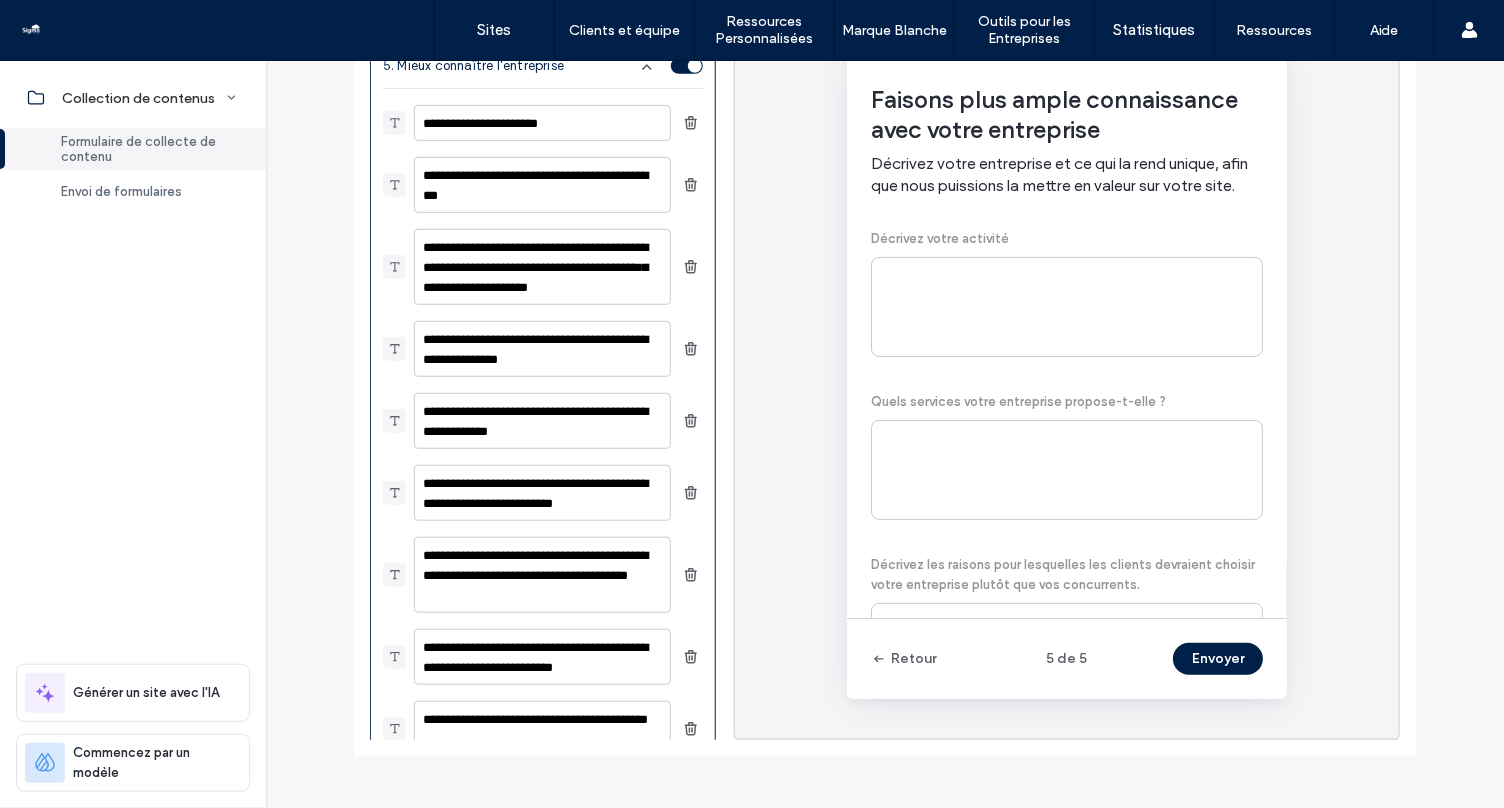 scroll, scrollTop: 513, scrollLeft: 0, axis: vertical 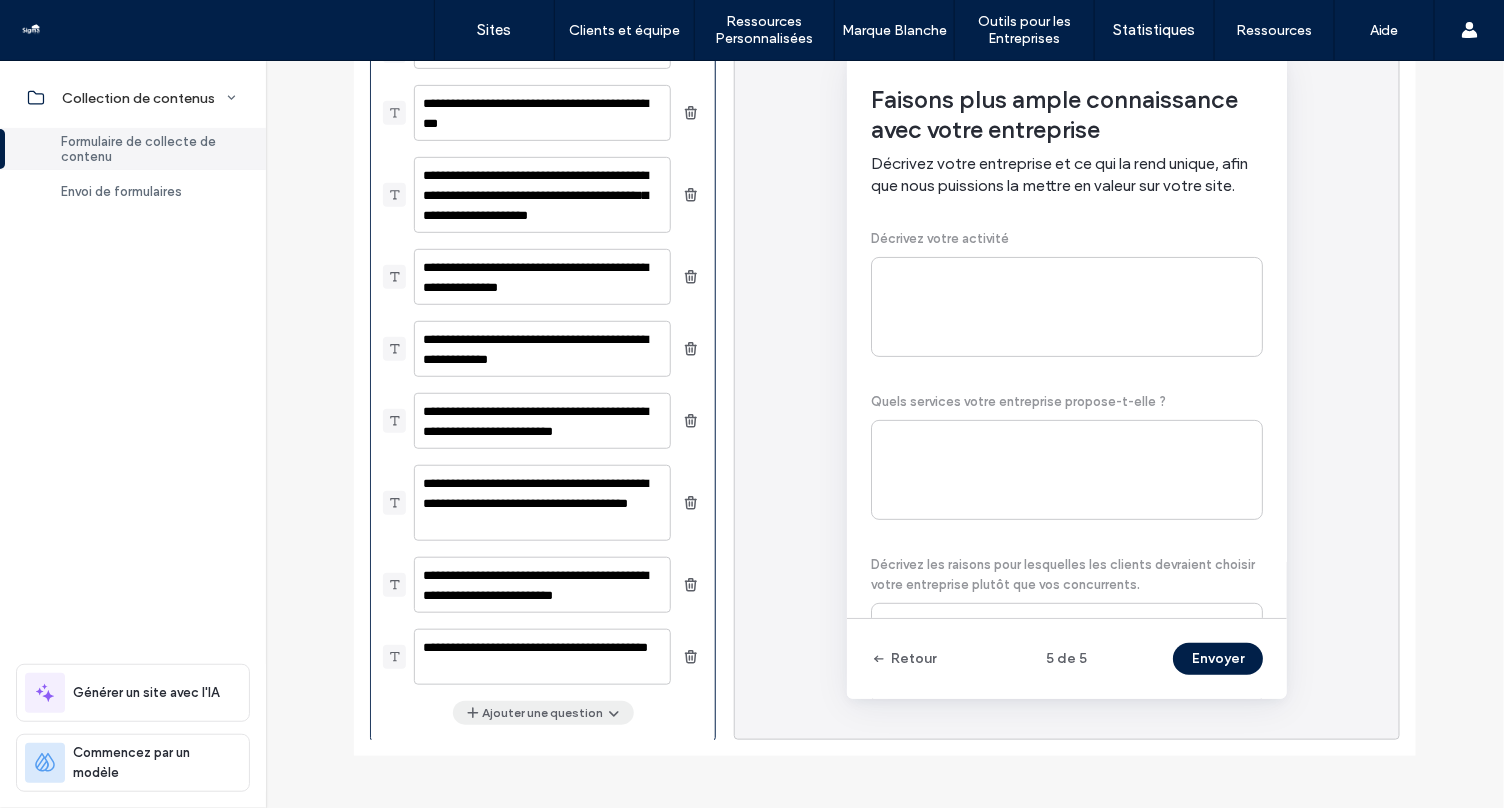 click on "Ajouter une question" at bounding box center (543, 713) 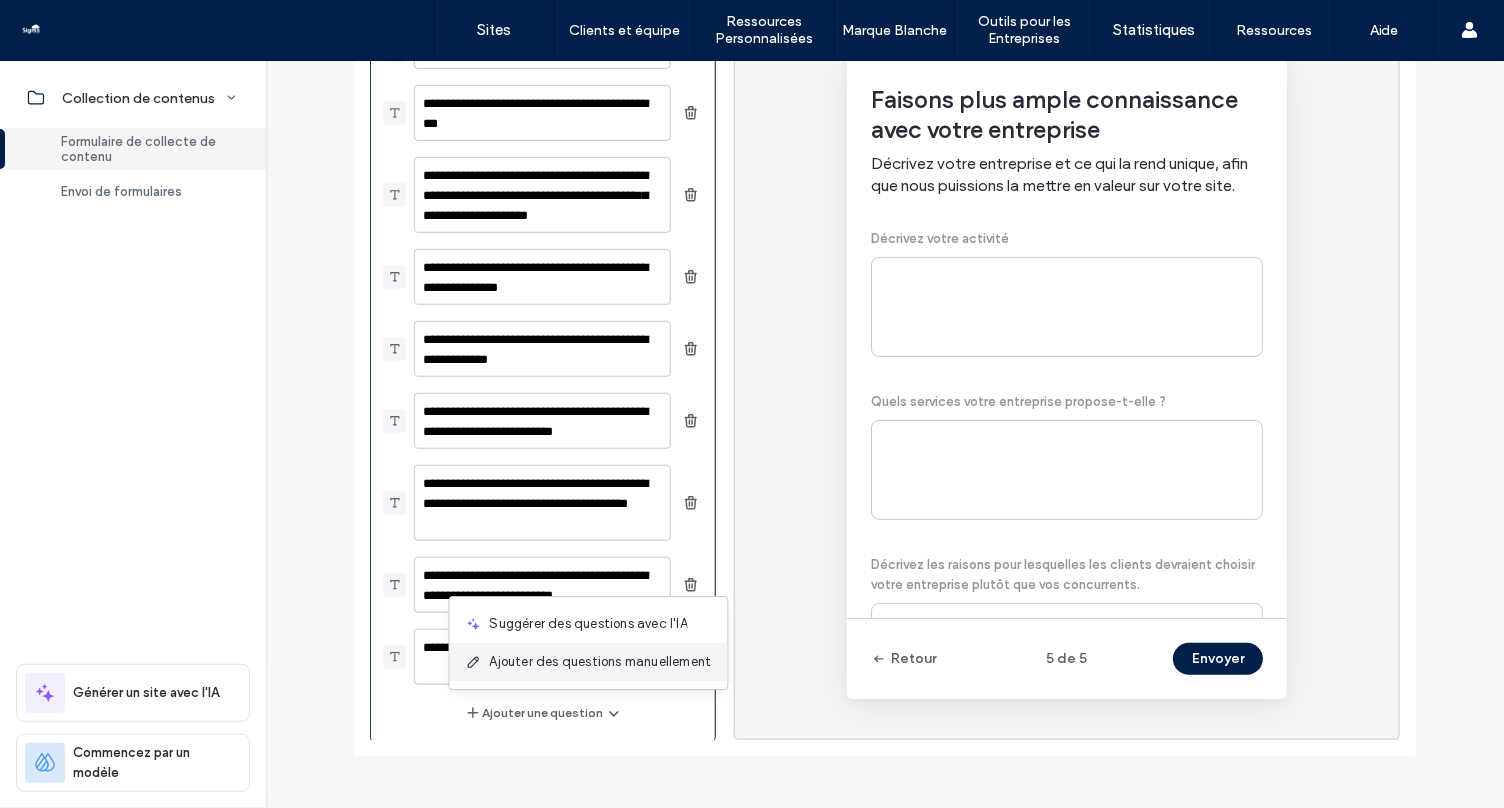 click on "Ajouter des questions manuellement" at bounding box center [601, 662] 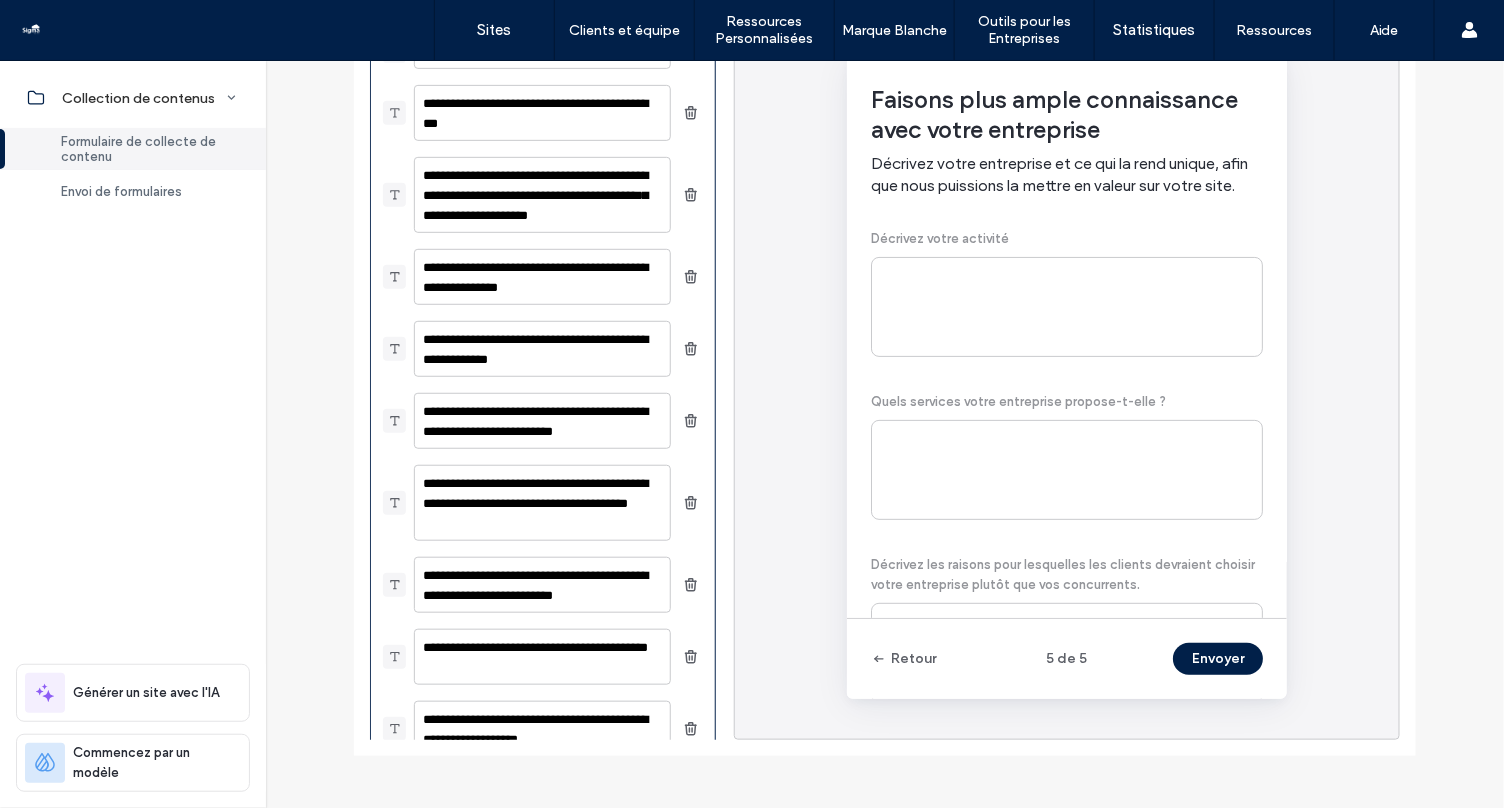 scroll, scrollTop: 585, scrollLeft: 0, axis: vertical 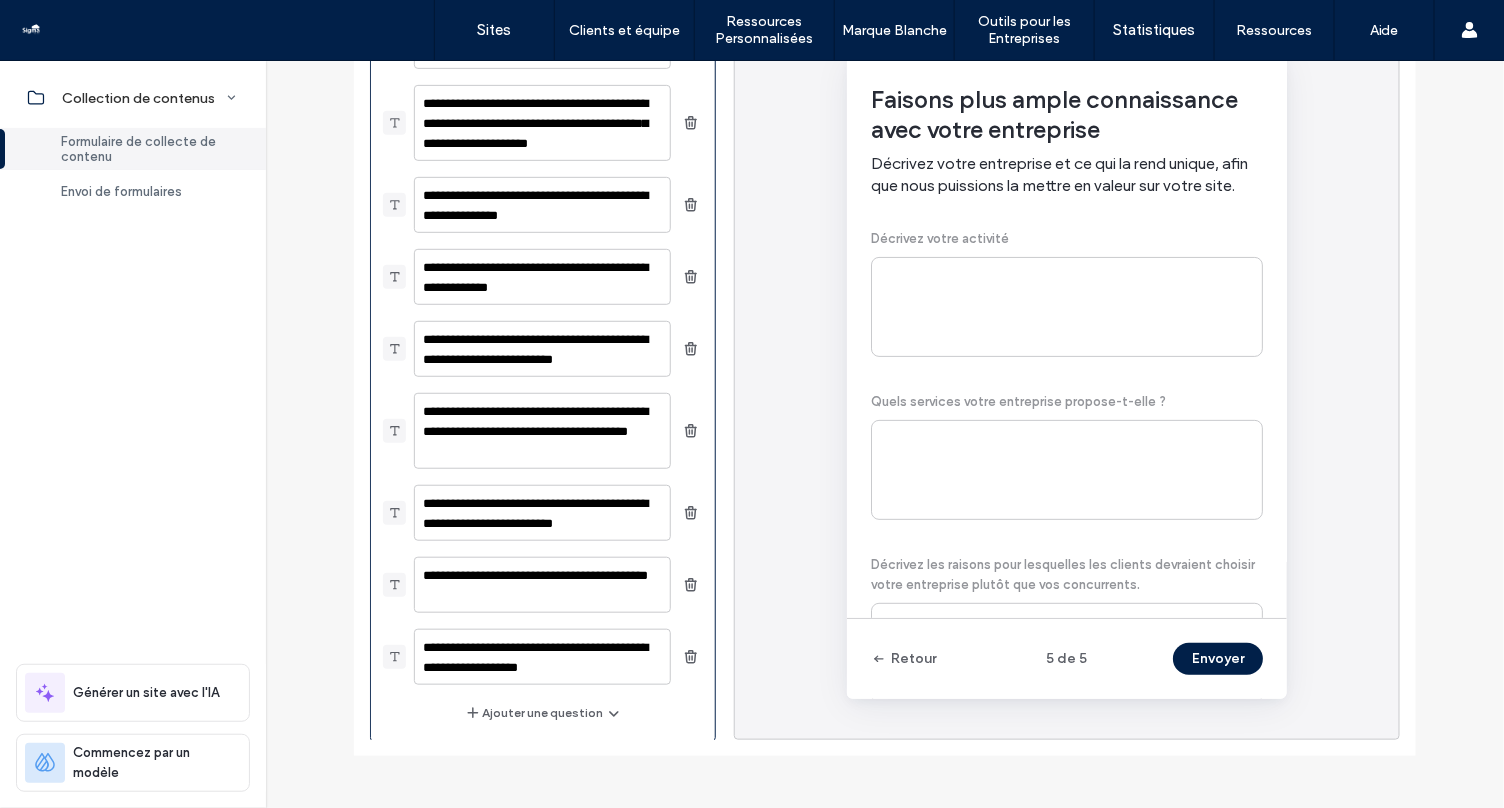 click on "Ajouter une question" at bounding box center (543, 713) 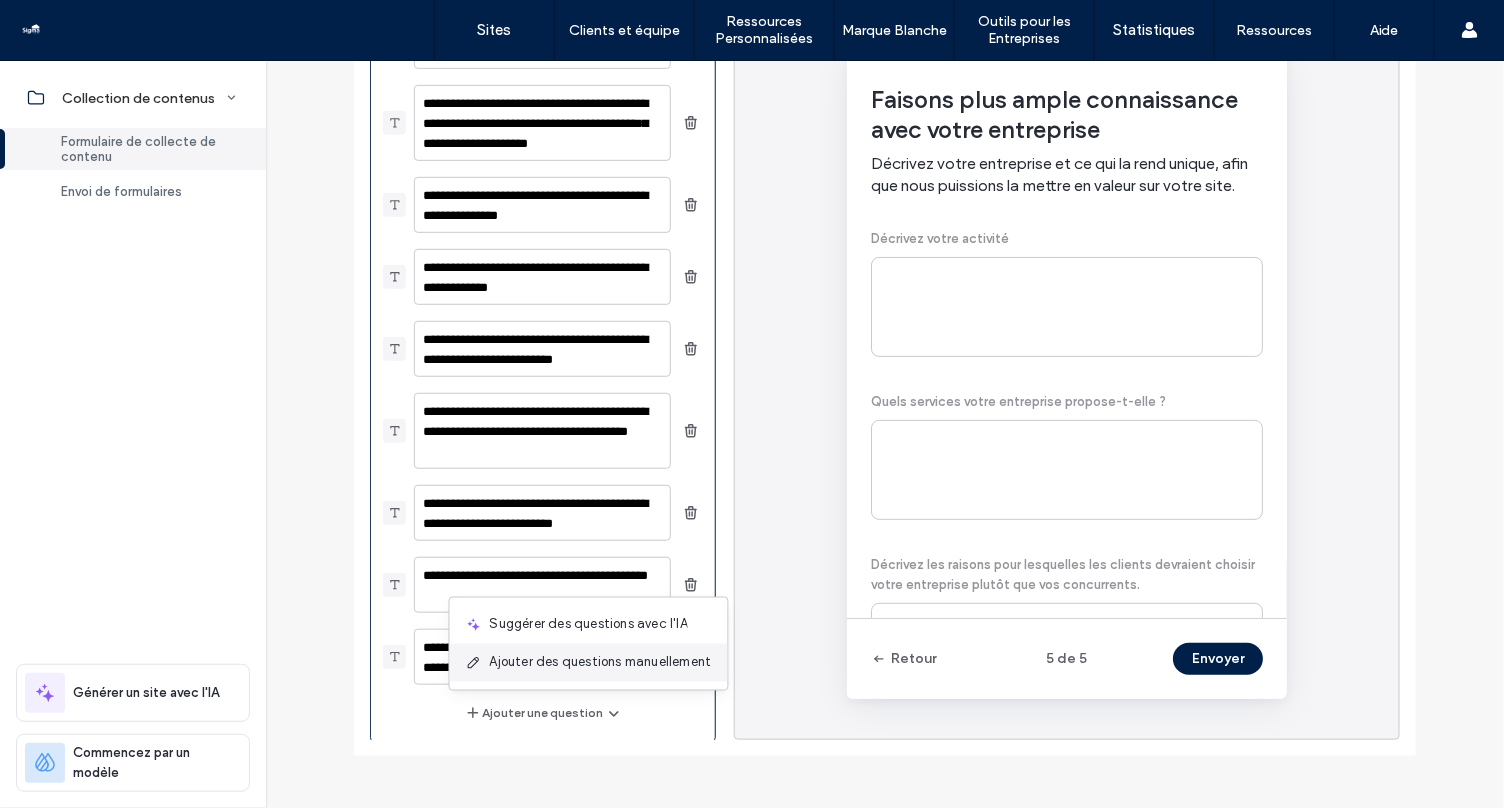 click on "Ajouter des questions manuellement" at bounding box center (601, 663) 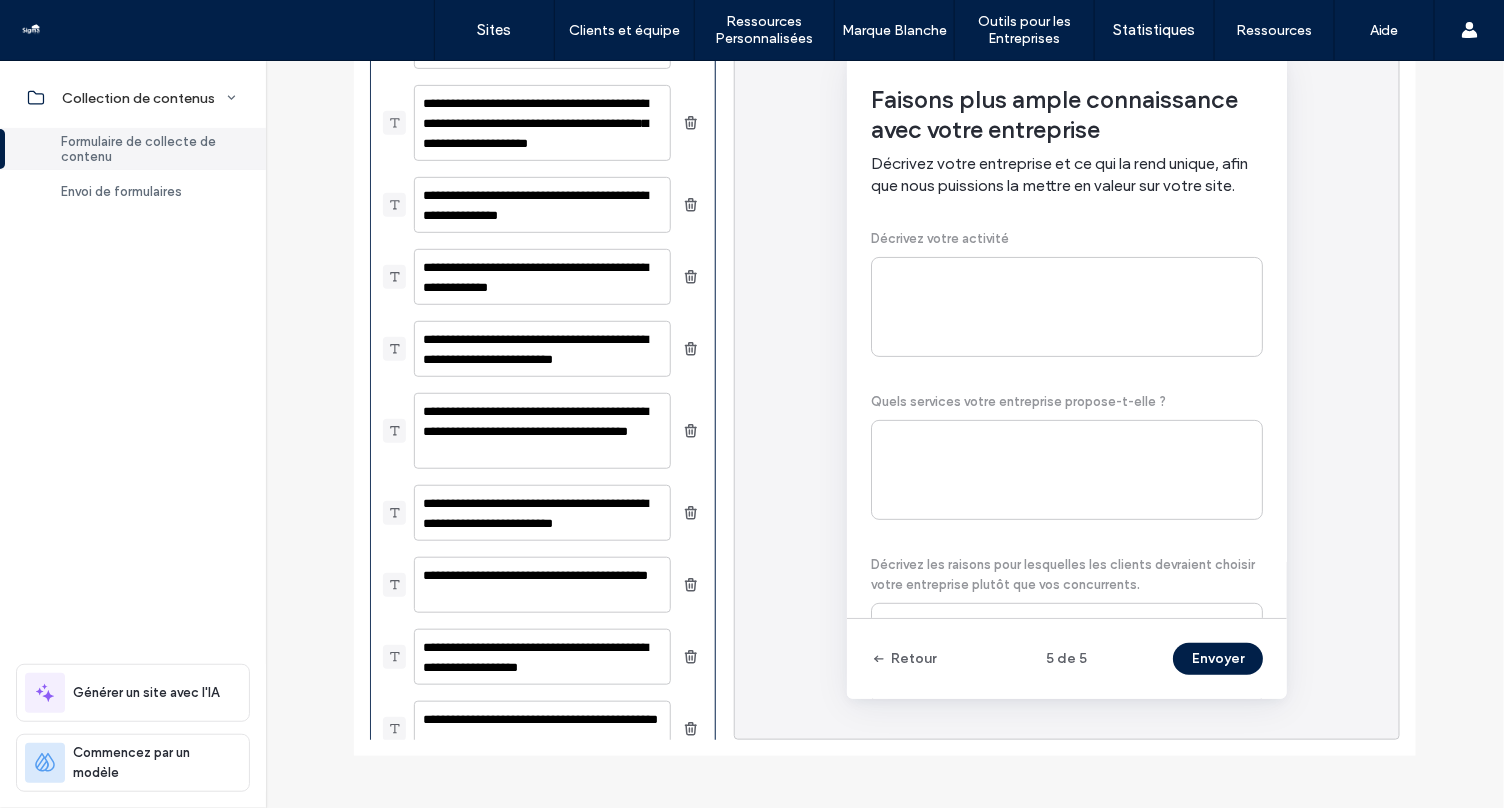 scroll, scrollTop: 657, scrollLeft: 0, axis: vertical 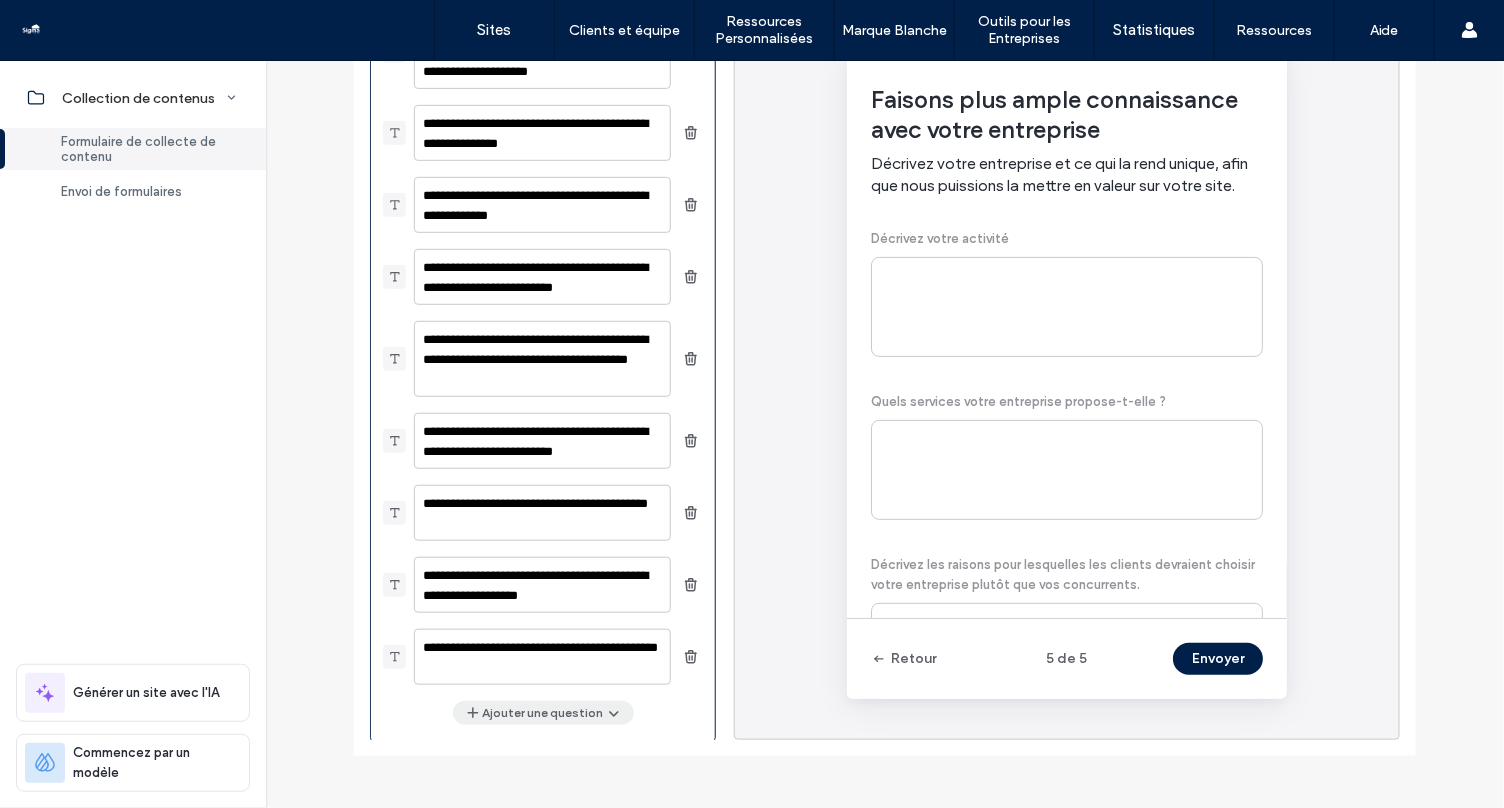 click on "Ajouter une question" at bounding box center (543, 713) 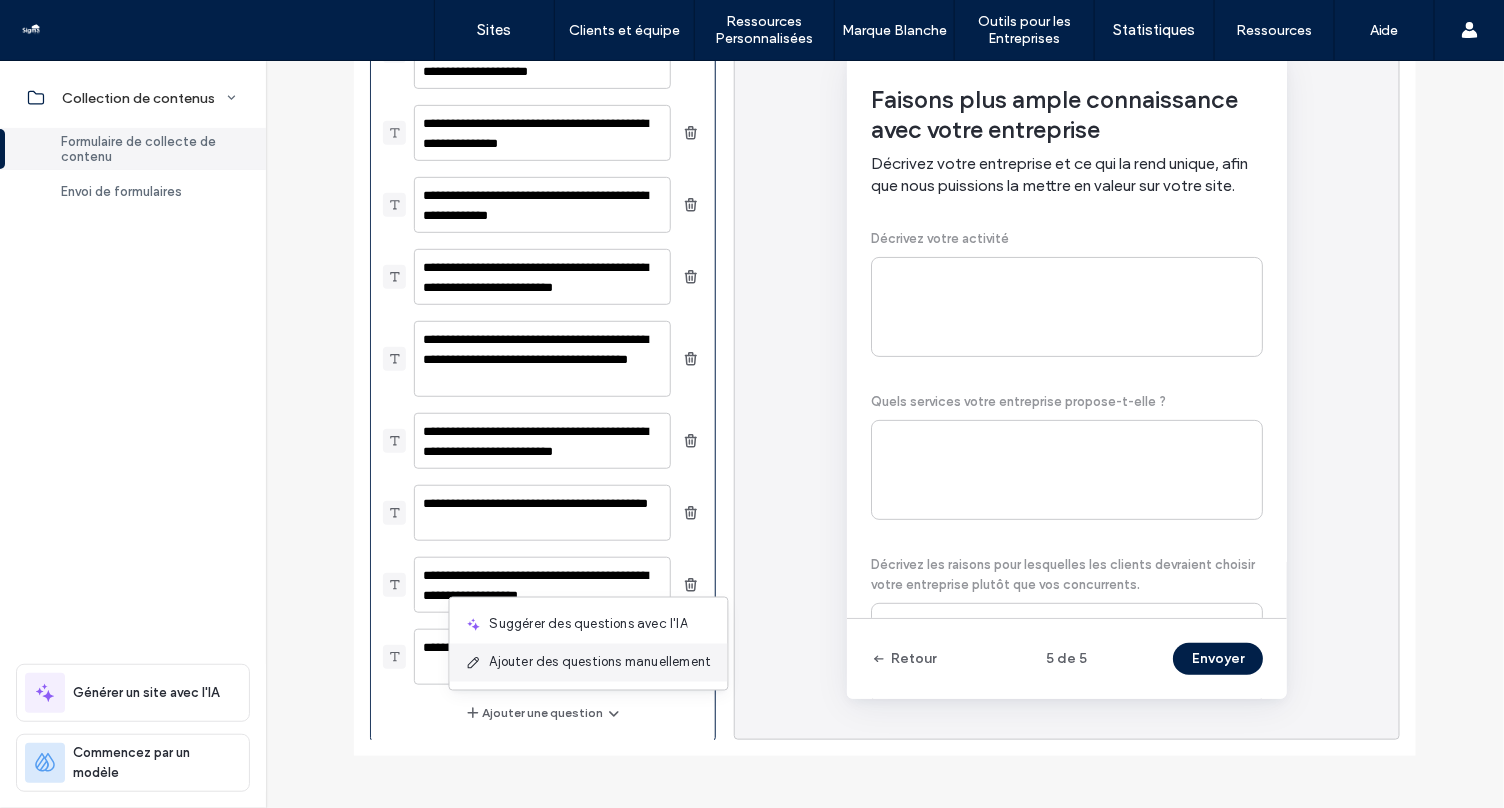 click on "Ajouter des questions manuellement" at bounding box center (601, 663) 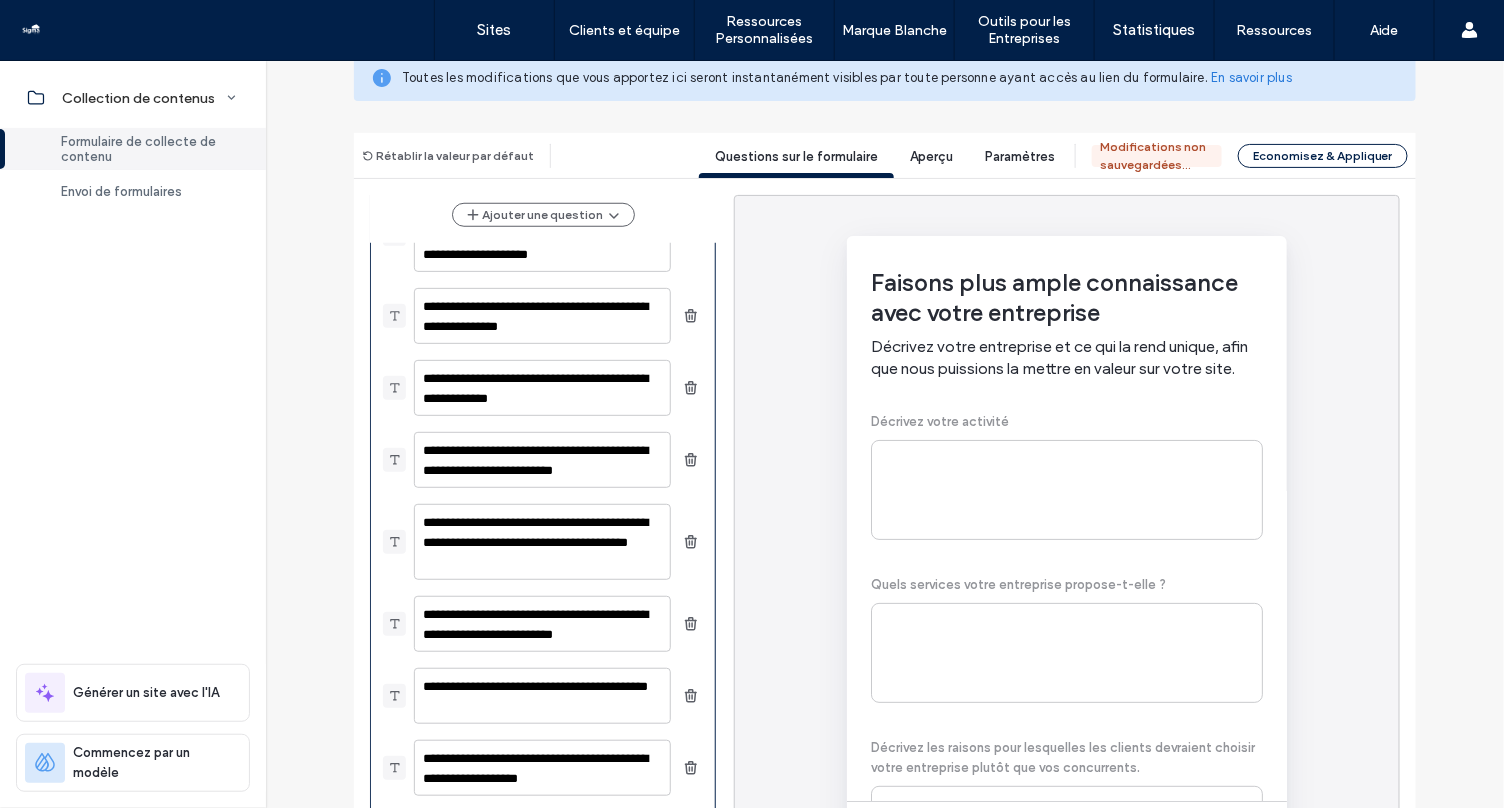 scroll, scrollTop: 0, scrollLeft: 0, axis: both 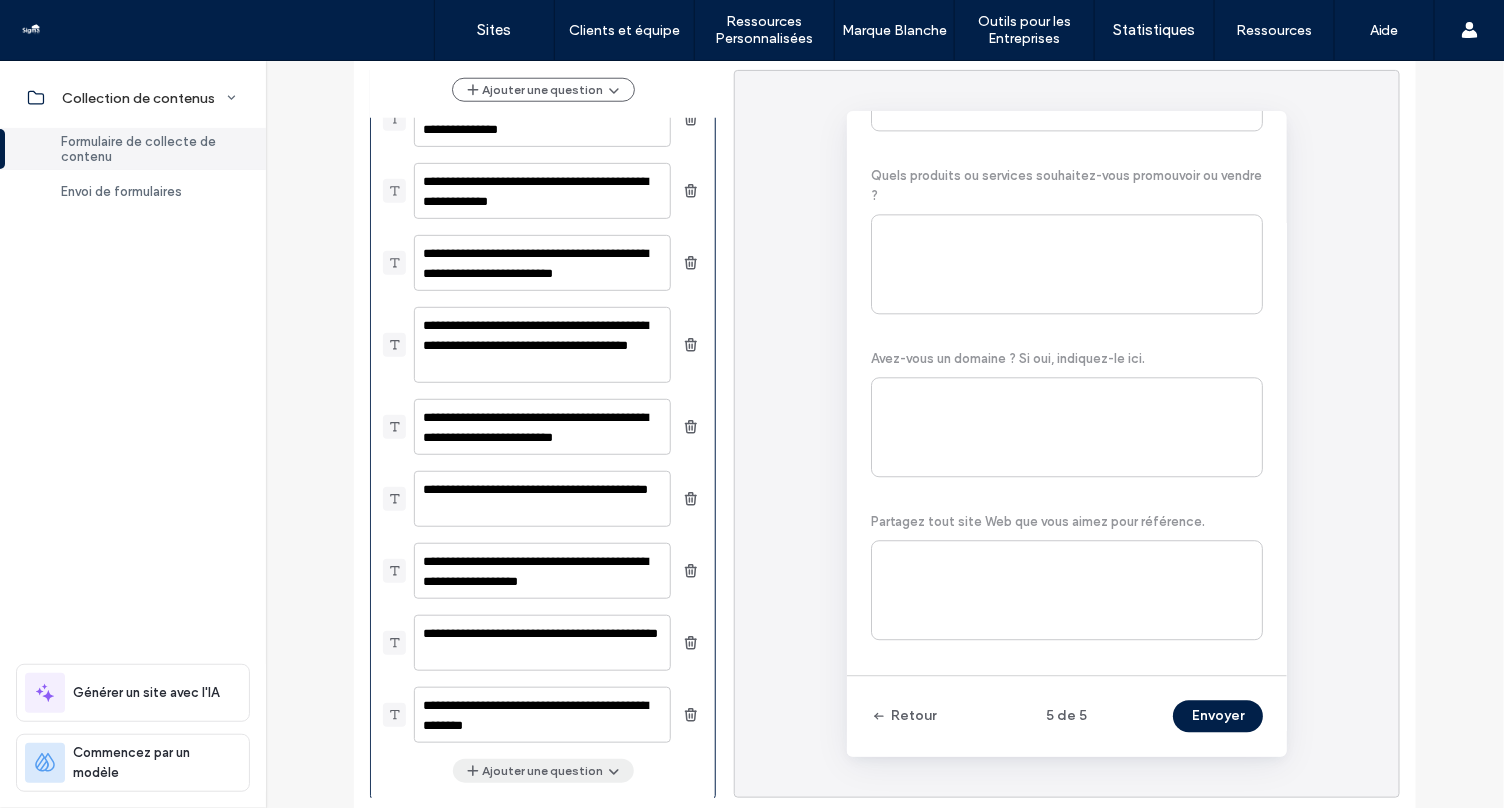 click on "Ajouter une question" at bounding box center (543, 771) 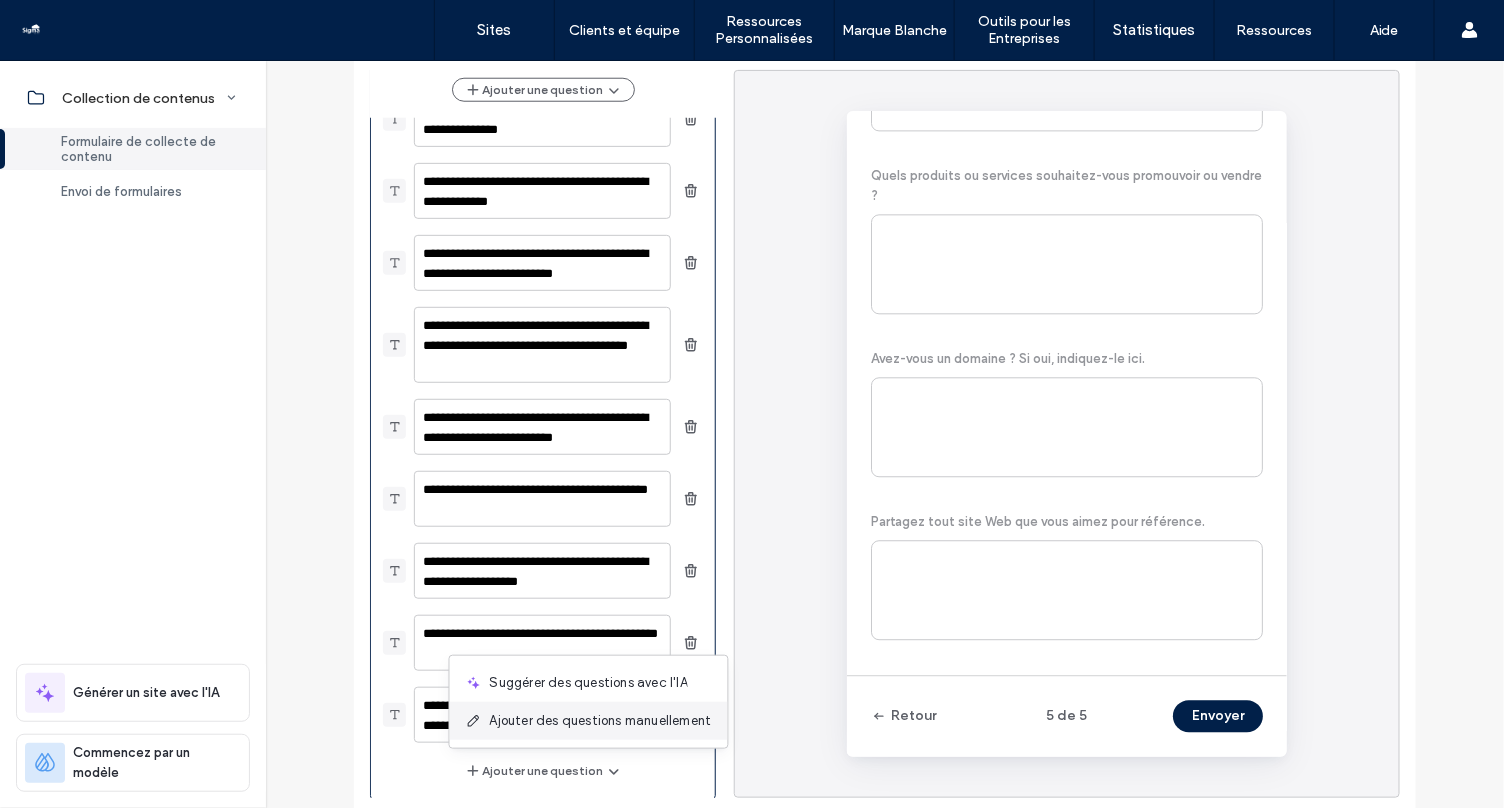 click on "Ajouter des questions manuellement" at bounding box center [601, 721] 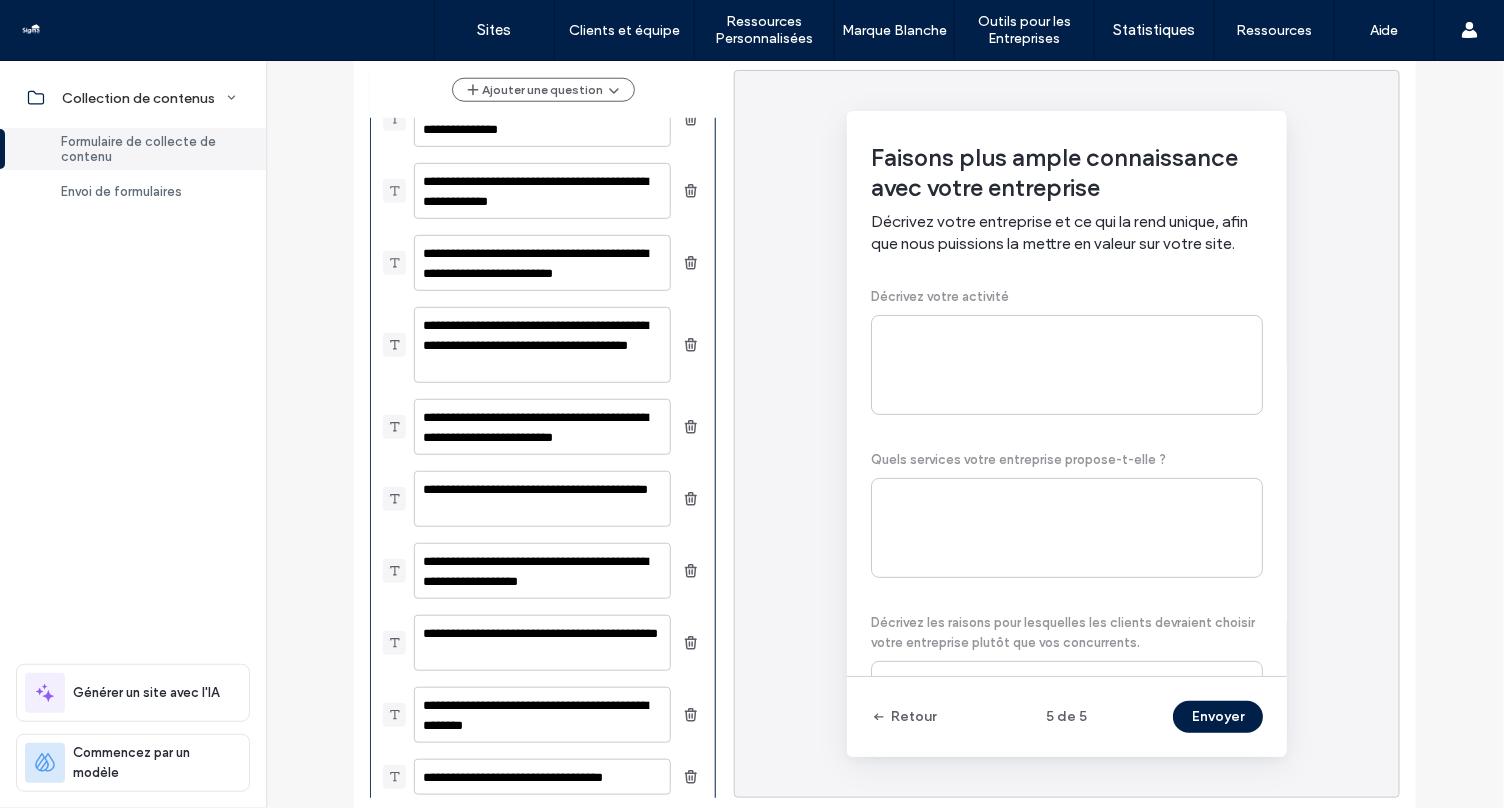 scroll, scrollTop: 781, scrollLeft: 0, axis: vertical 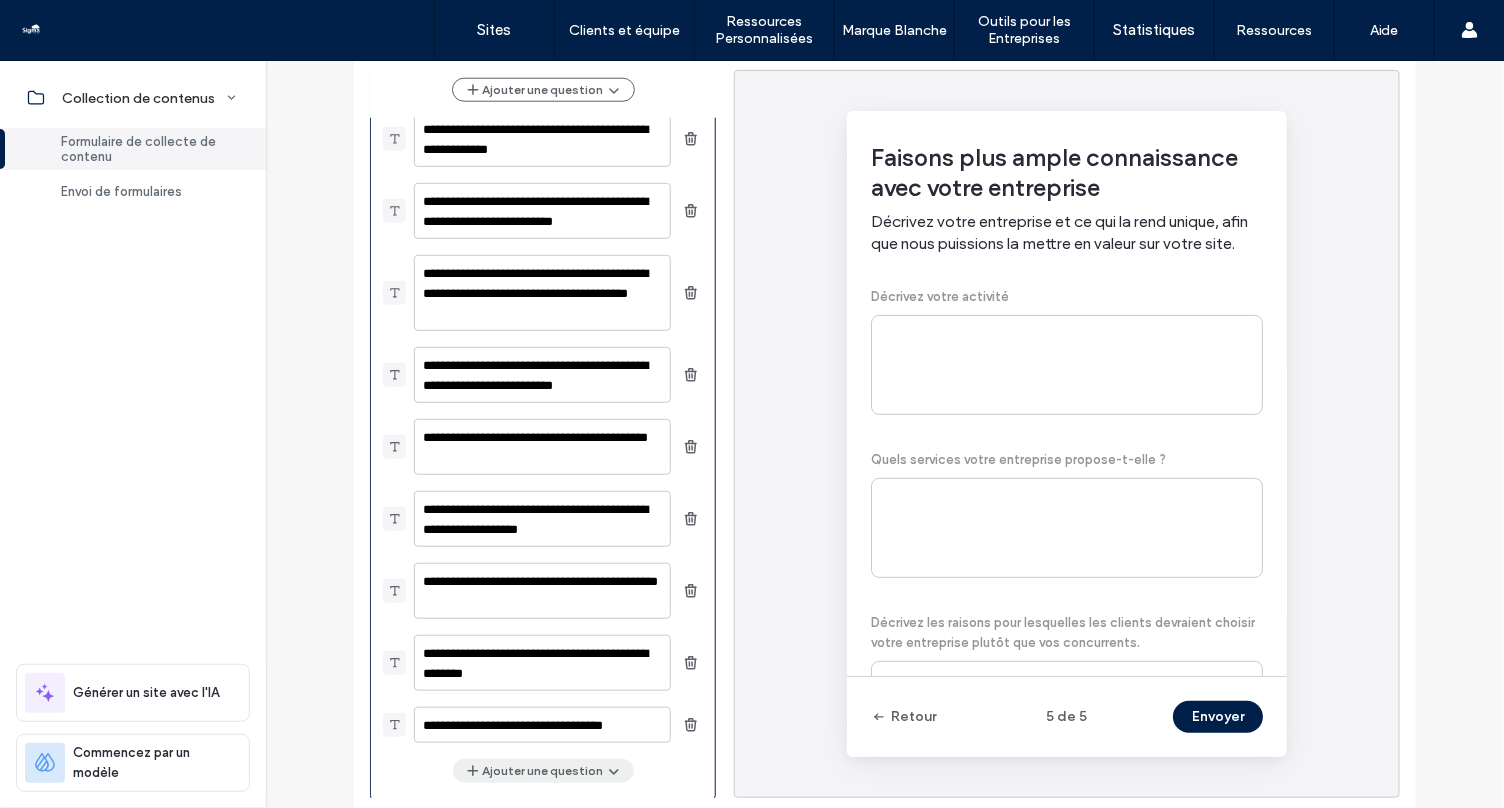 click 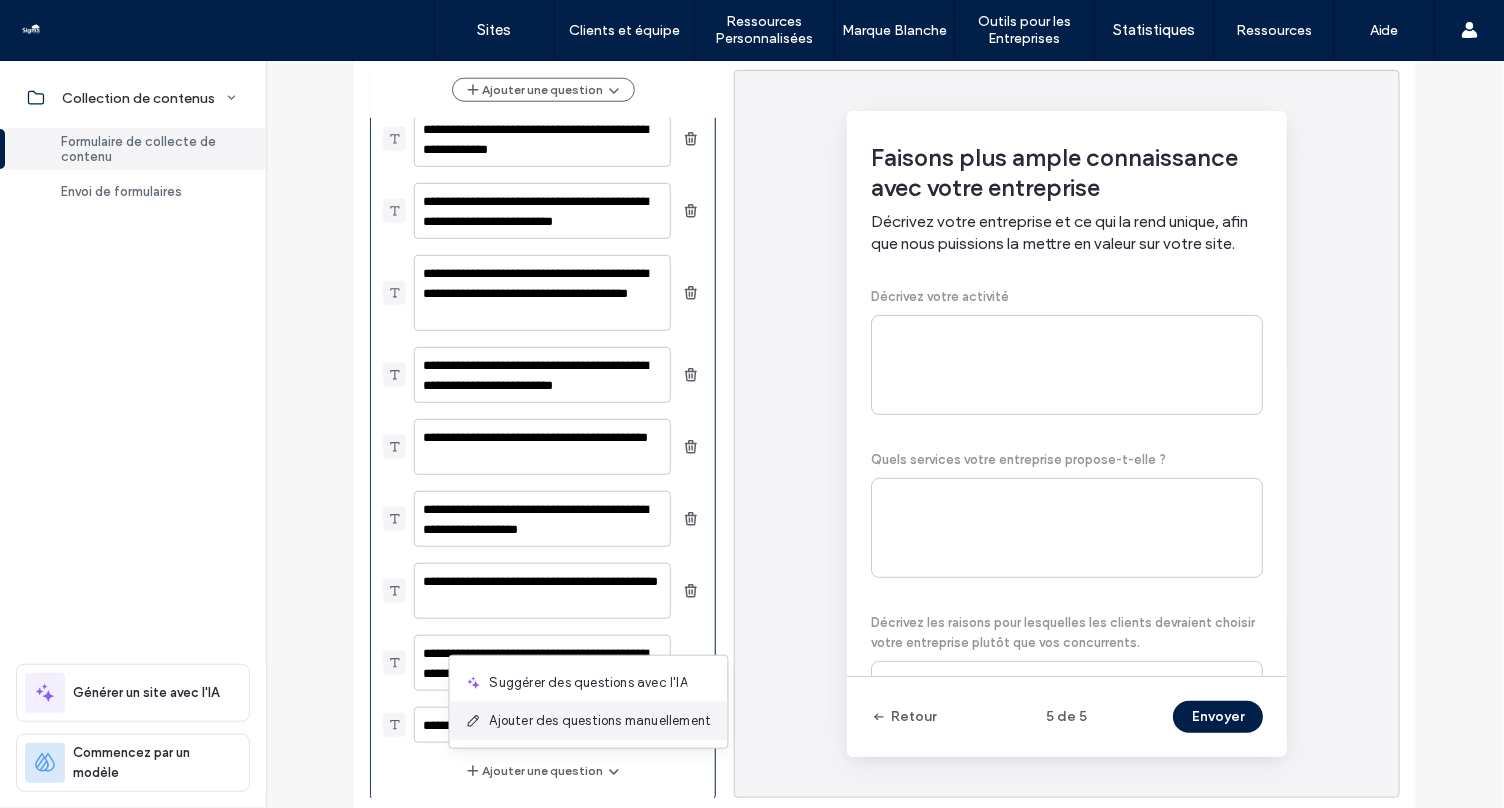 click on "Ajouter des questions manuellement" at bounding box center (589, 721) 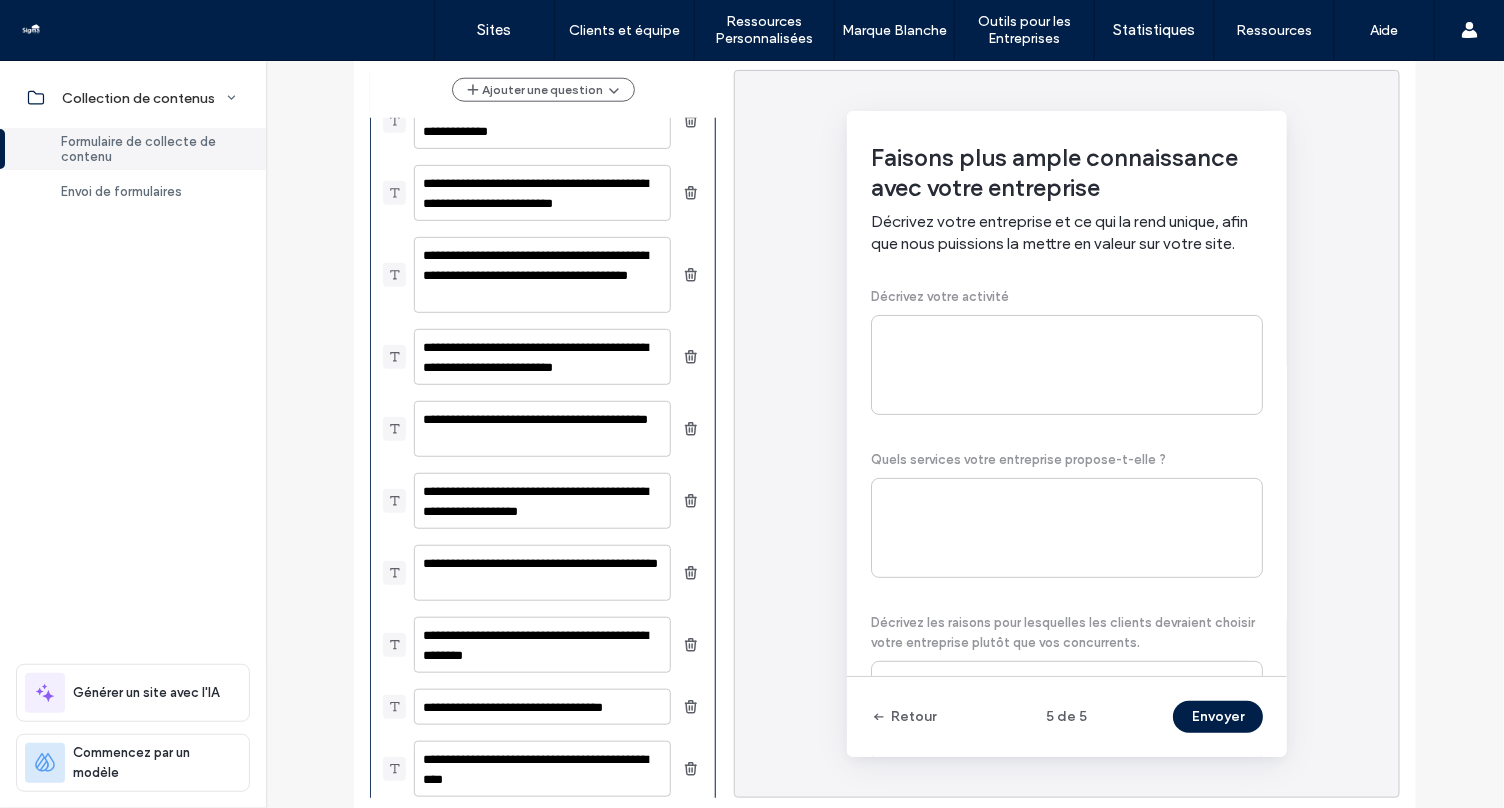 scroll, scrollTop: 853, scrollLeft: 0, axis: vertical 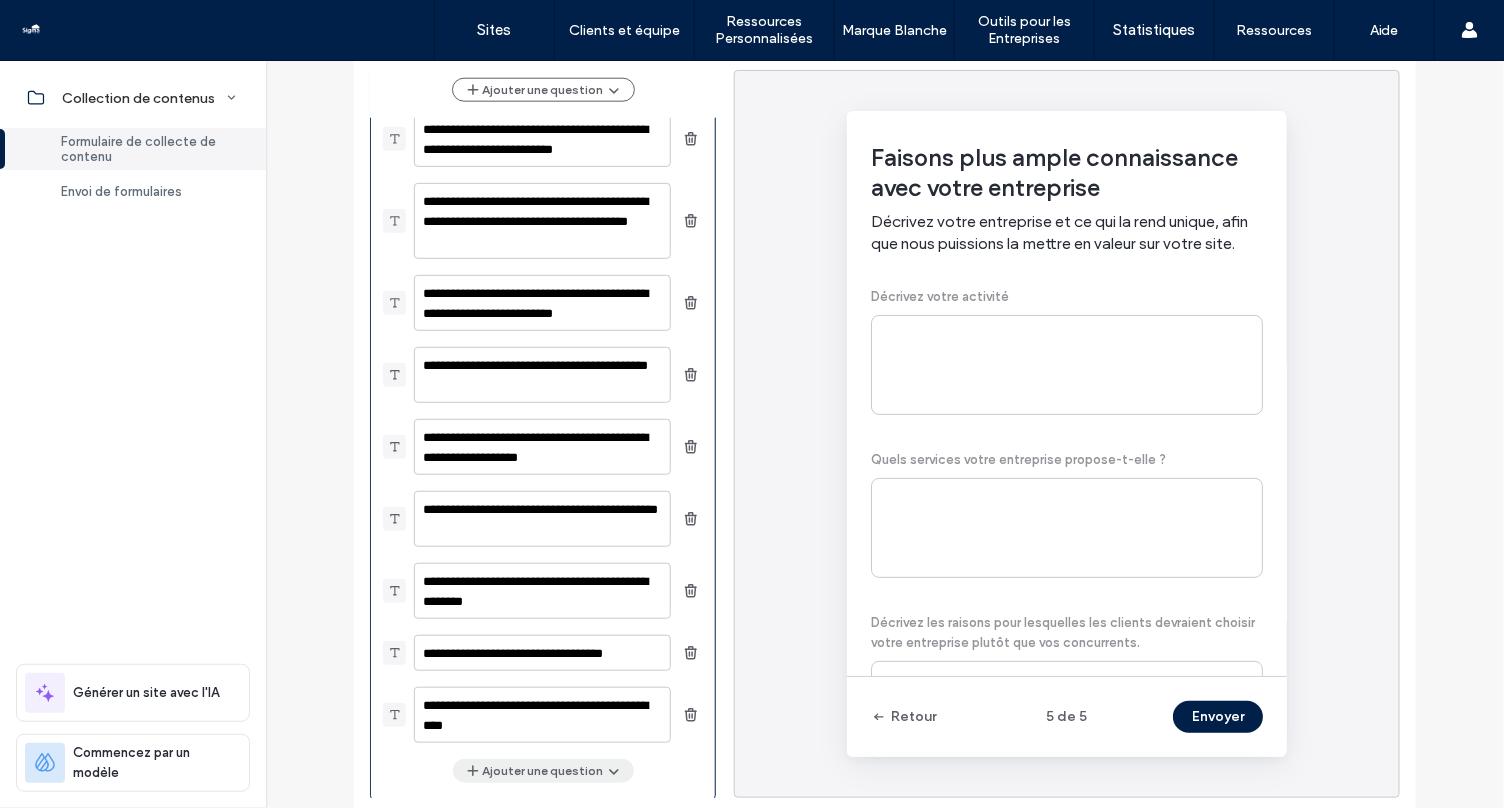 click 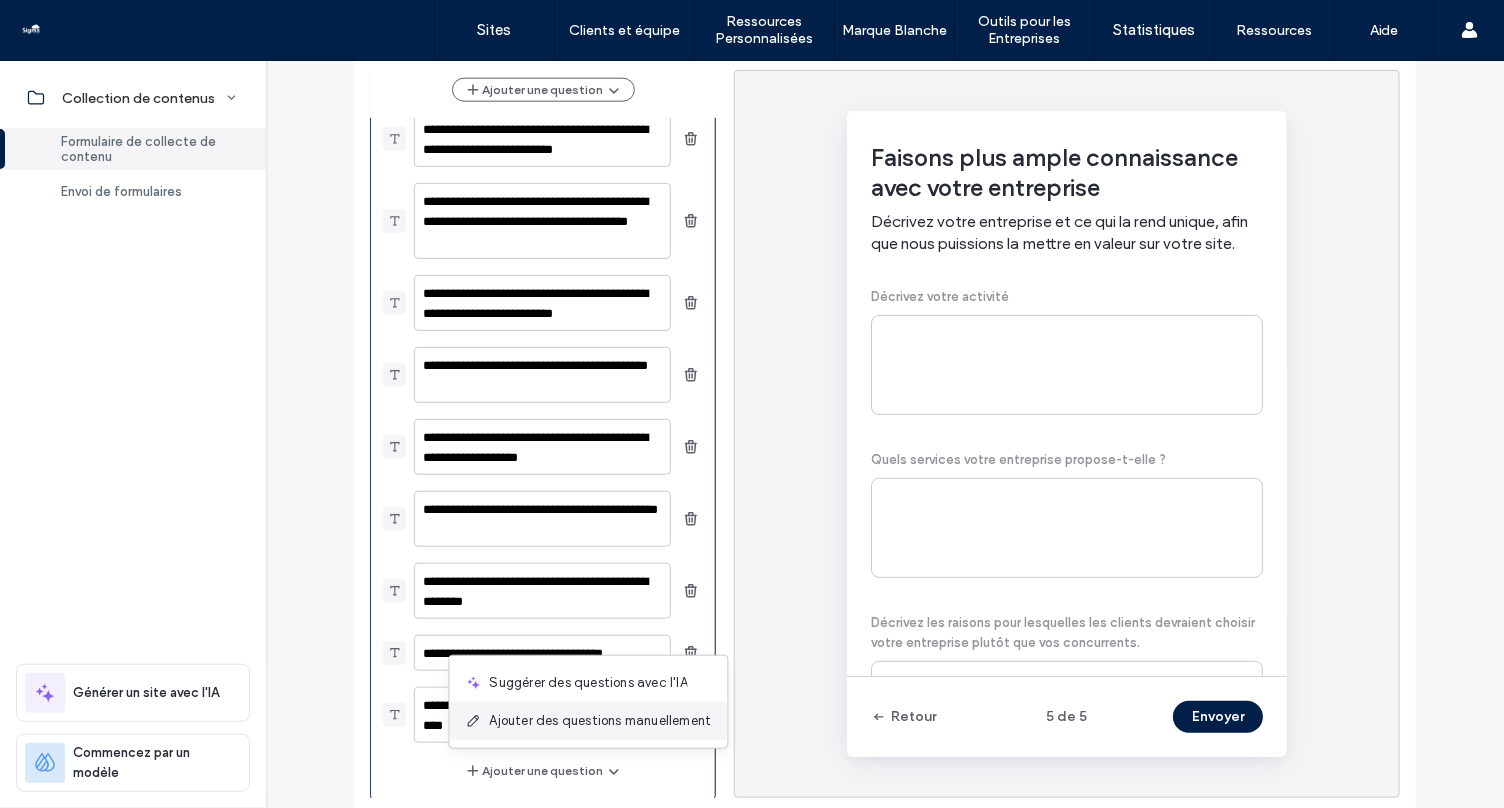 click on "Ajouter des questions manuellement" at bounding box center (601, 721) 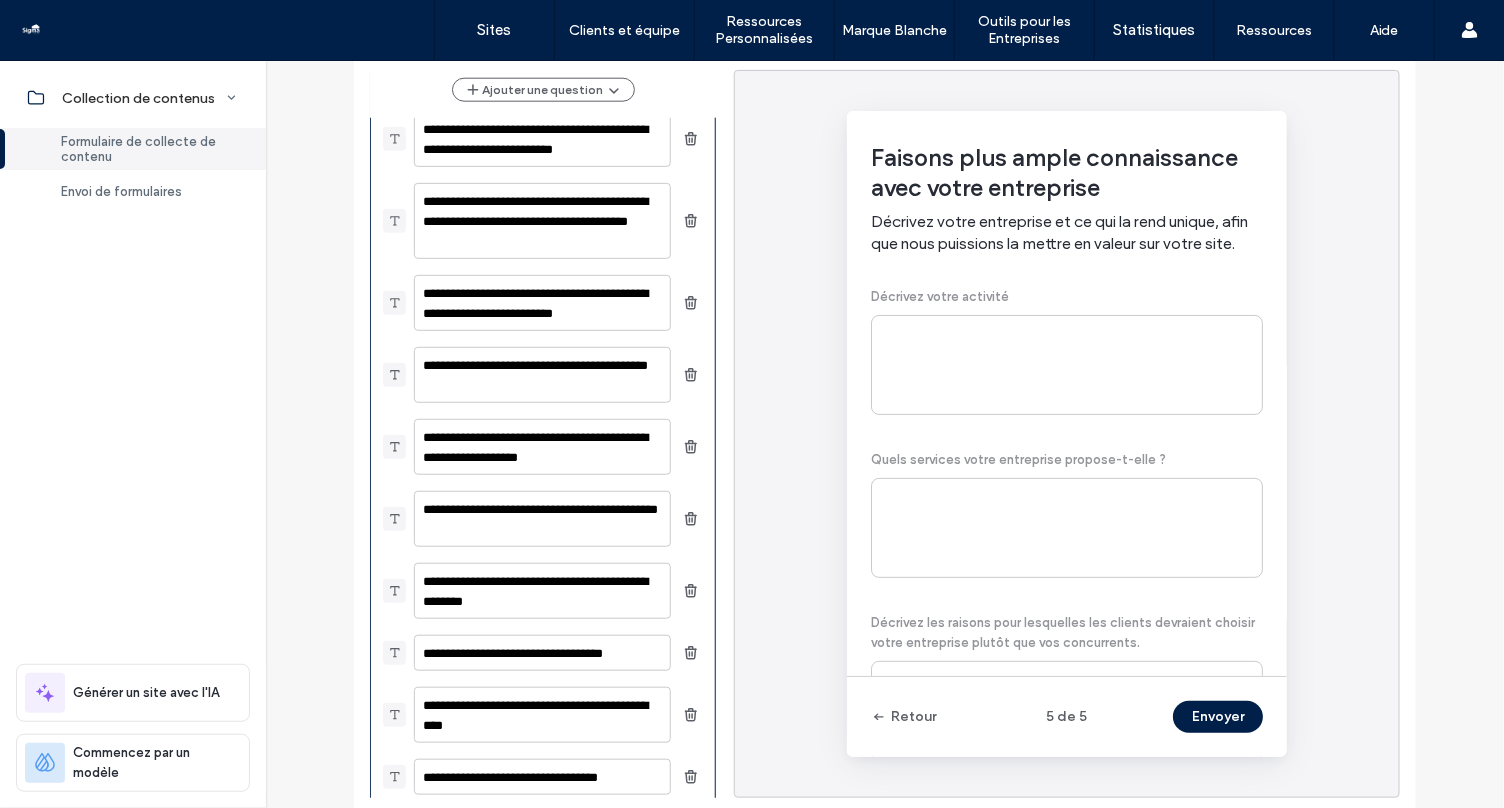 scroll, scrollTop: 905, scrollLeft: 0, axis: vertical 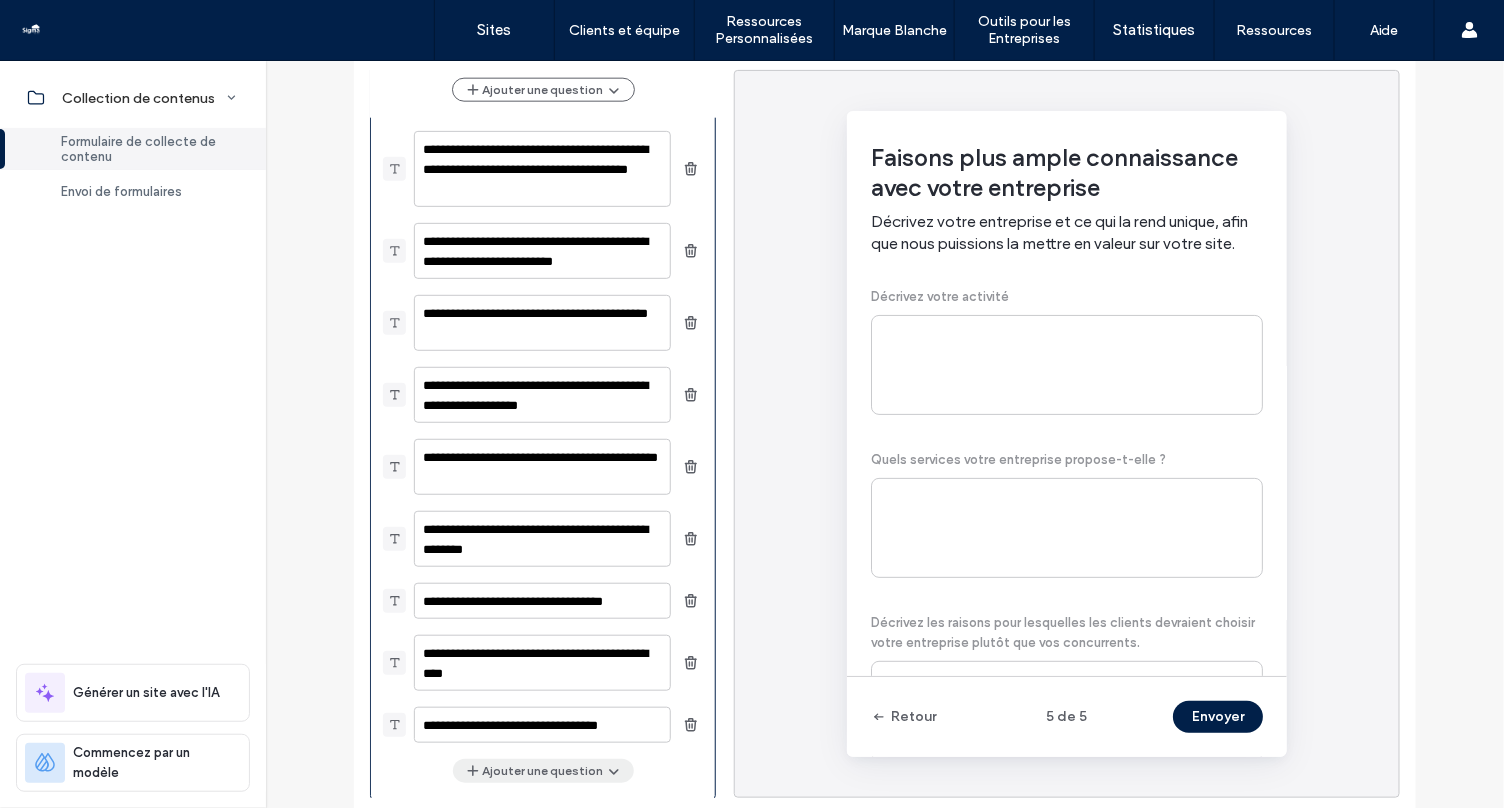 click on "Ajouter une question" at bounding box center [543, 771] 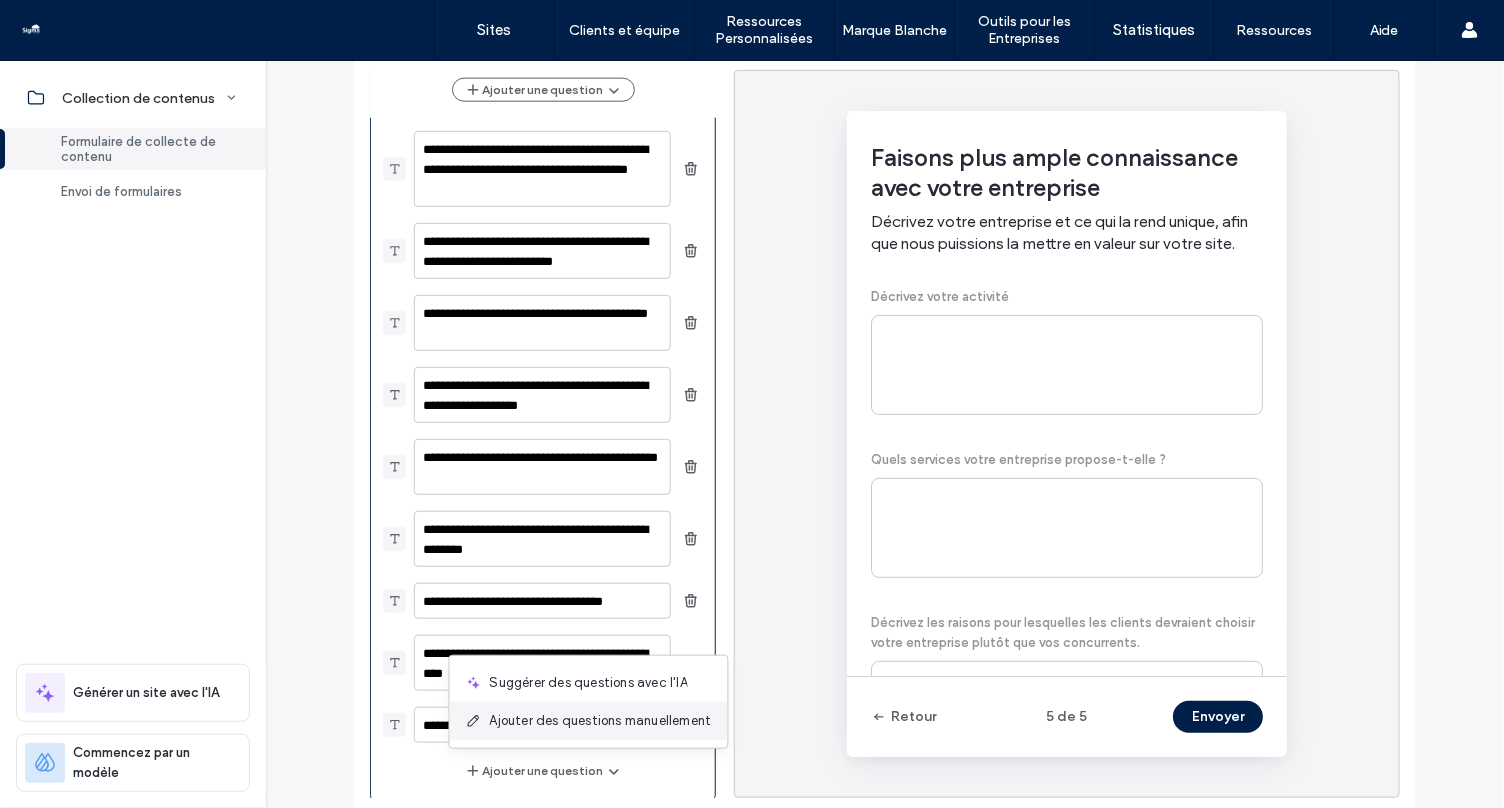 click on "Ajouter des questions manuellement" at bounding box center (601, 721) 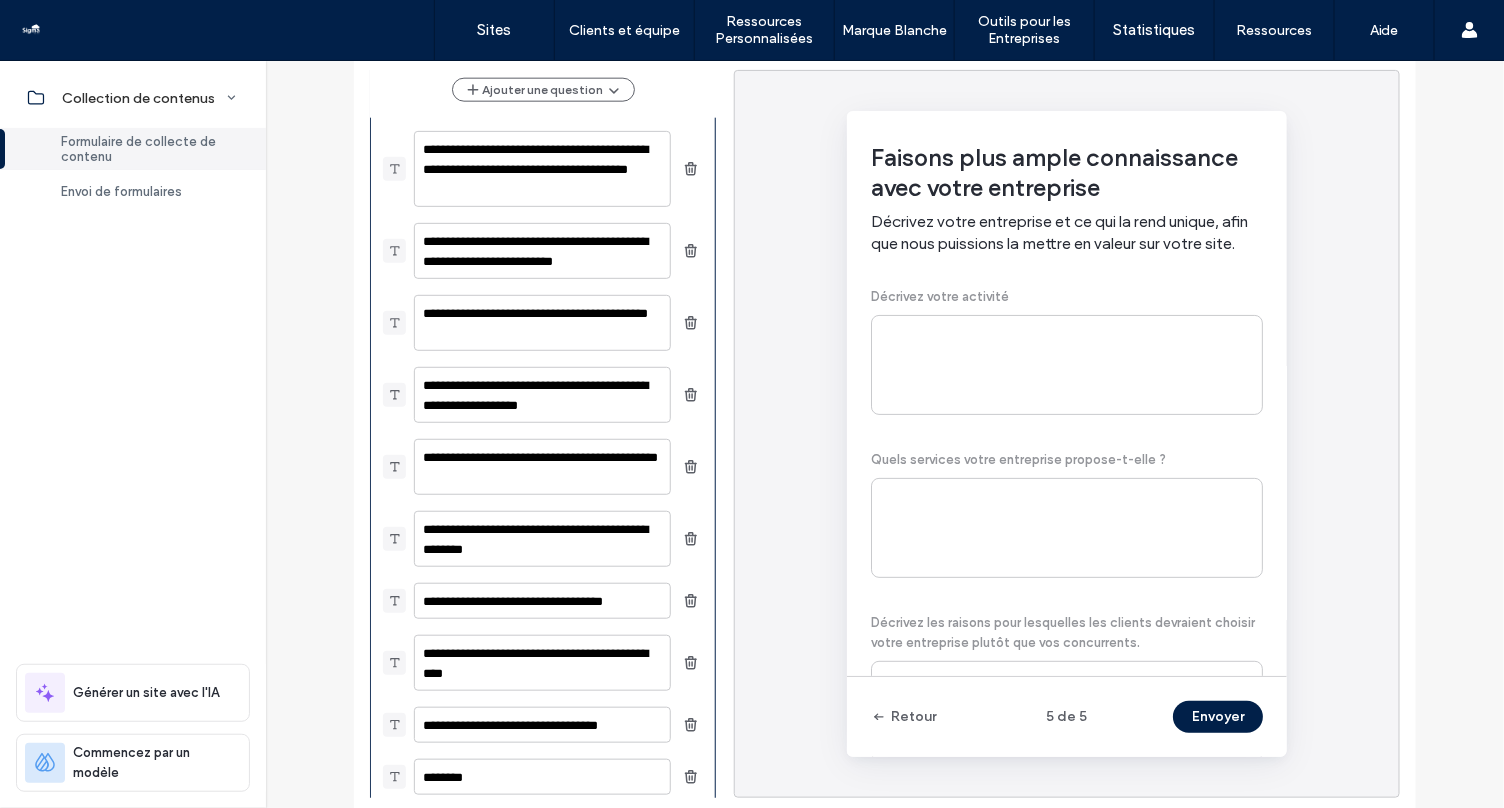 scroll, scrollTop: 957, scrollLeft: 0, axis: vertical 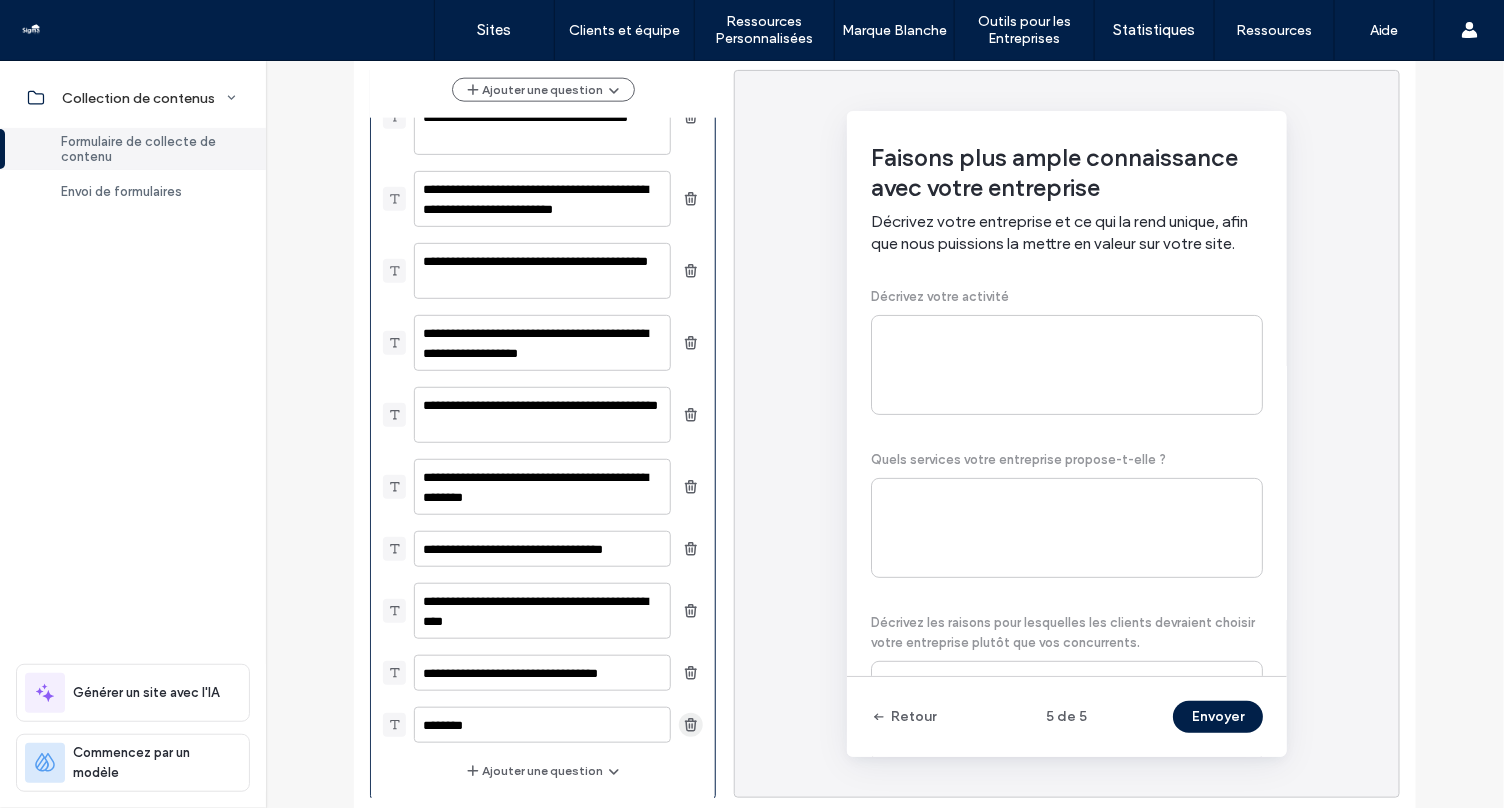 click 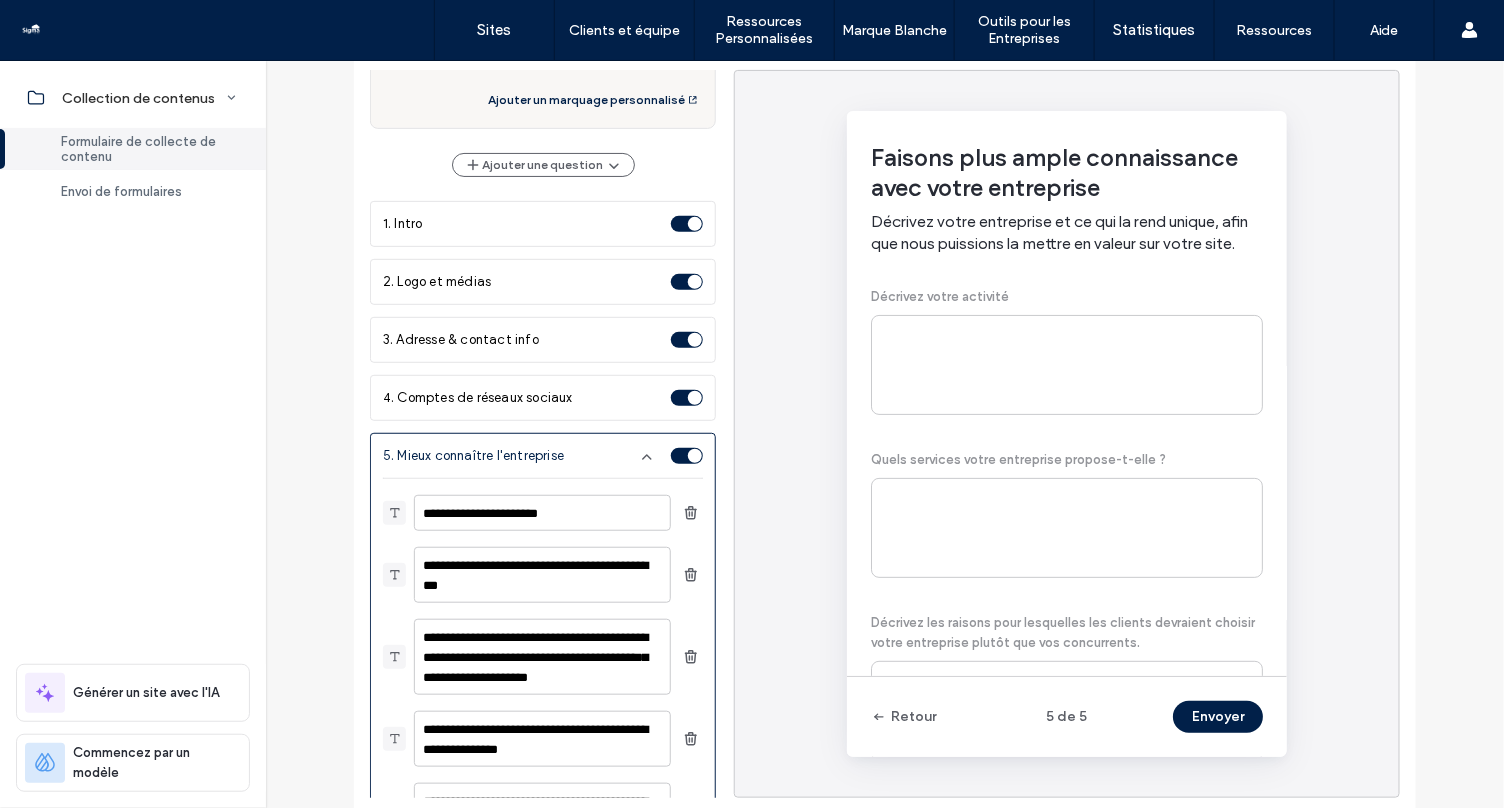 scroll, scrollTop: 0, scrollLeft: 0, axis: both 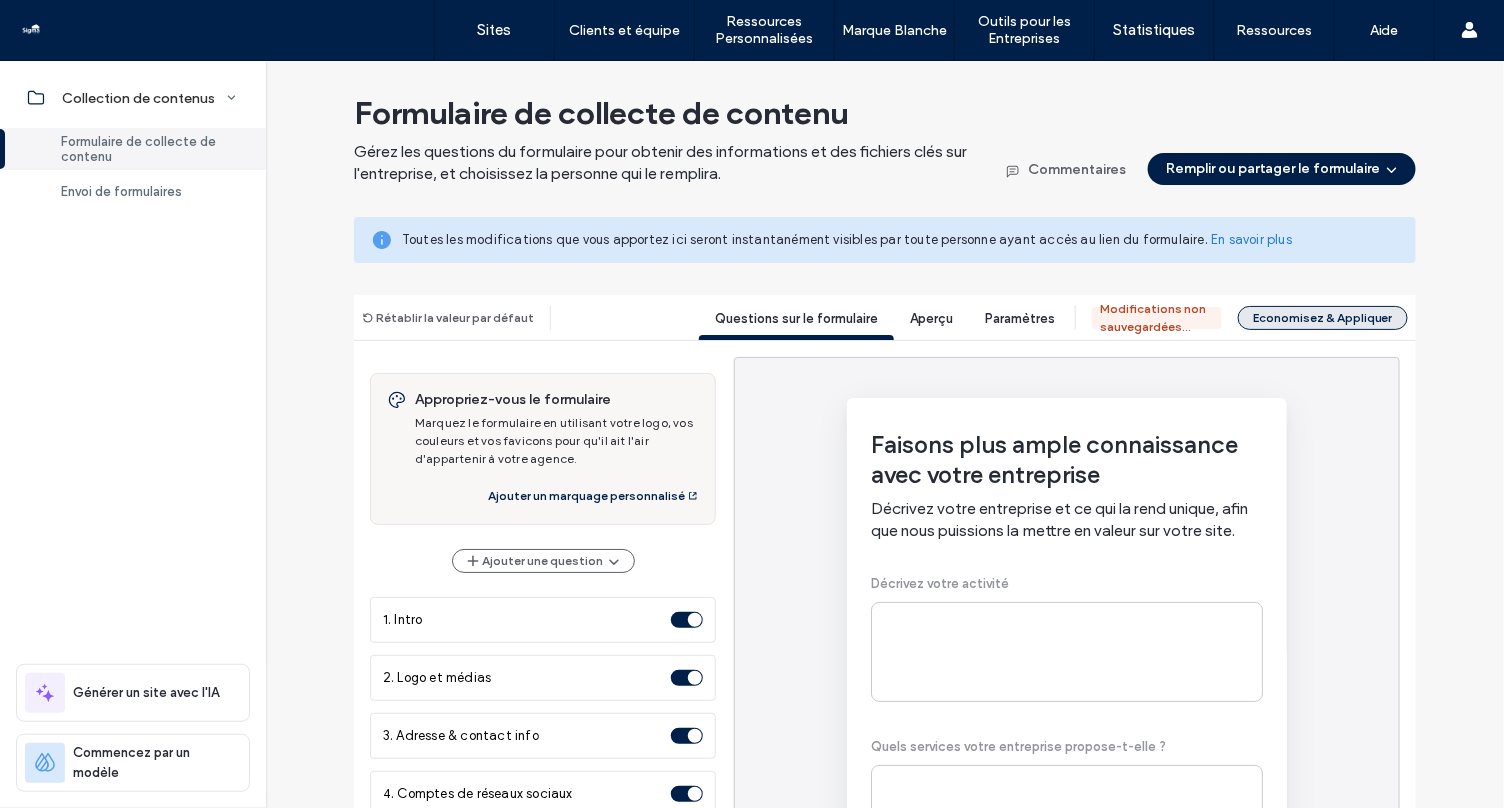 click on "Economisez & Appliquer" at bounding box center (1323, 318) 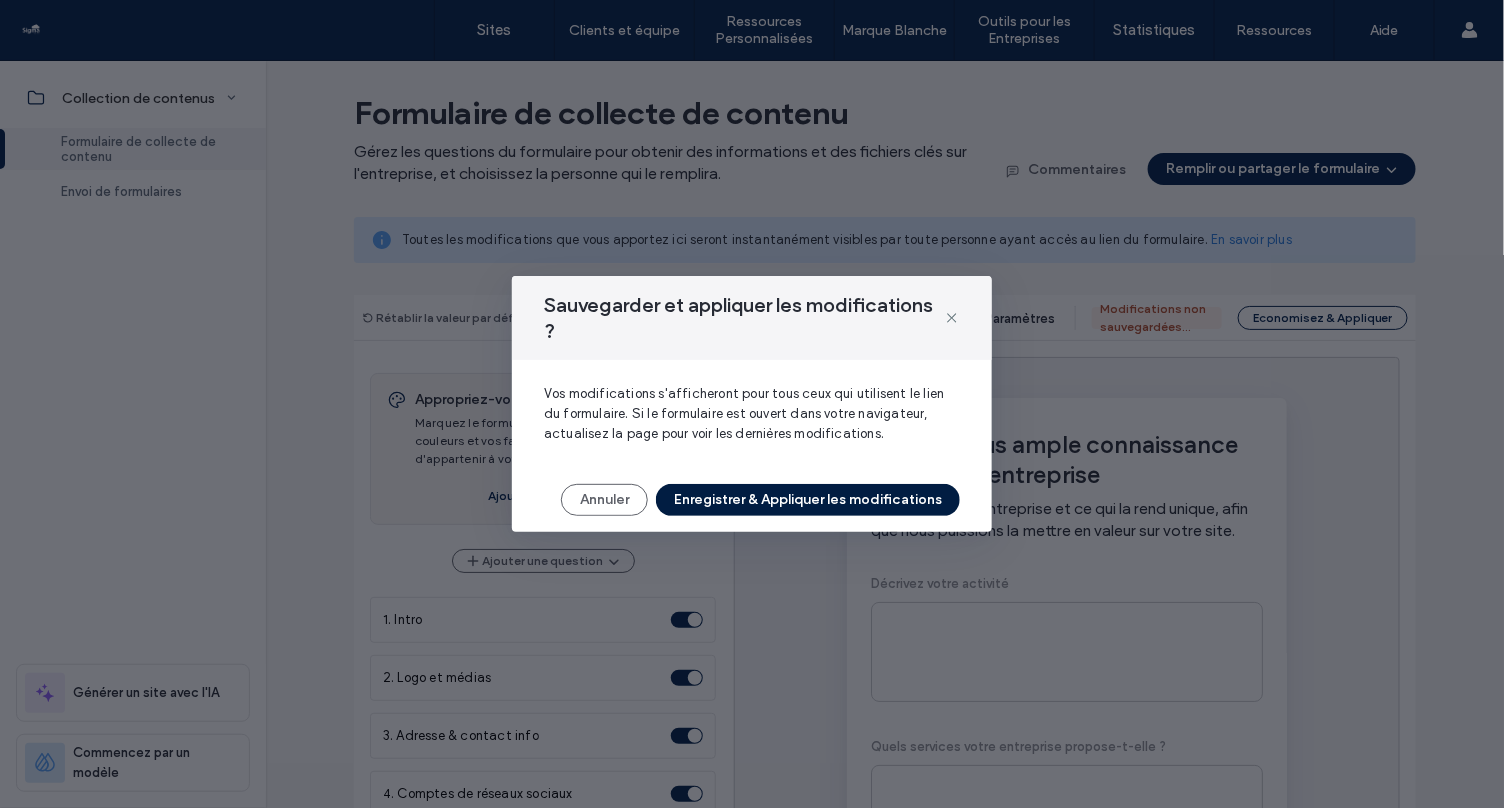 click on "Enregistrer & Appliquer les modifications" at bounding box center [808, 500] 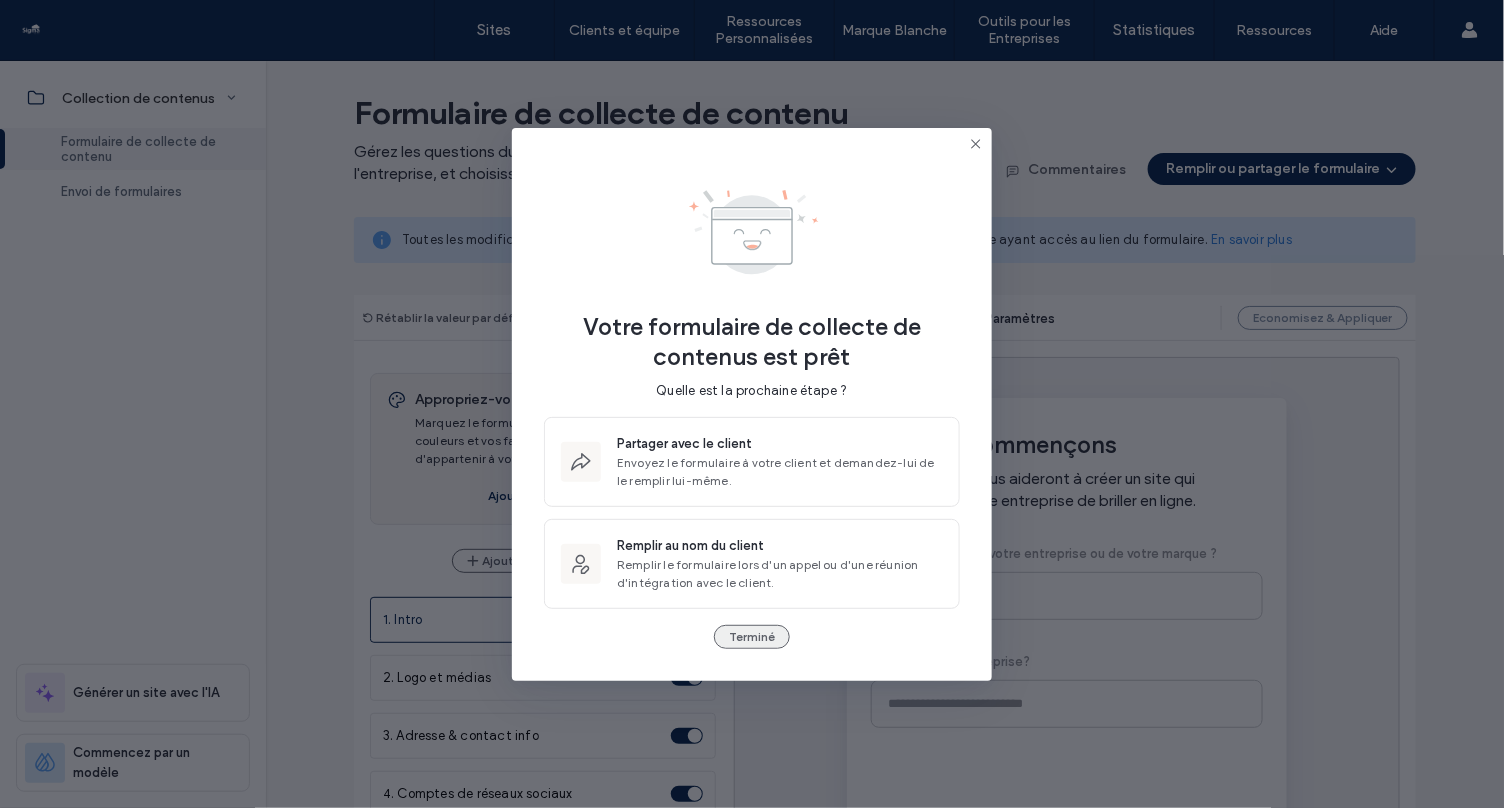click on "Terminé" at bounding box center [752, 637] 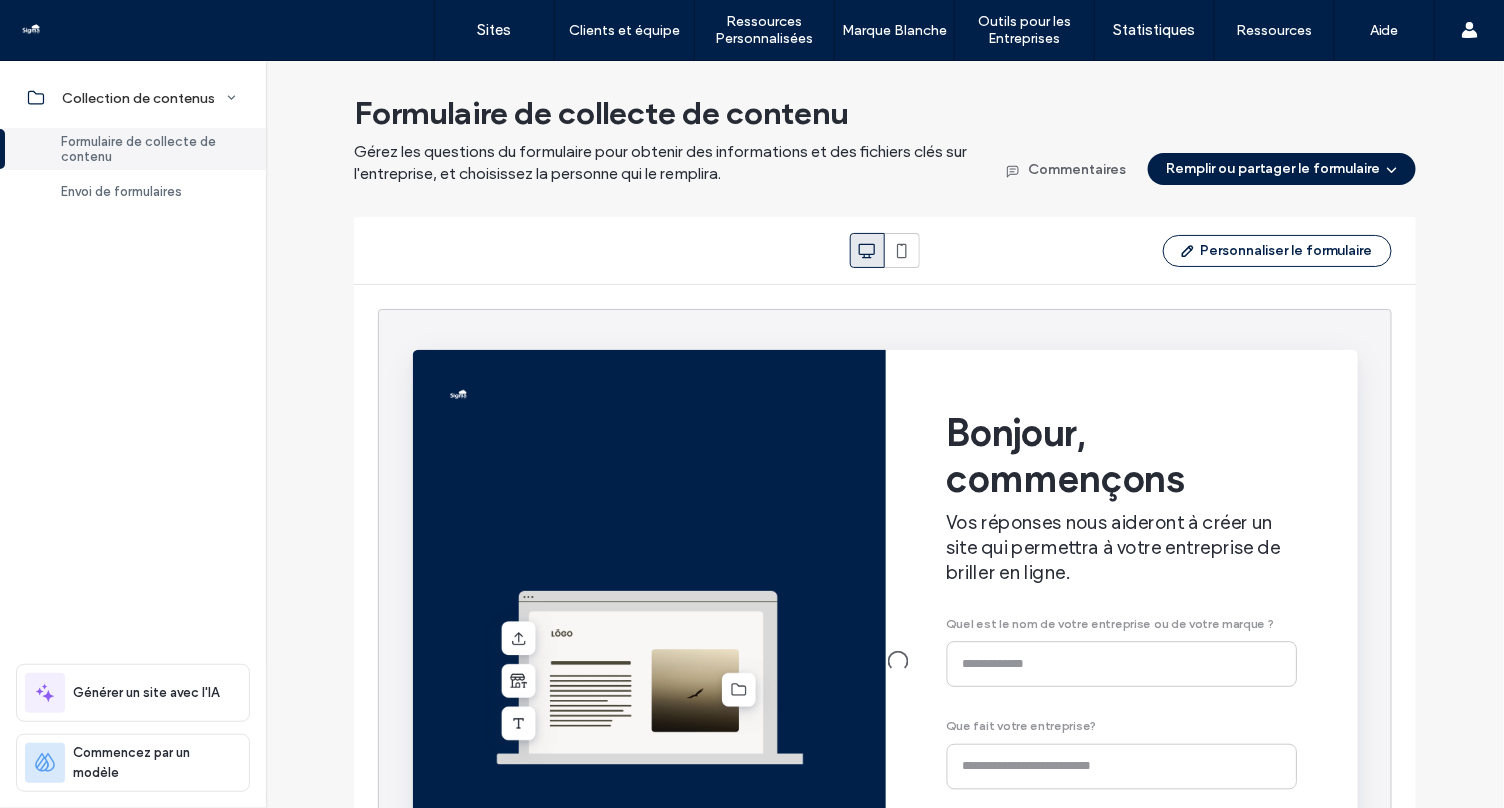 scroll, scrollTop: 0, scrollLeft: 0, axis: both 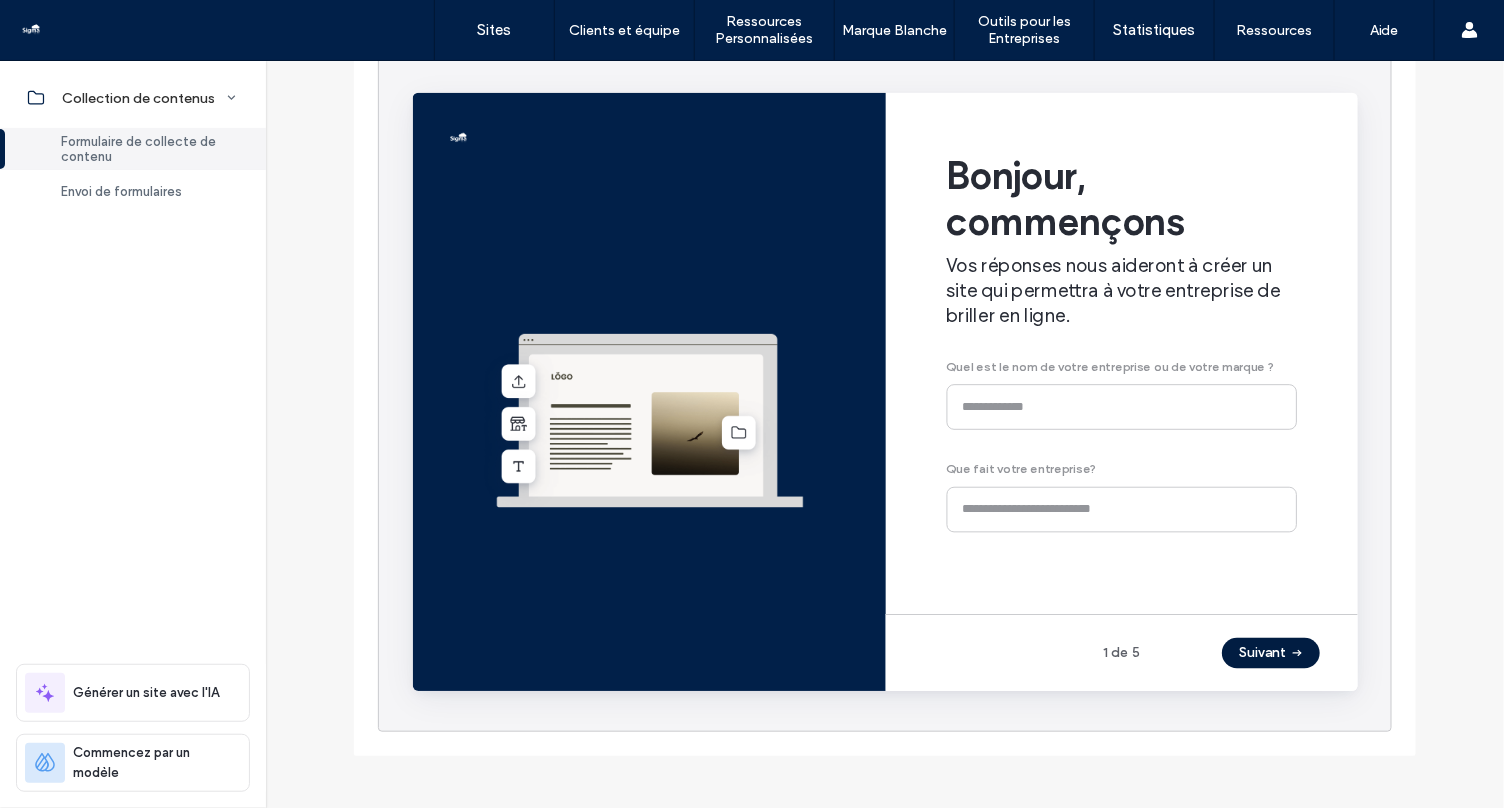 click on "Suivant" at bounding box center (1315, 682) 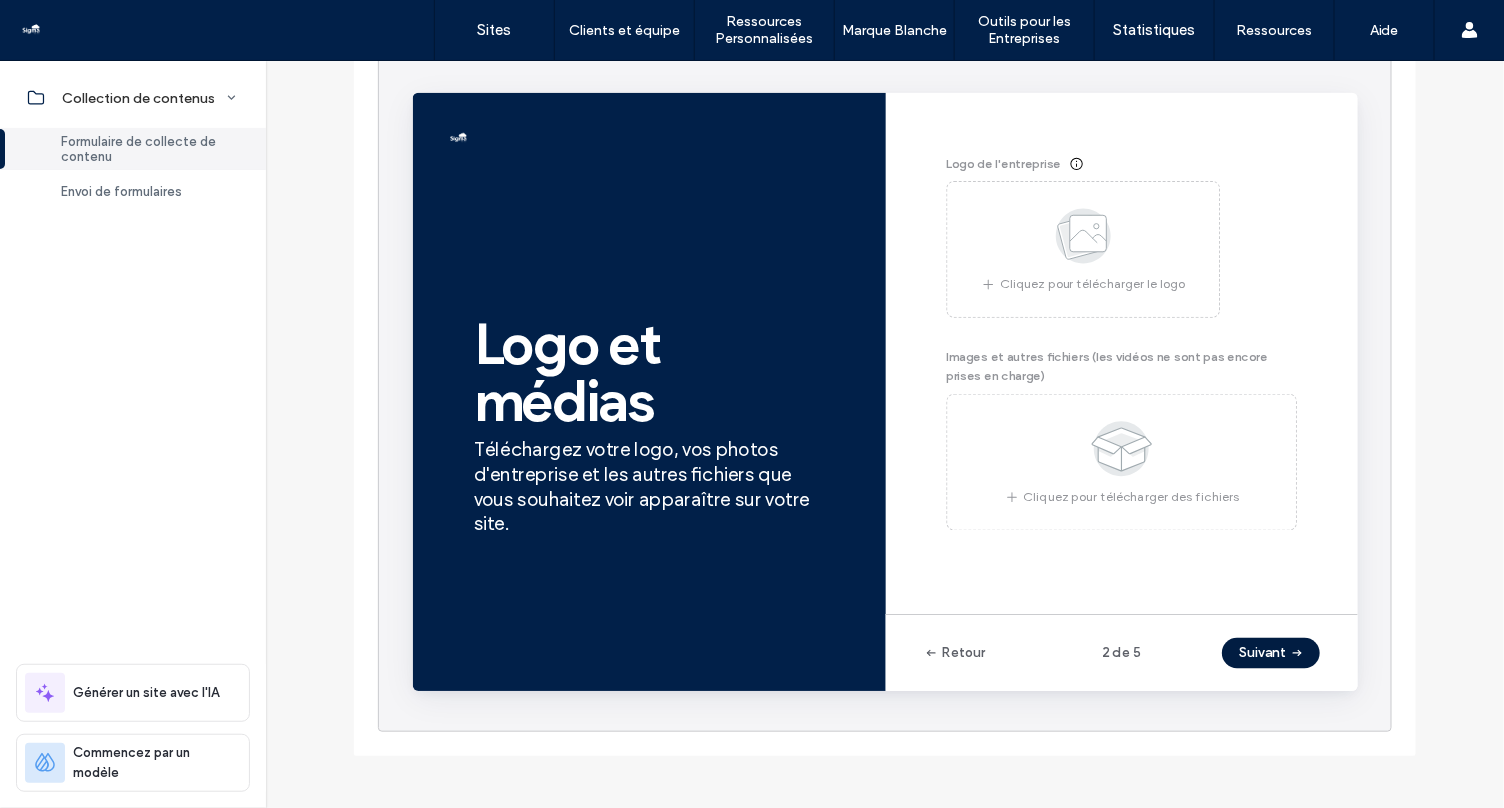 click on "Suivant" at bounding box center (1315, 682) 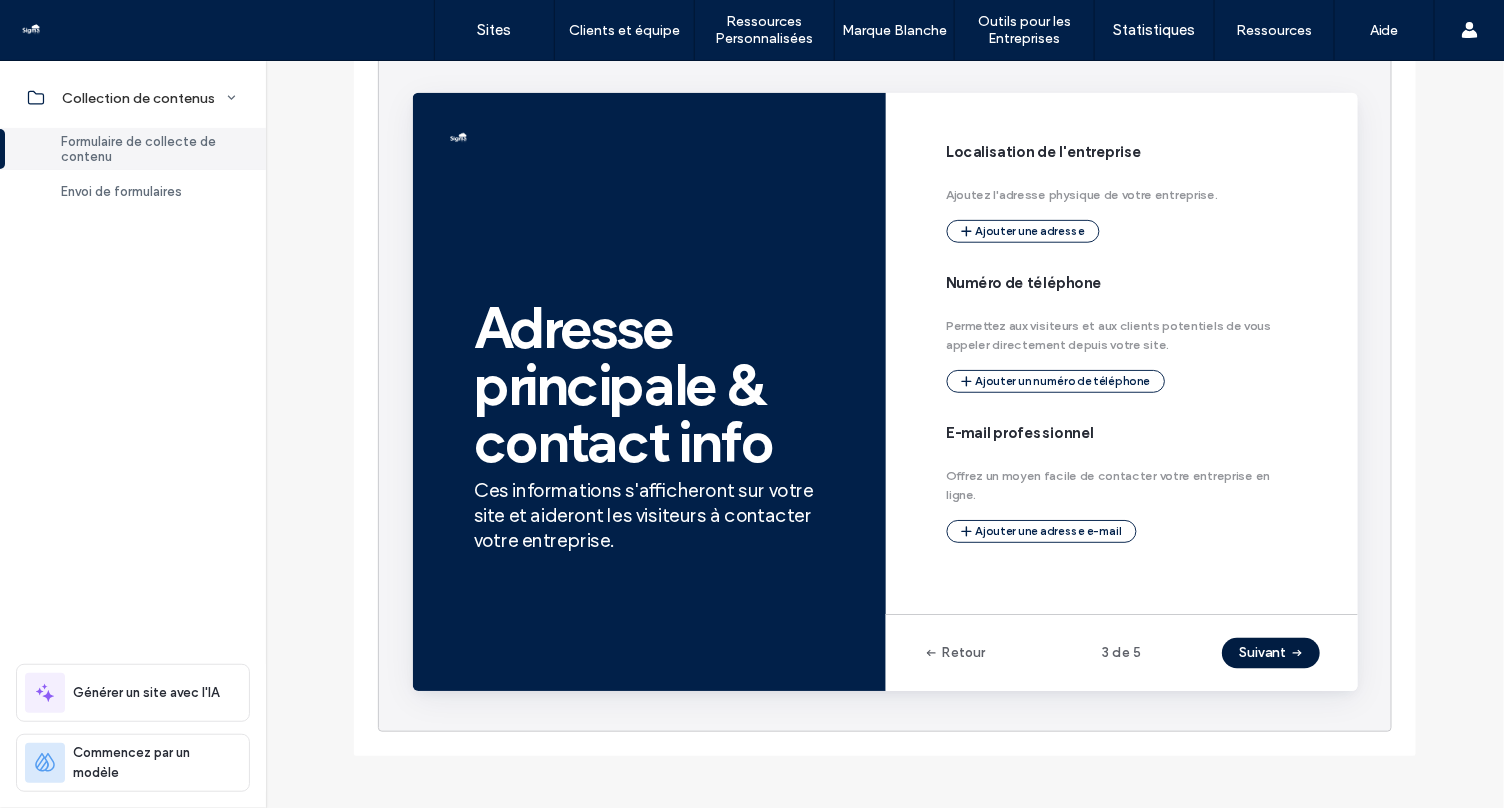 click on "Suivant" at bounding box center [1315, 682] 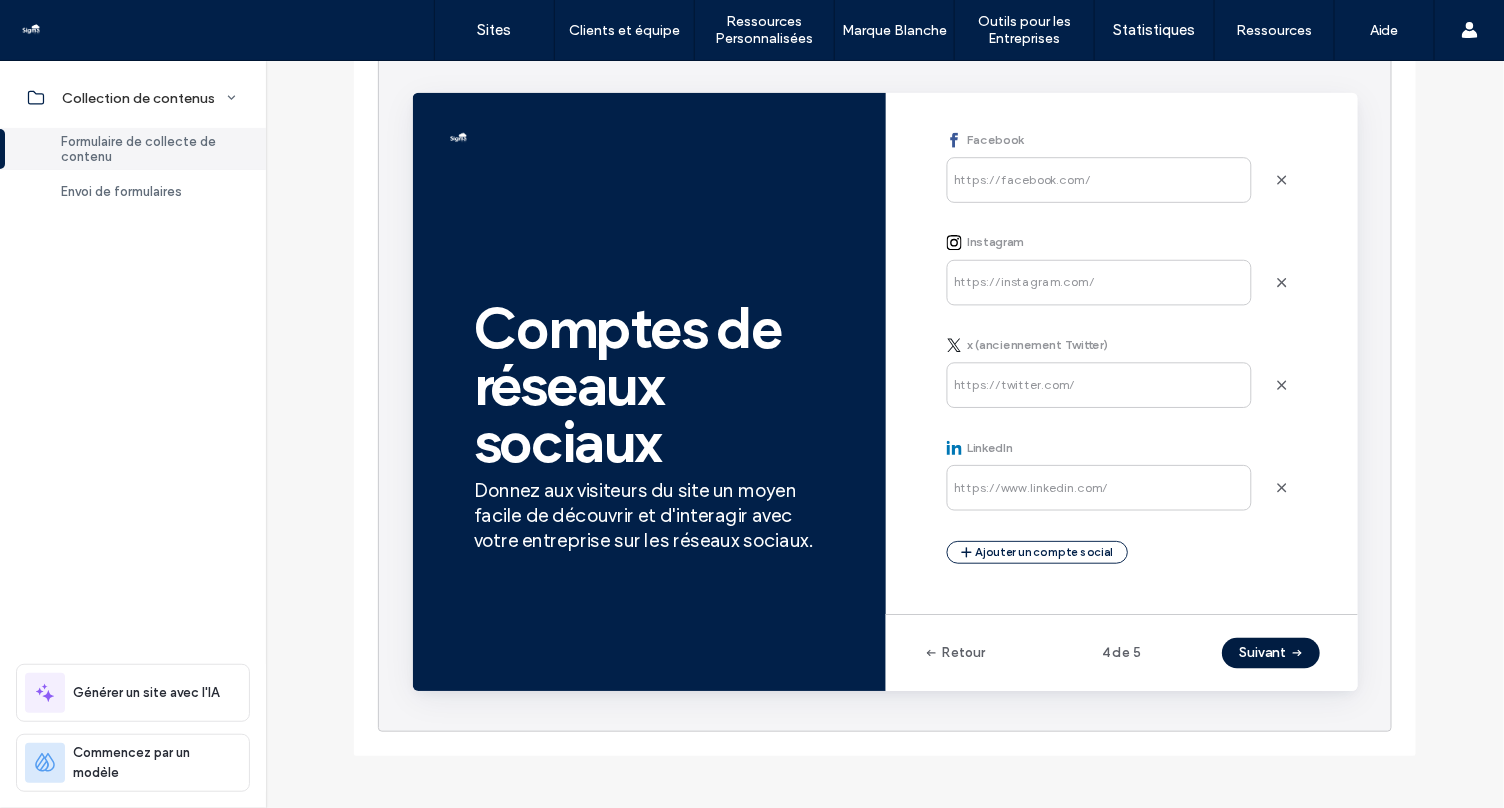 click on "Suivant" at bounding box center [1315, 682] 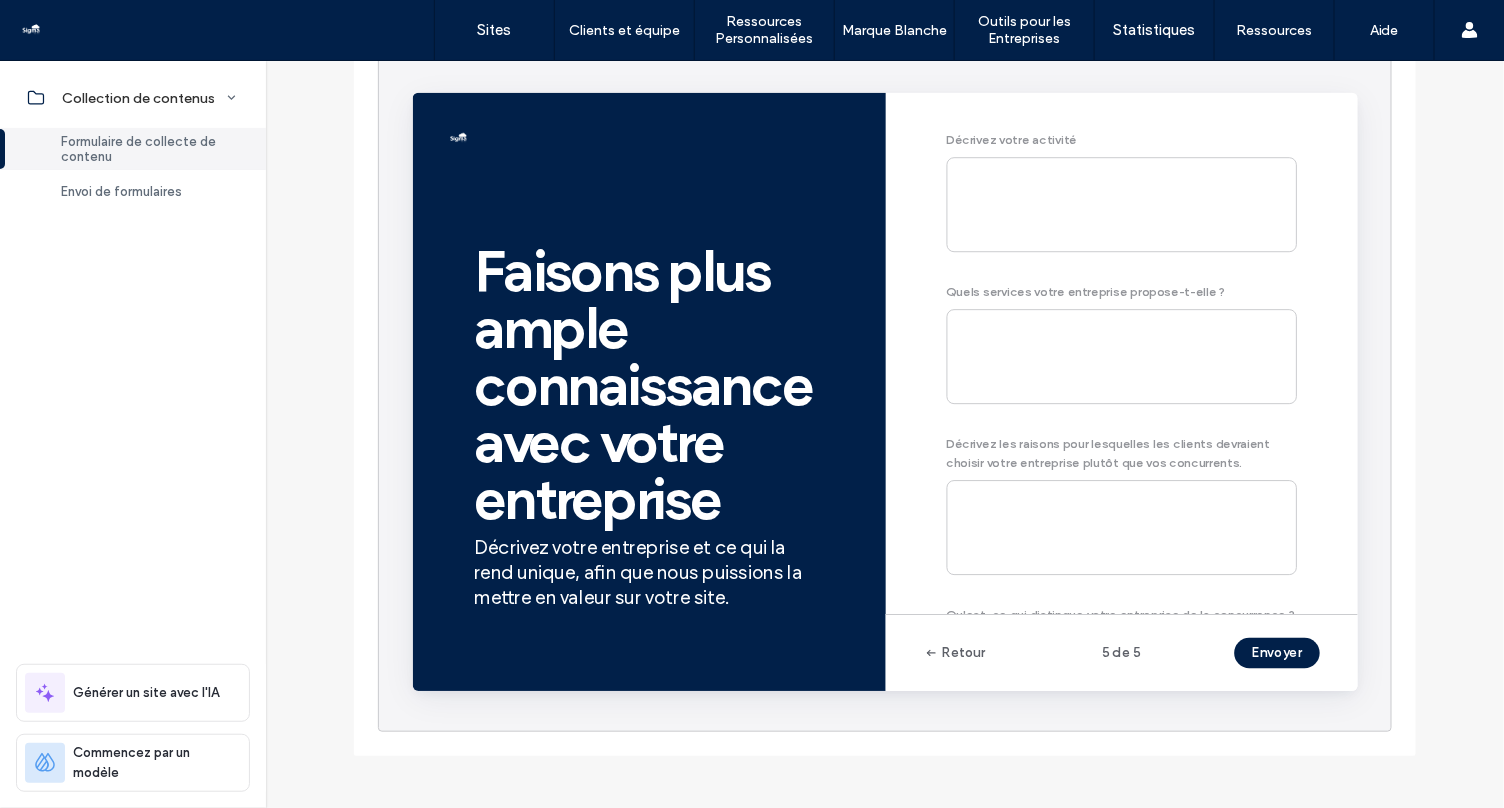 click on "Envoyer" at bounding box center (1322, 682) 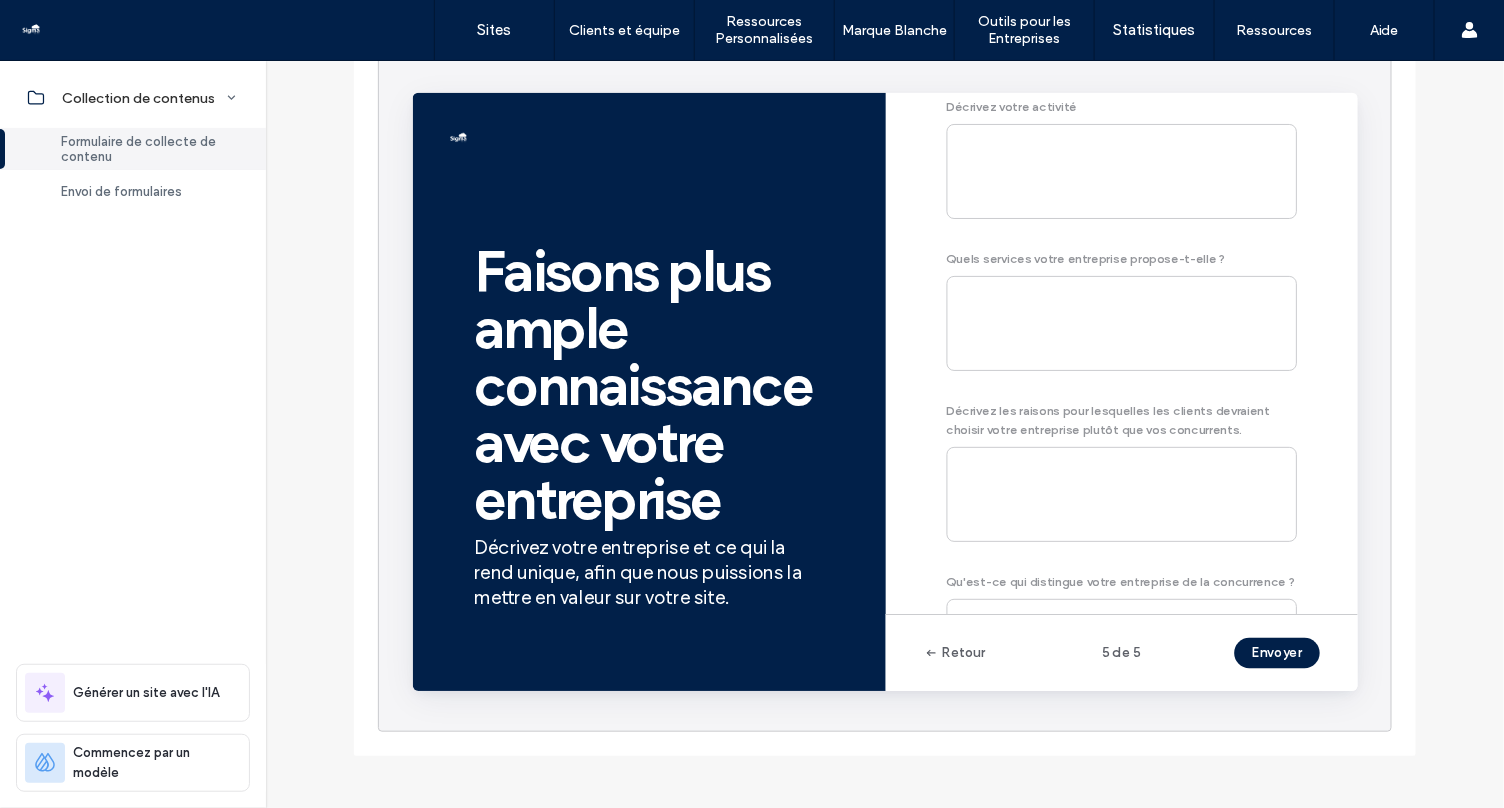scroll, scrollTop: 0, scrollLeft: 0, axis: both 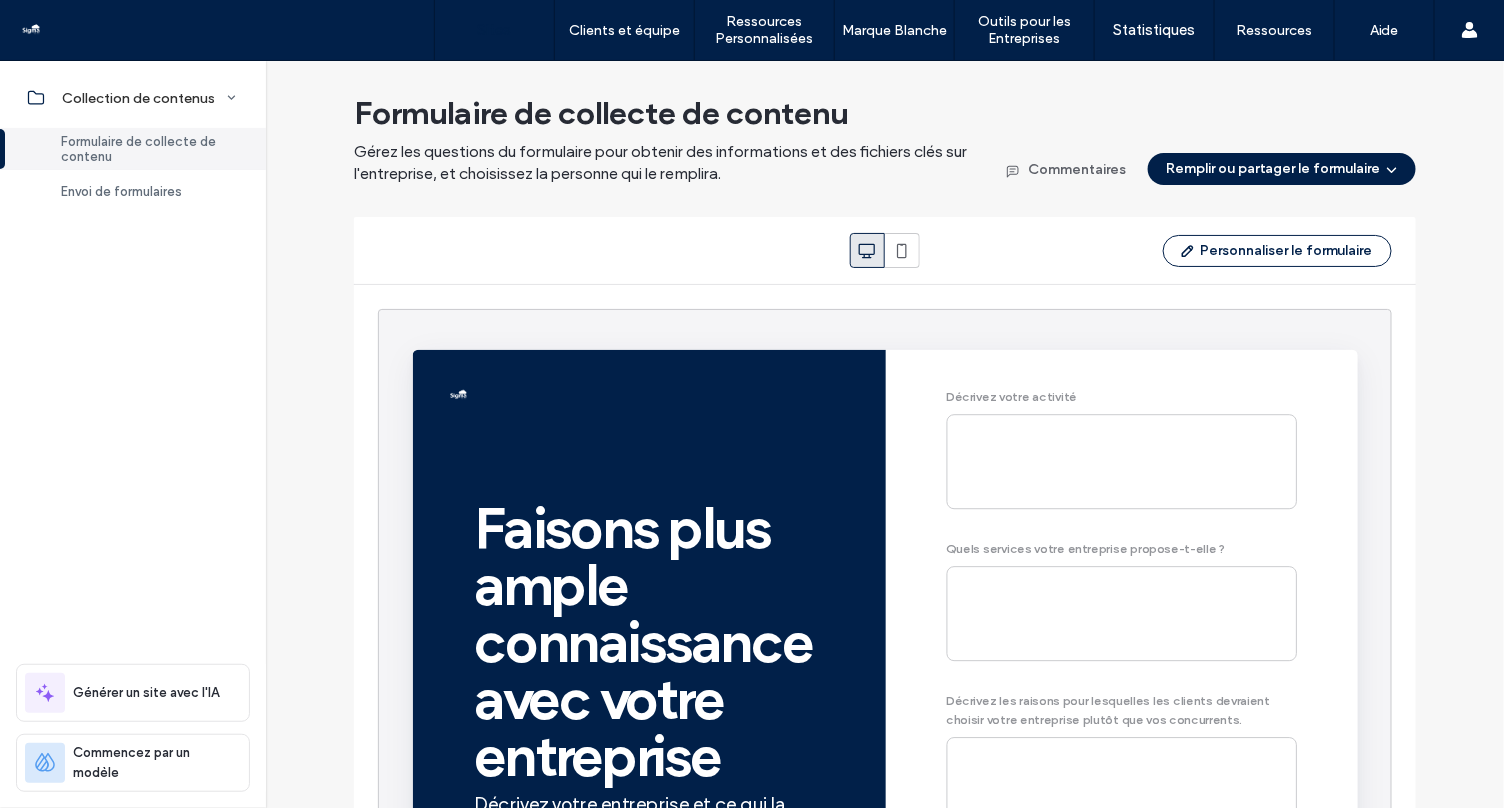 click on "Sites" at bounding box center (494, 30) 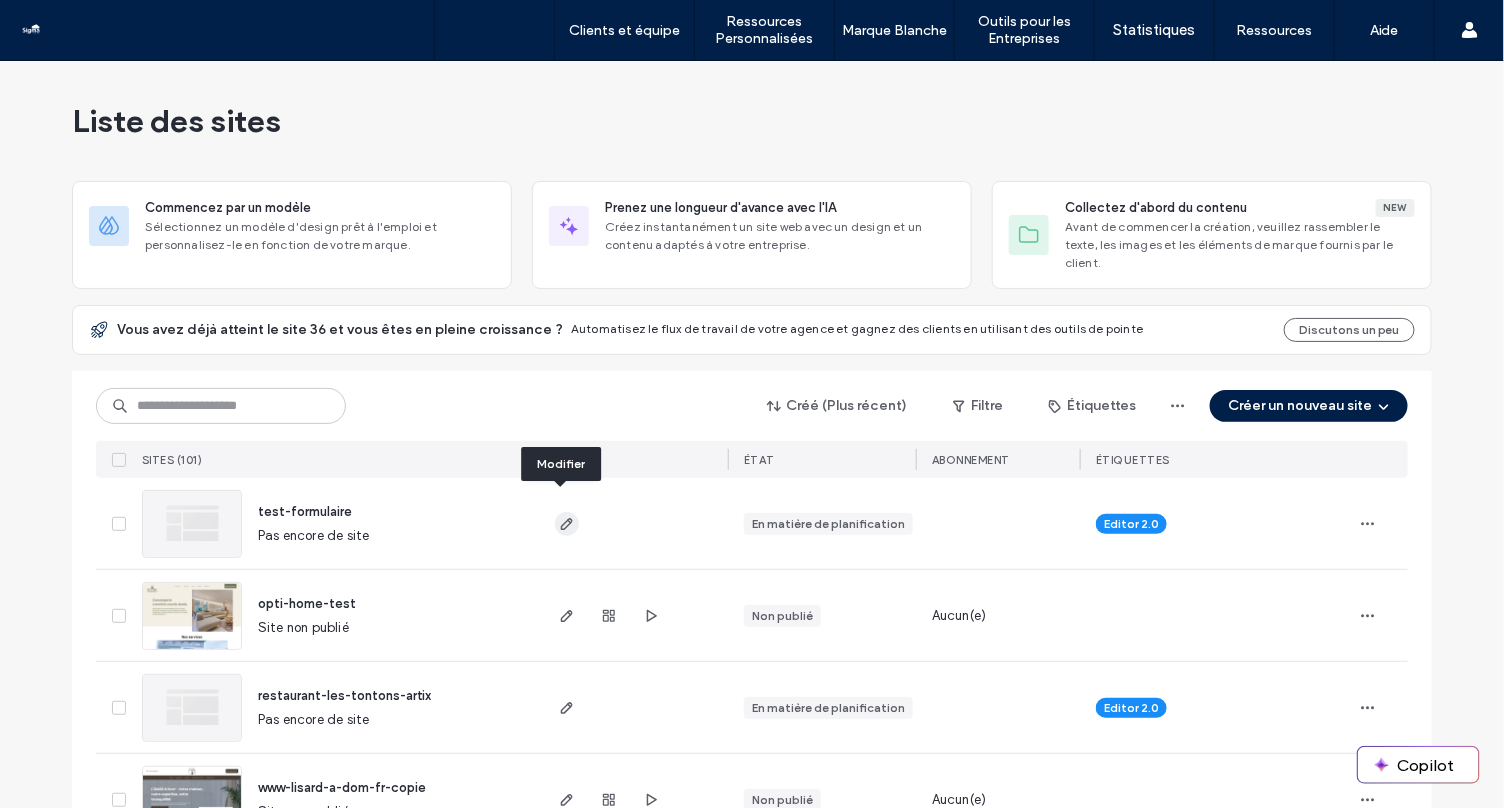 click 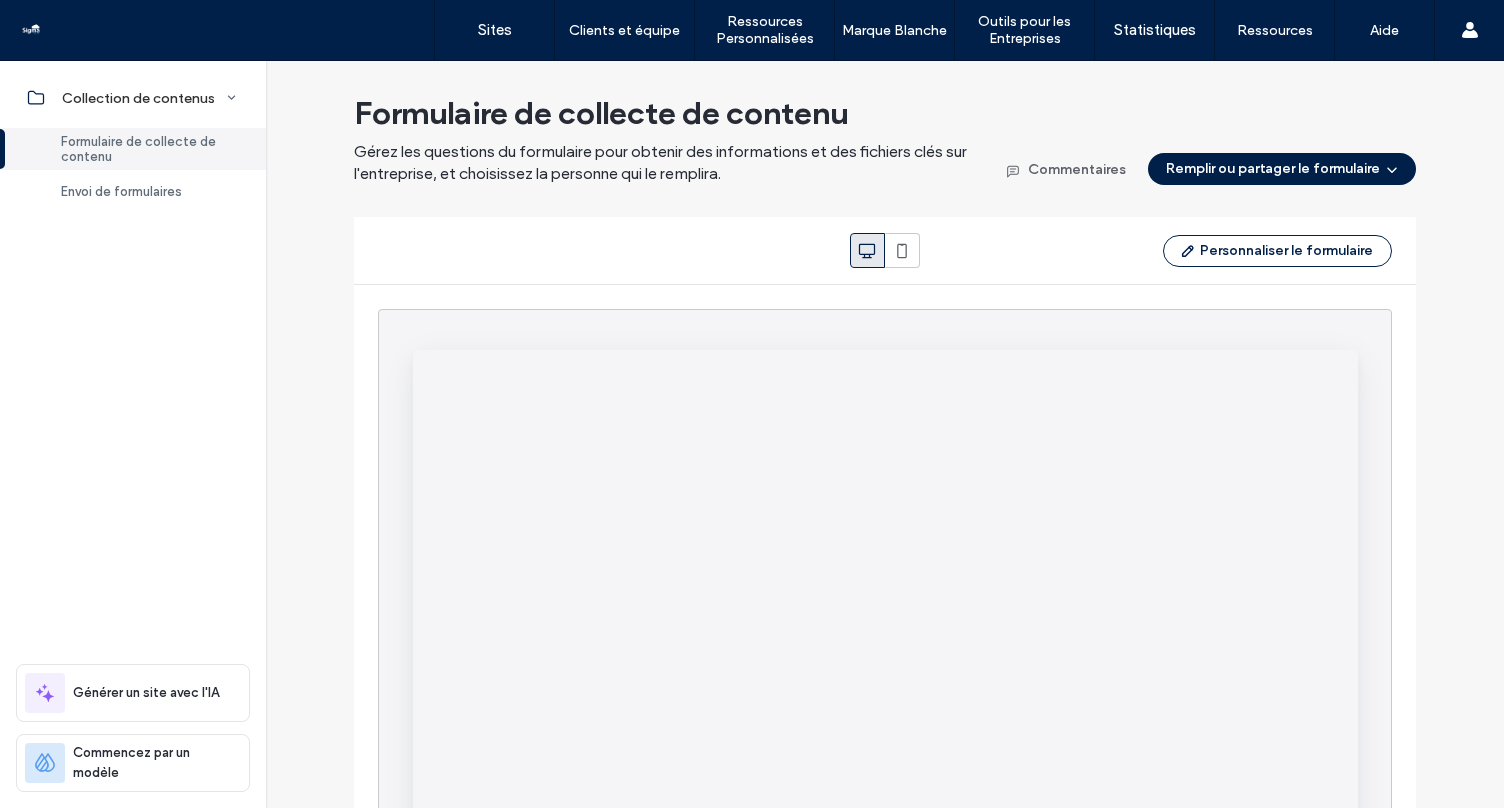 scroll, scrollTop: 0, scrollLeft: 0, axis: both 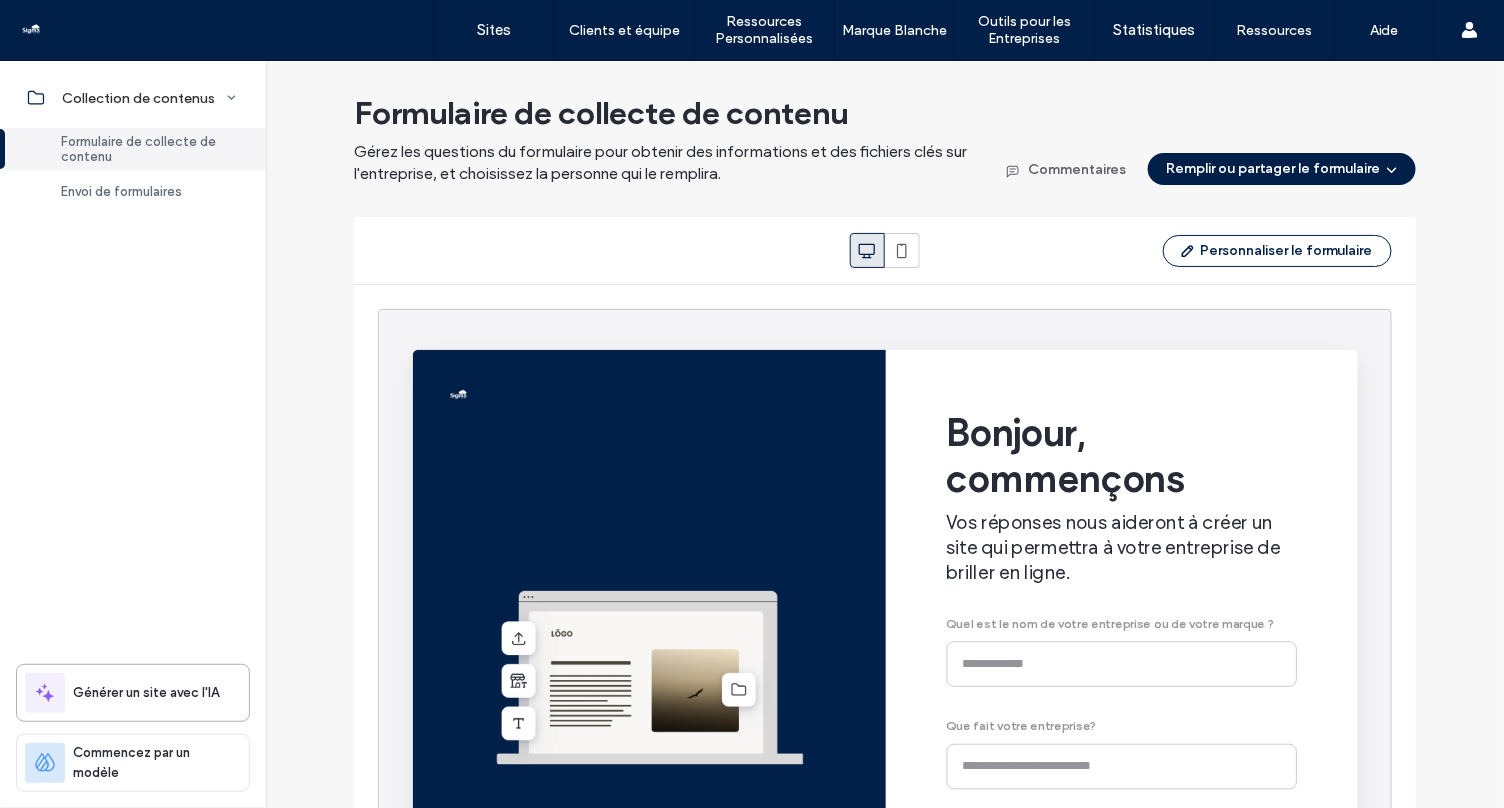 click on "Générer un site avec l'IA" at bounding box center (146, 693) 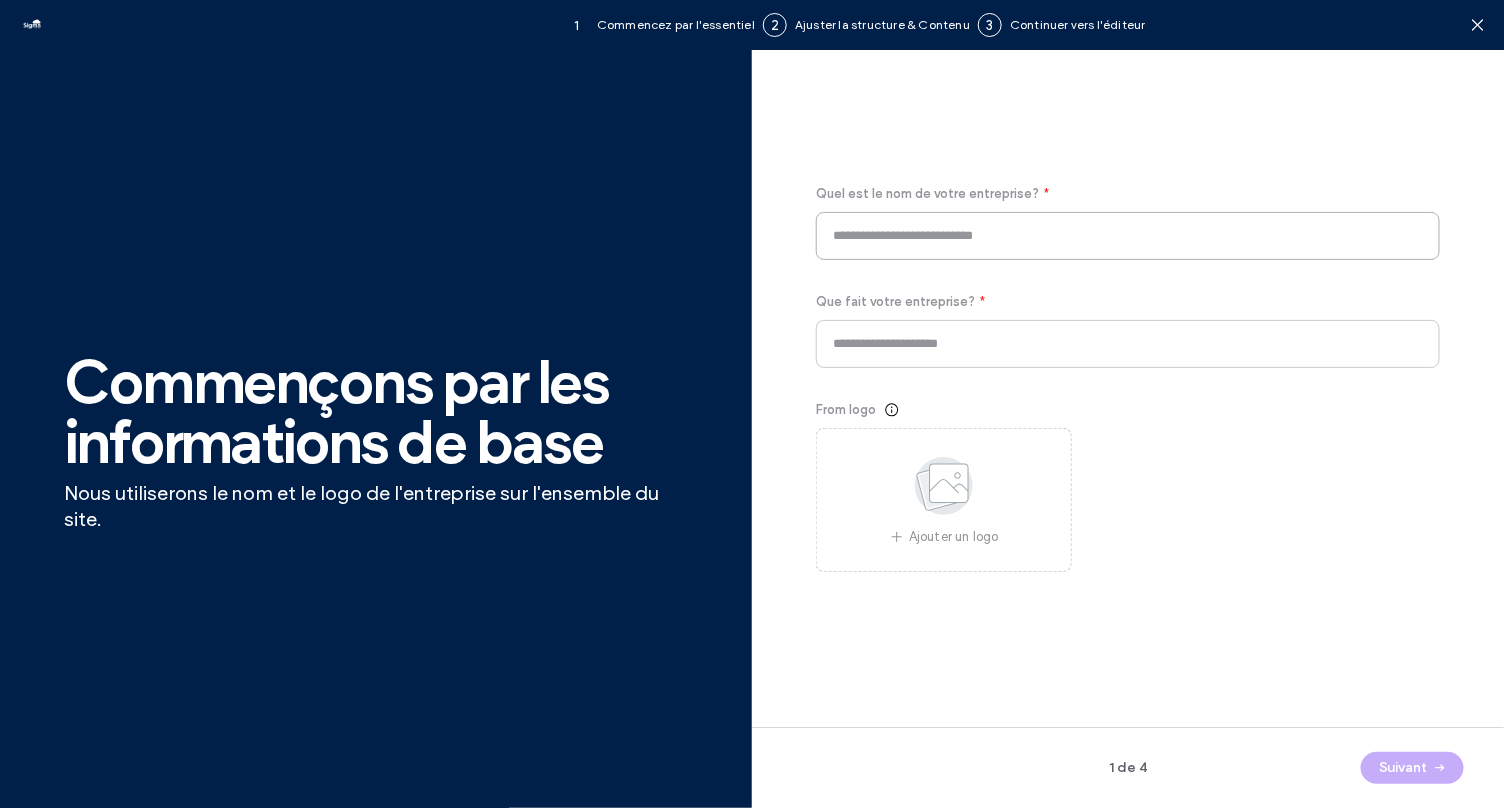 click at bounding box center (1128, 236) 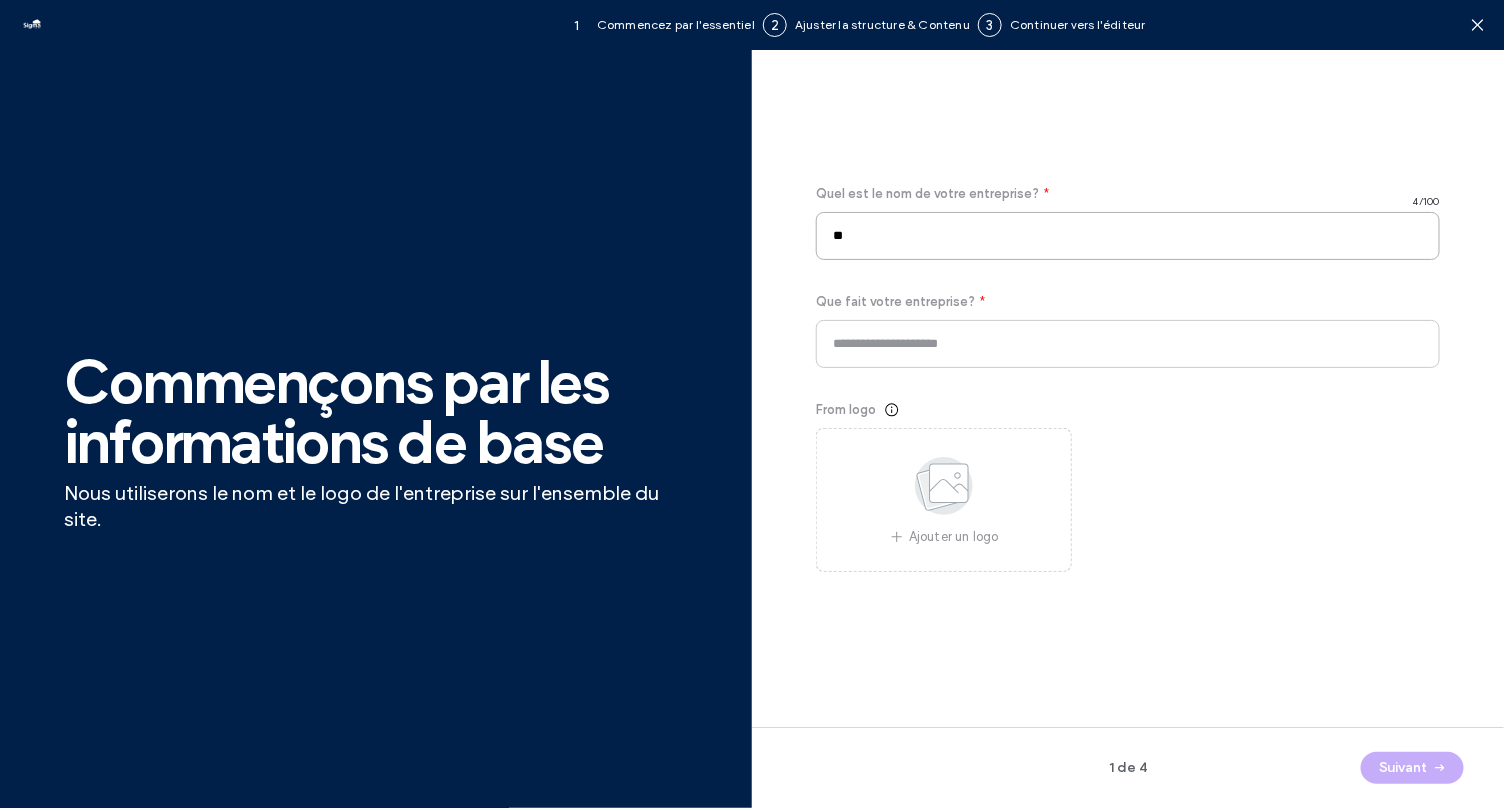 type on "*" 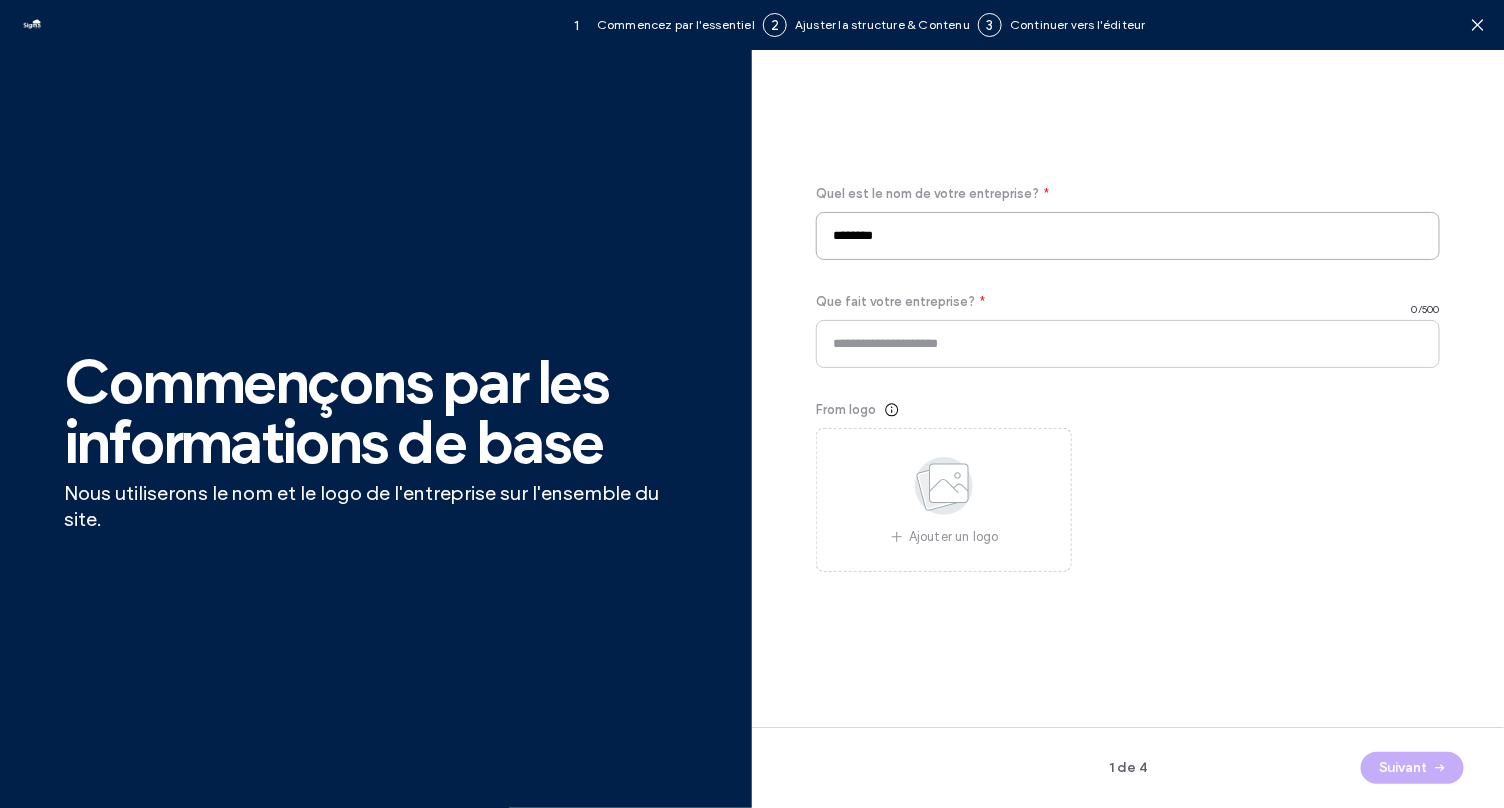 click on "********" at bounding box center [1128, 236] 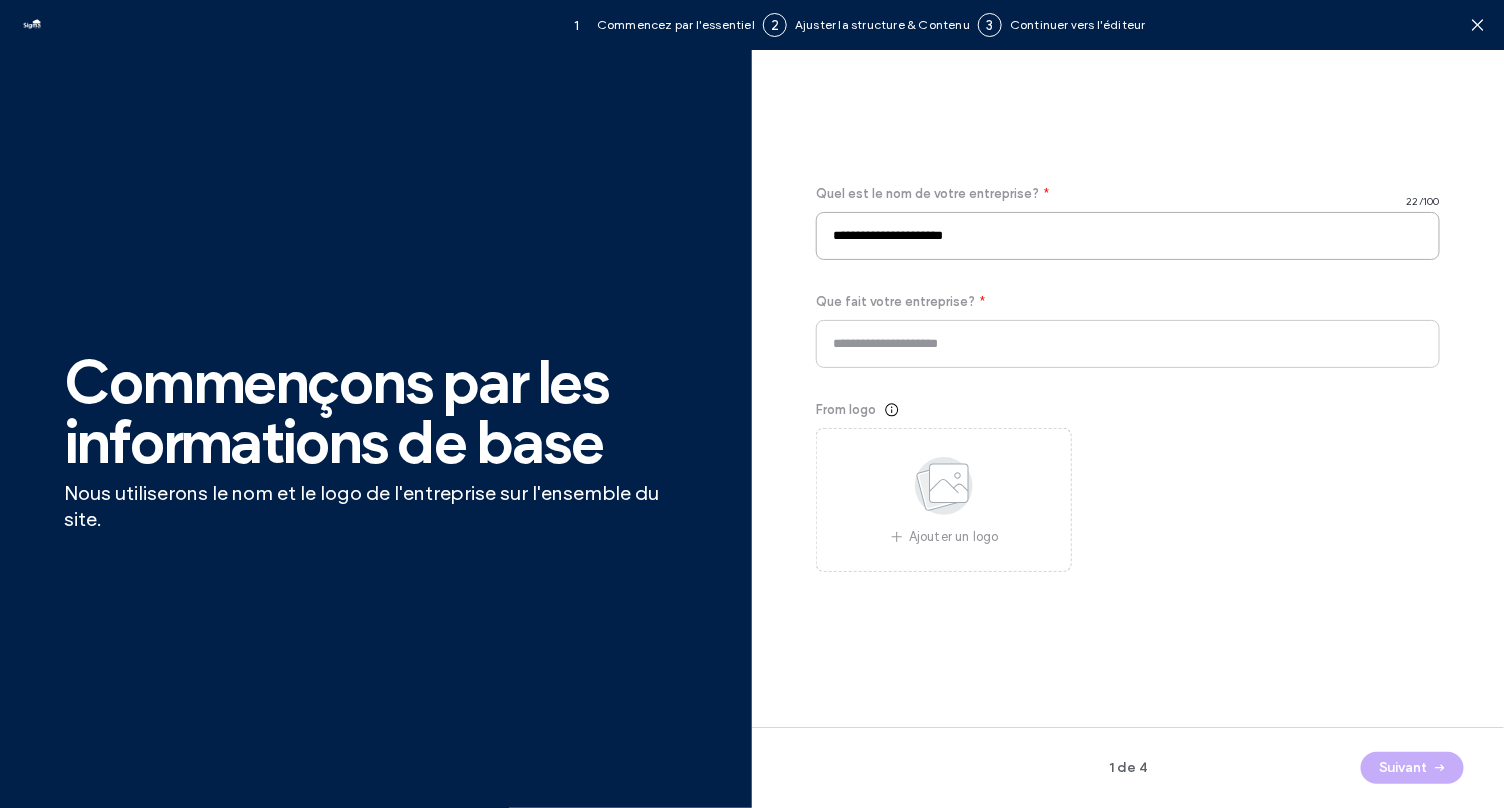 type on "**********" 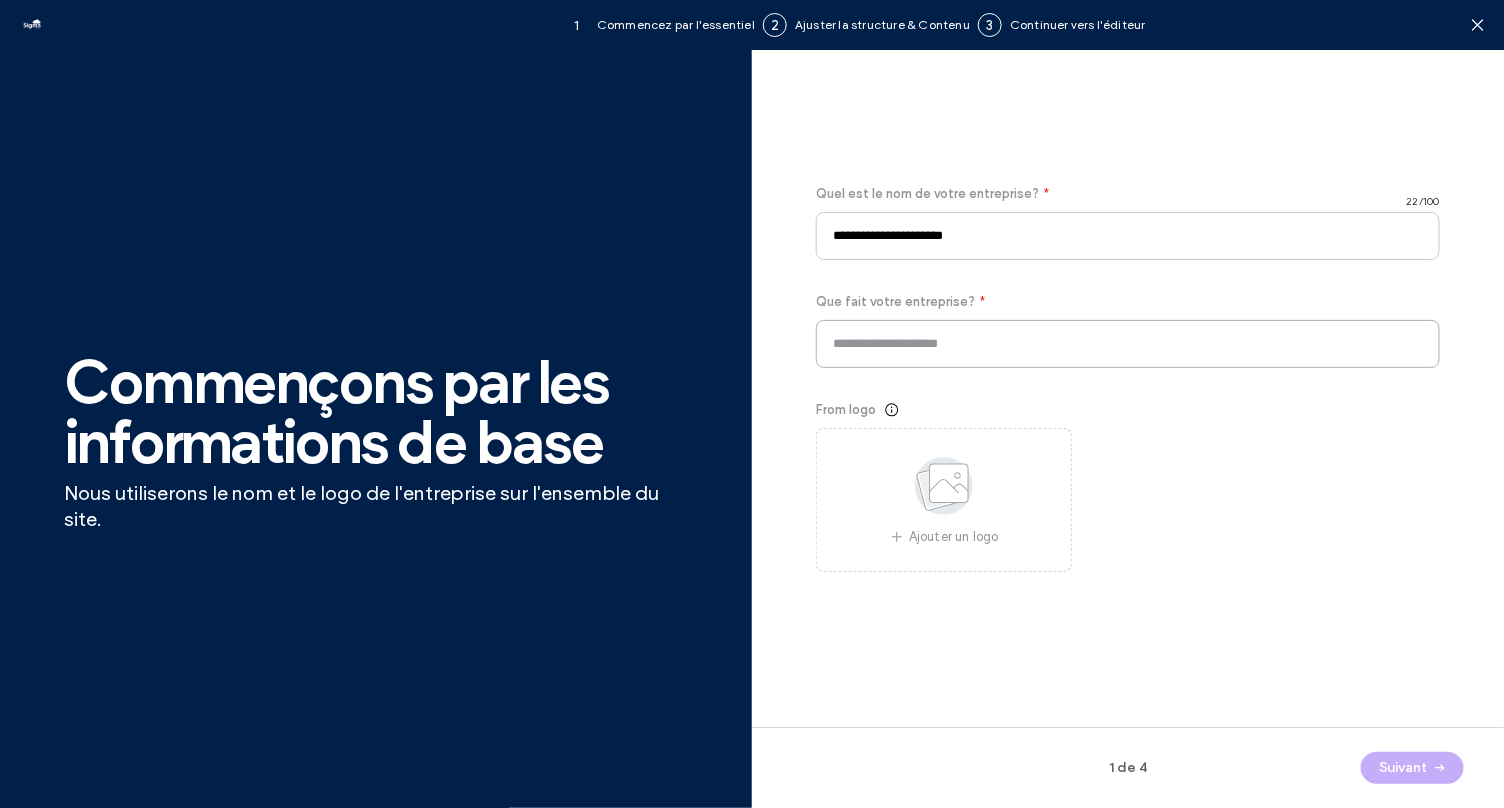 click at bounding box center (1128, 344) 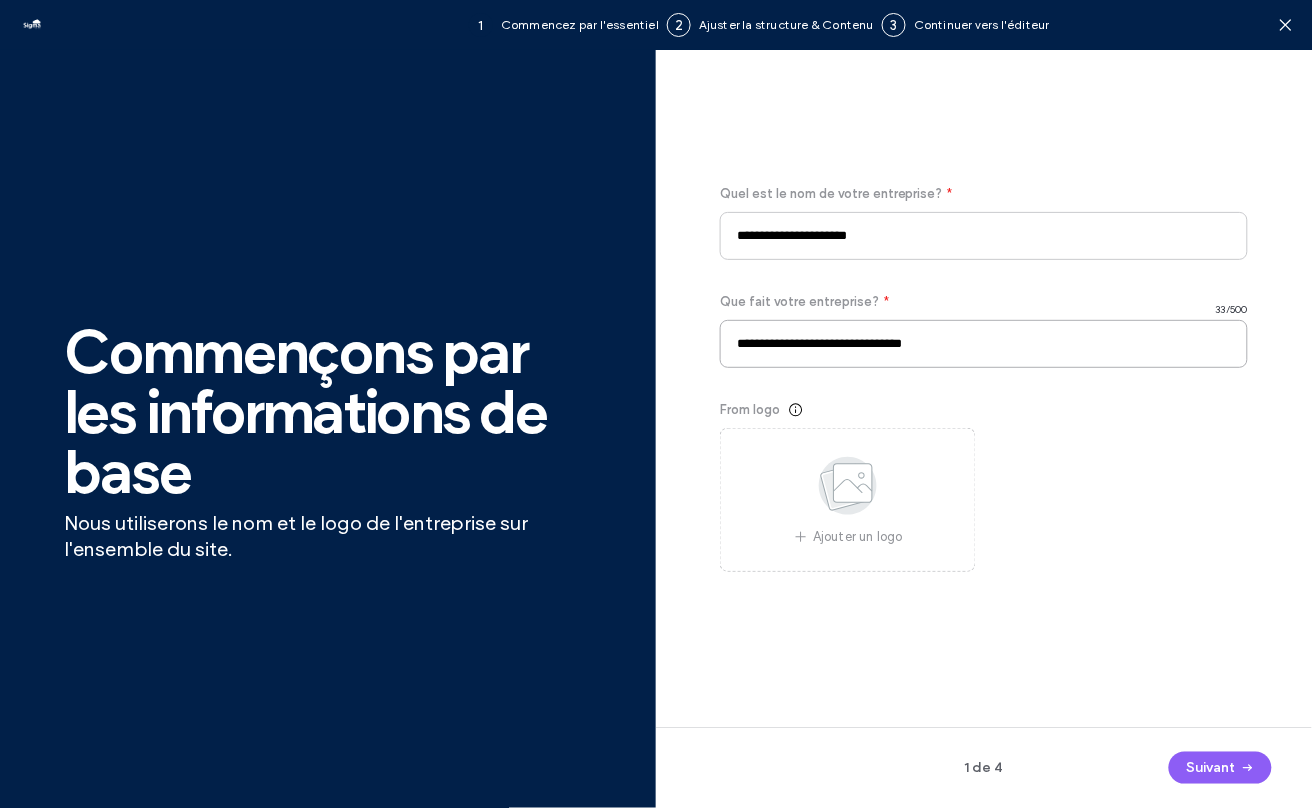 type on "**********" 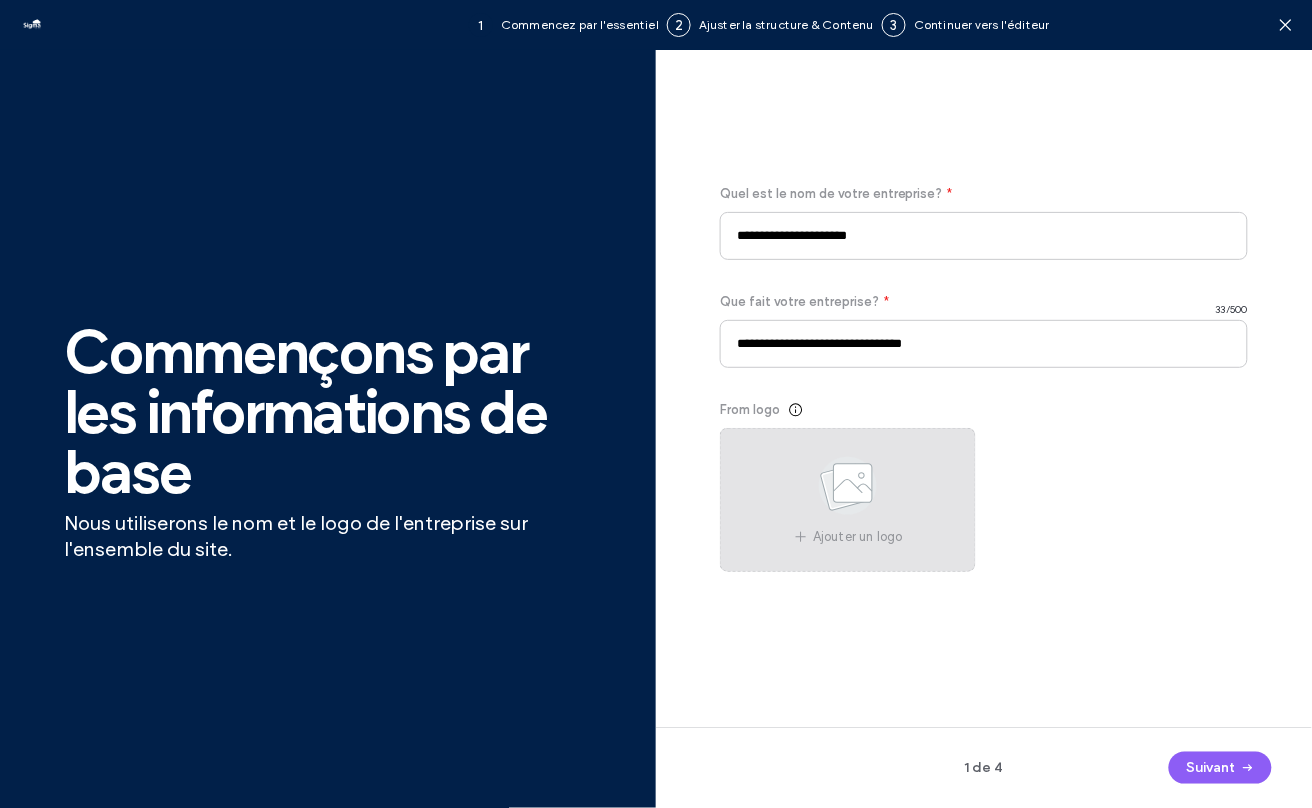 click 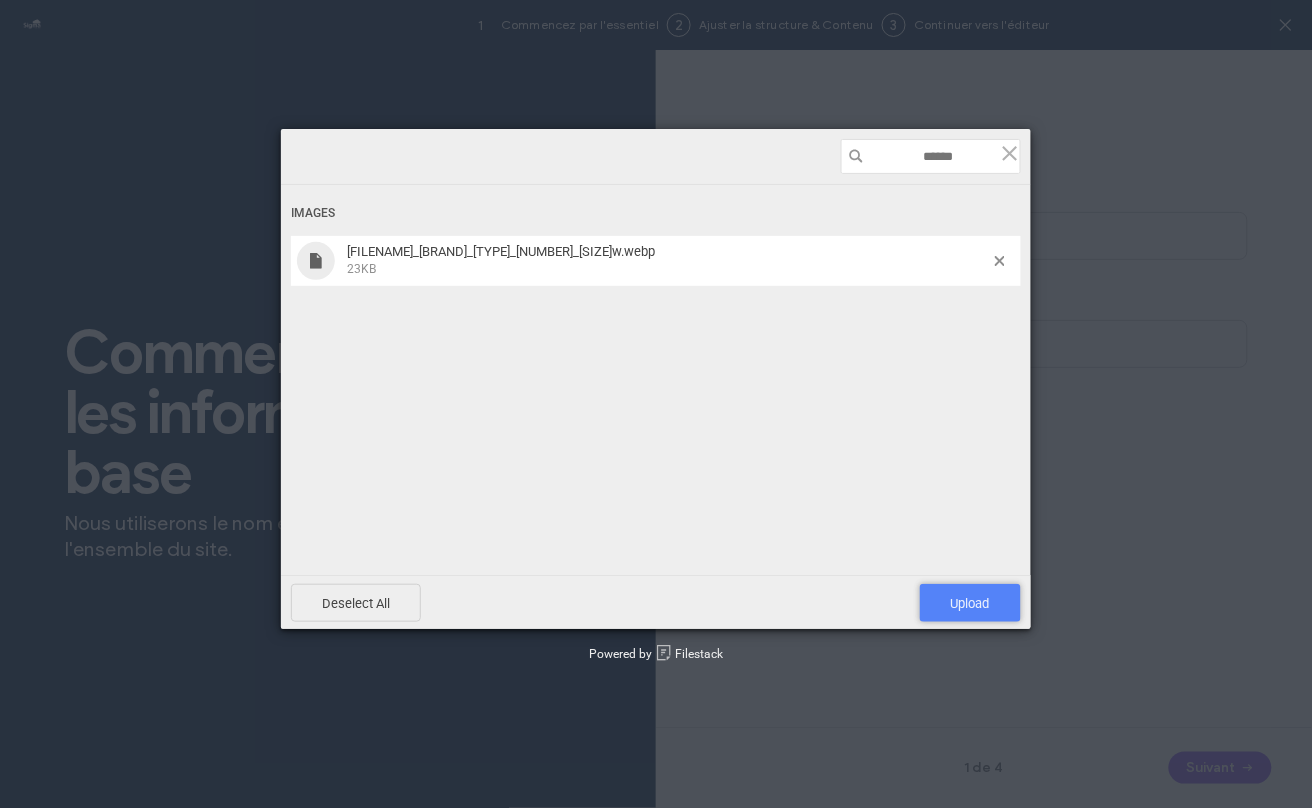 click on "Upload
1" at bounding box center (970, 603) 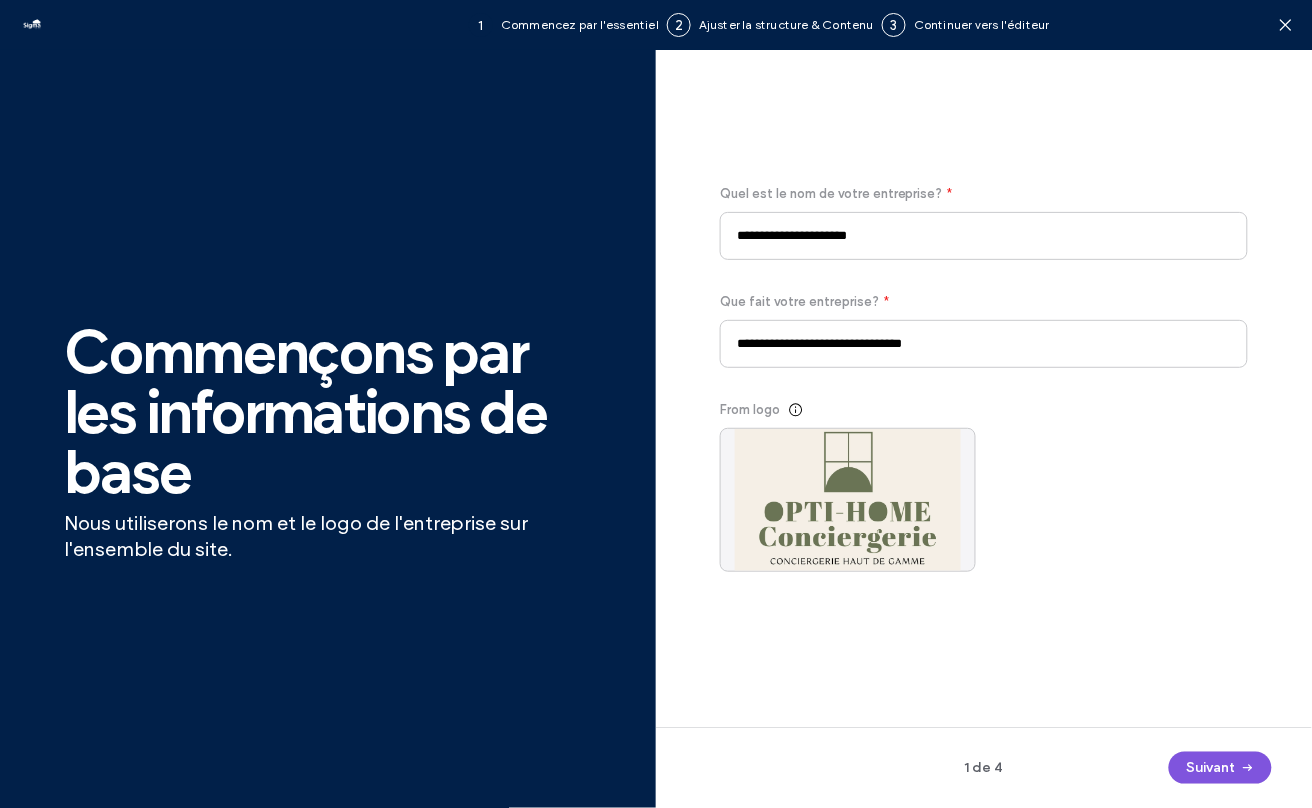 click on "Suivant" at bounding box center (1220, 768) 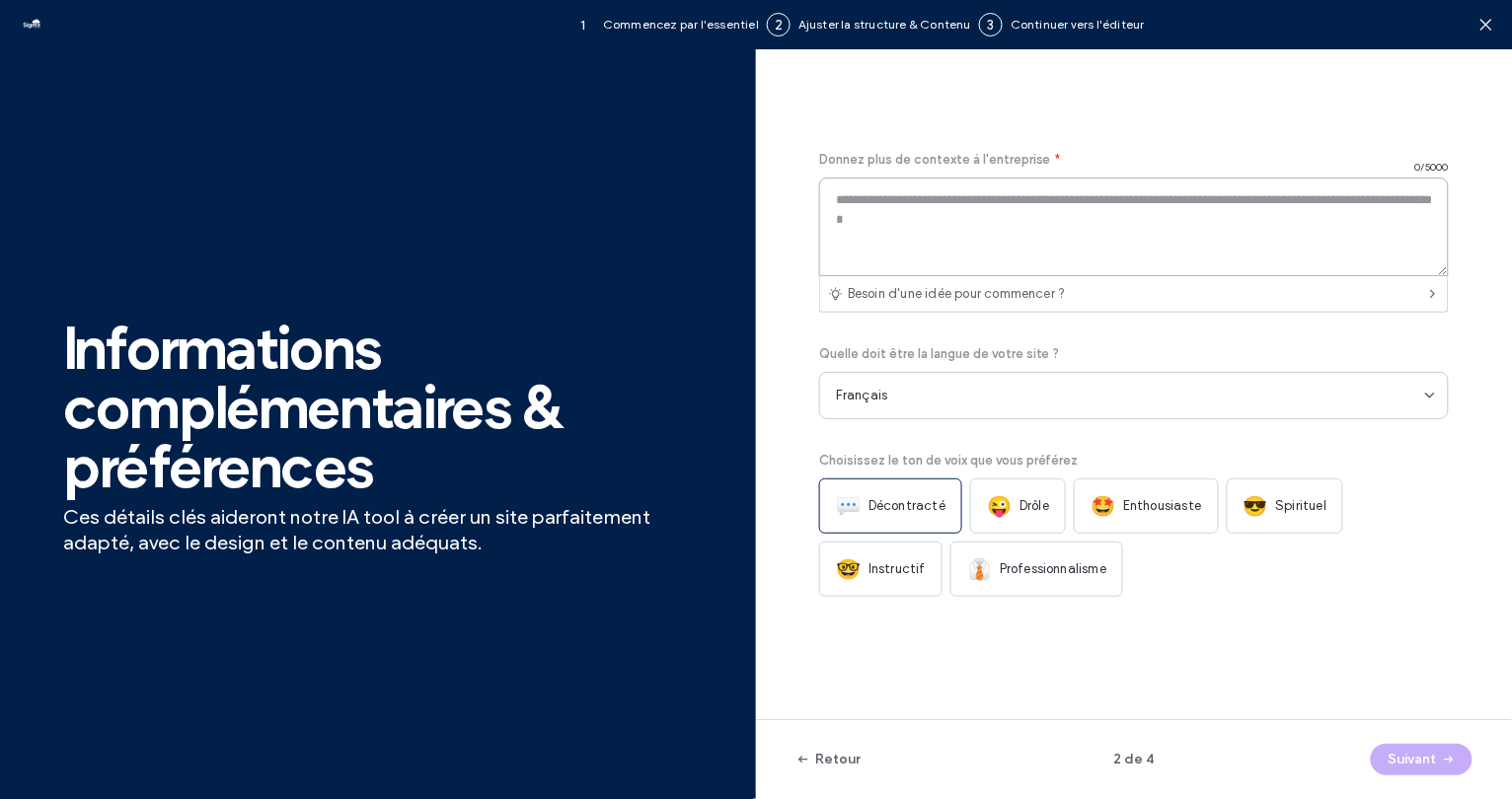 click at bounding box center (1134, 227) 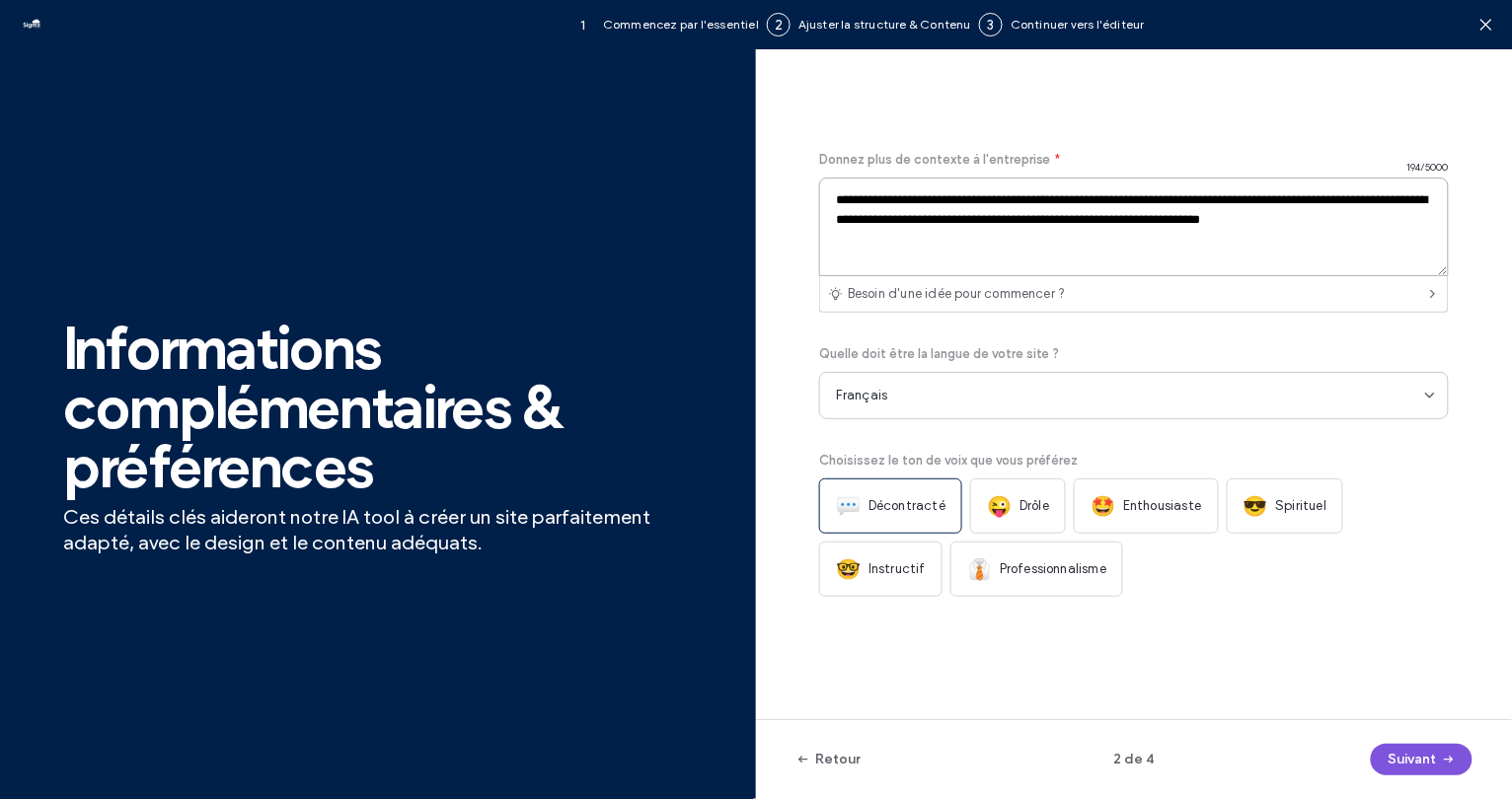 type on "**********" 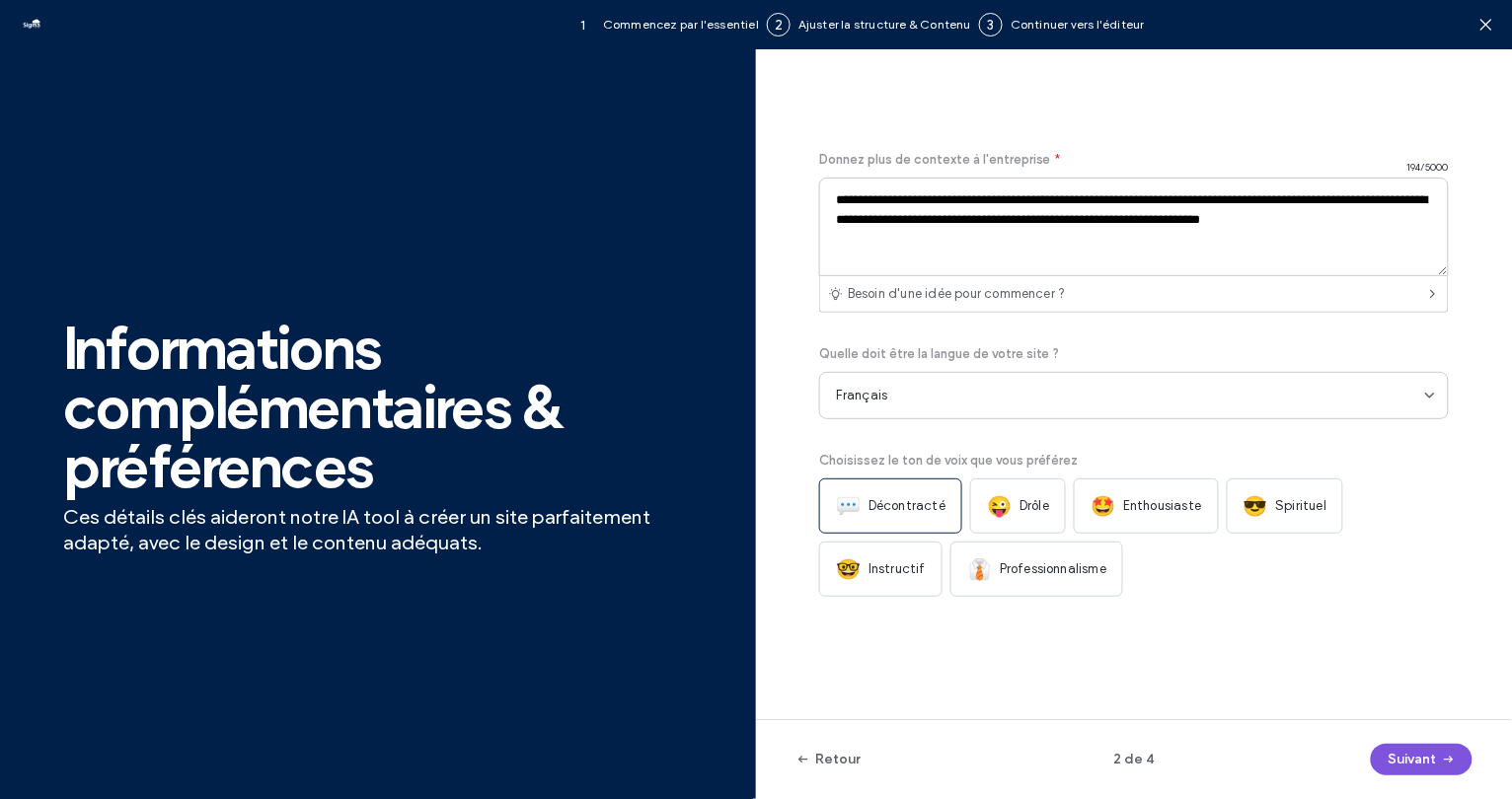 click on "Suivant" at bounding box center [1421, 760] 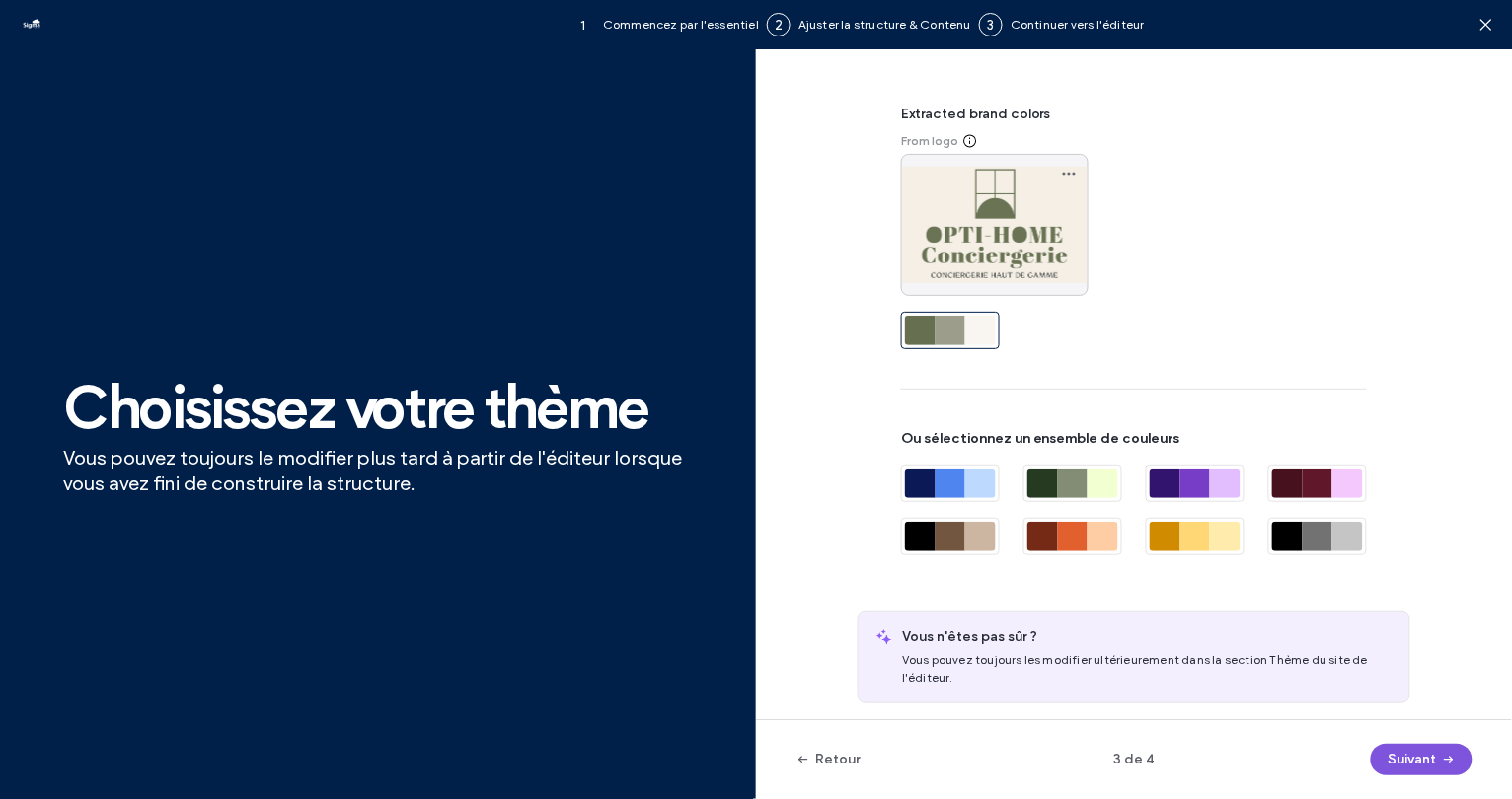 click on "Suivant" at bounding box center (1421, 760) 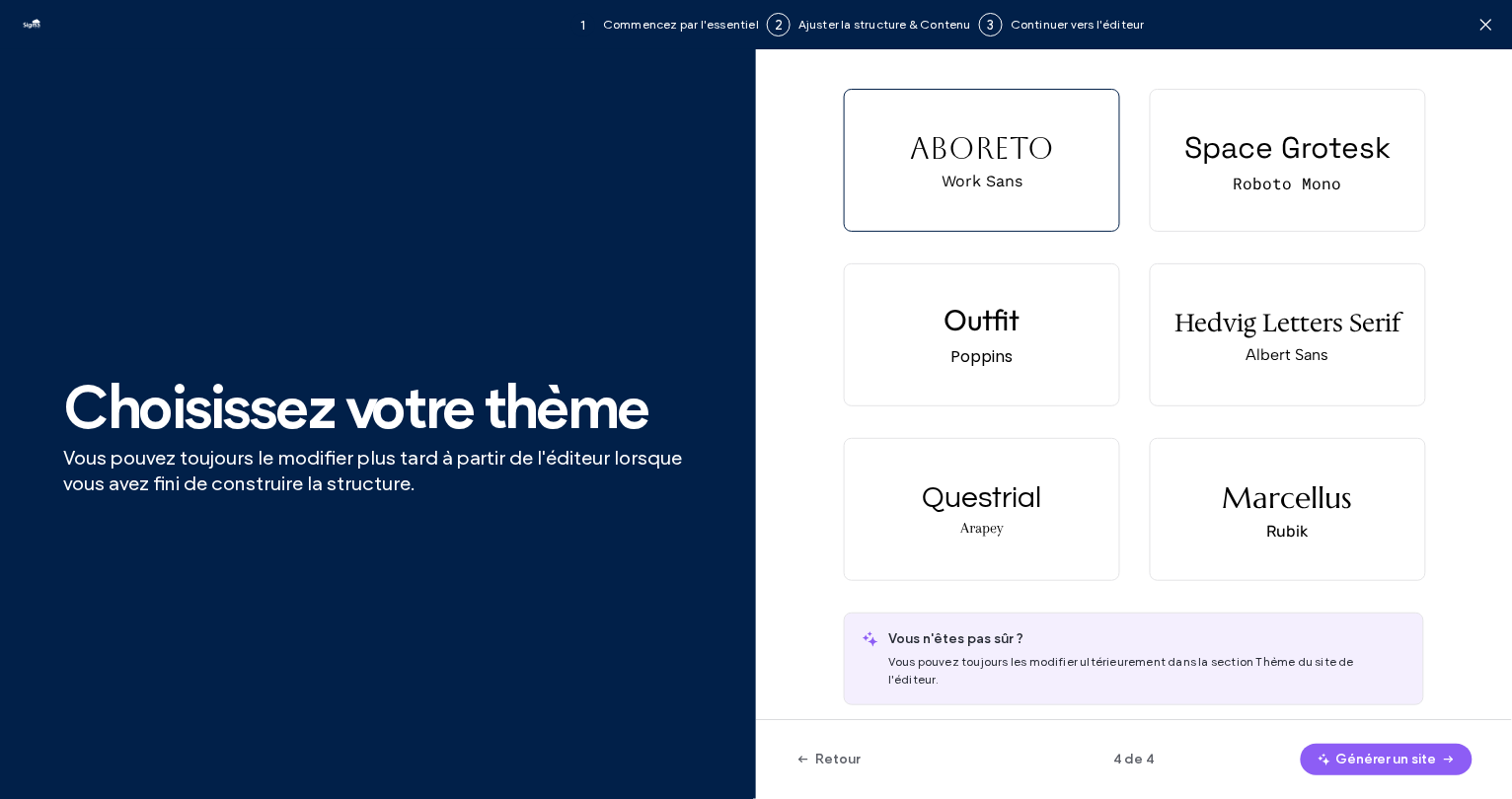 click on "Retour 4   de   4 Générer un site" at bounding box center (1134, 759) 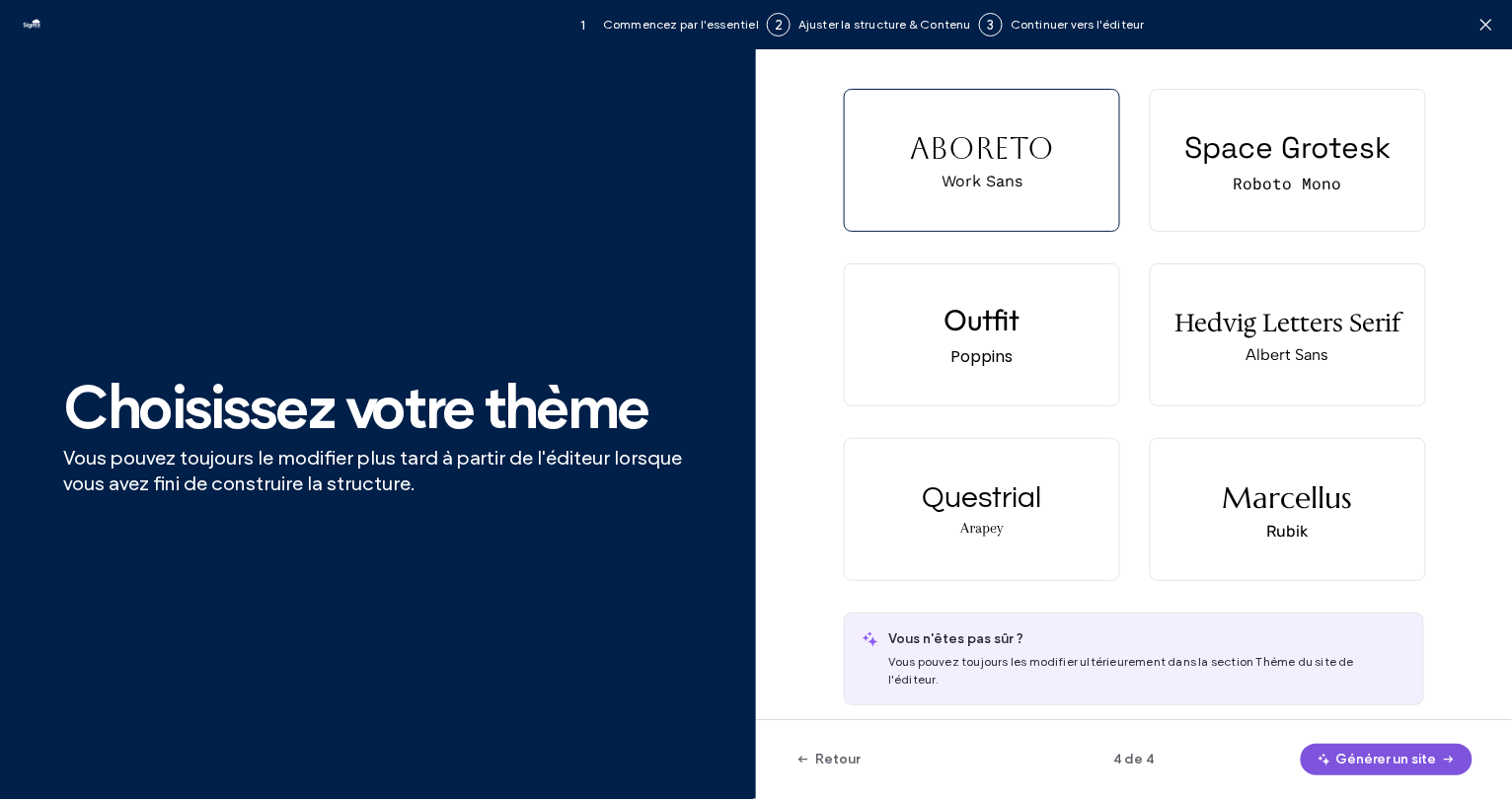 click on "Générer un site" at bounding box center (1387, 760) 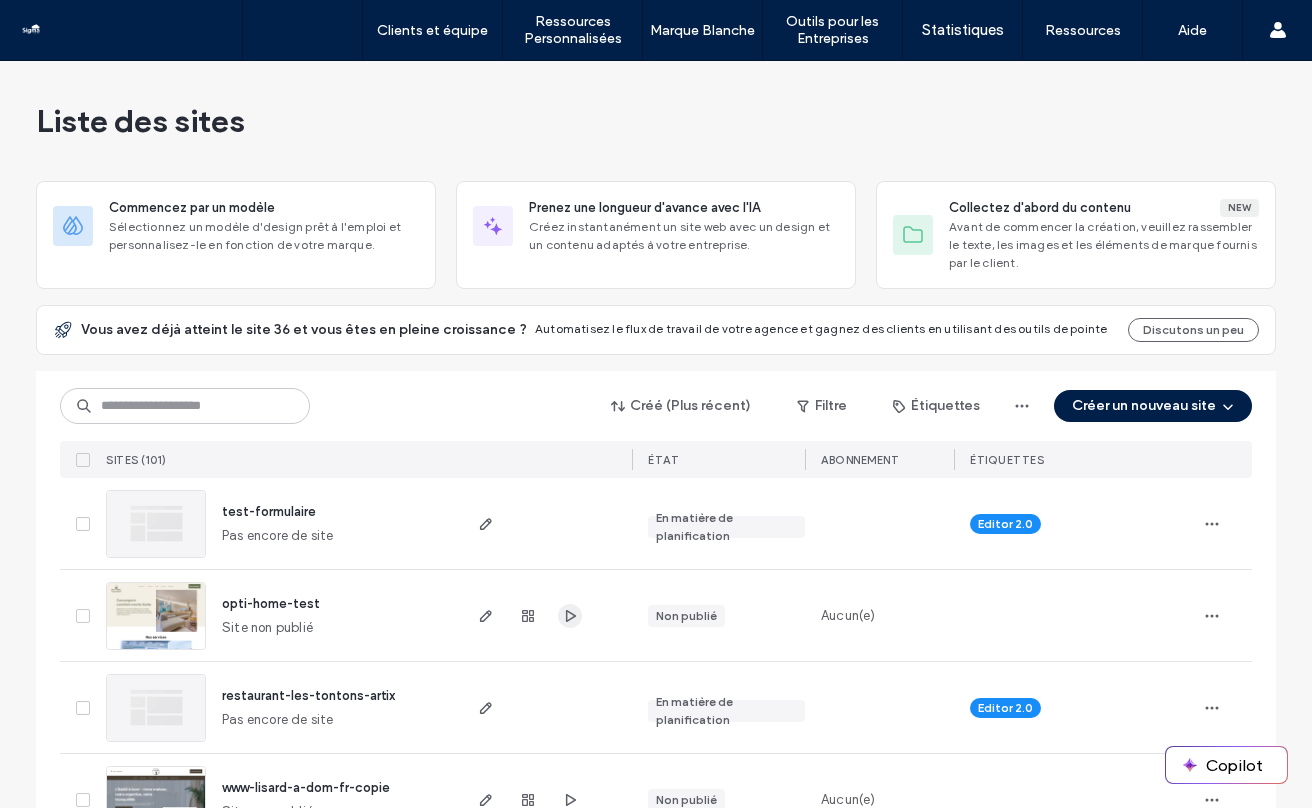 scroll, scrollTop: 0, scrollLeft: 0, axis: both 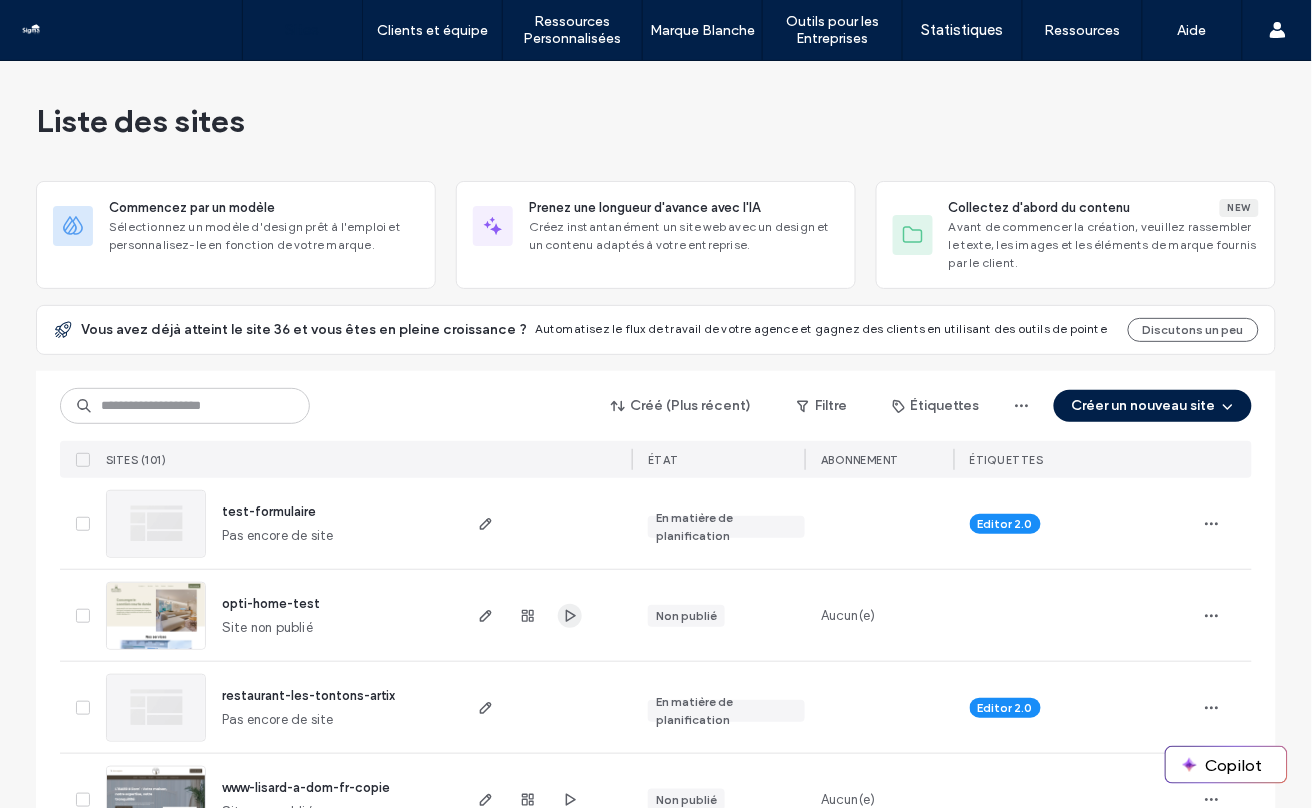 click 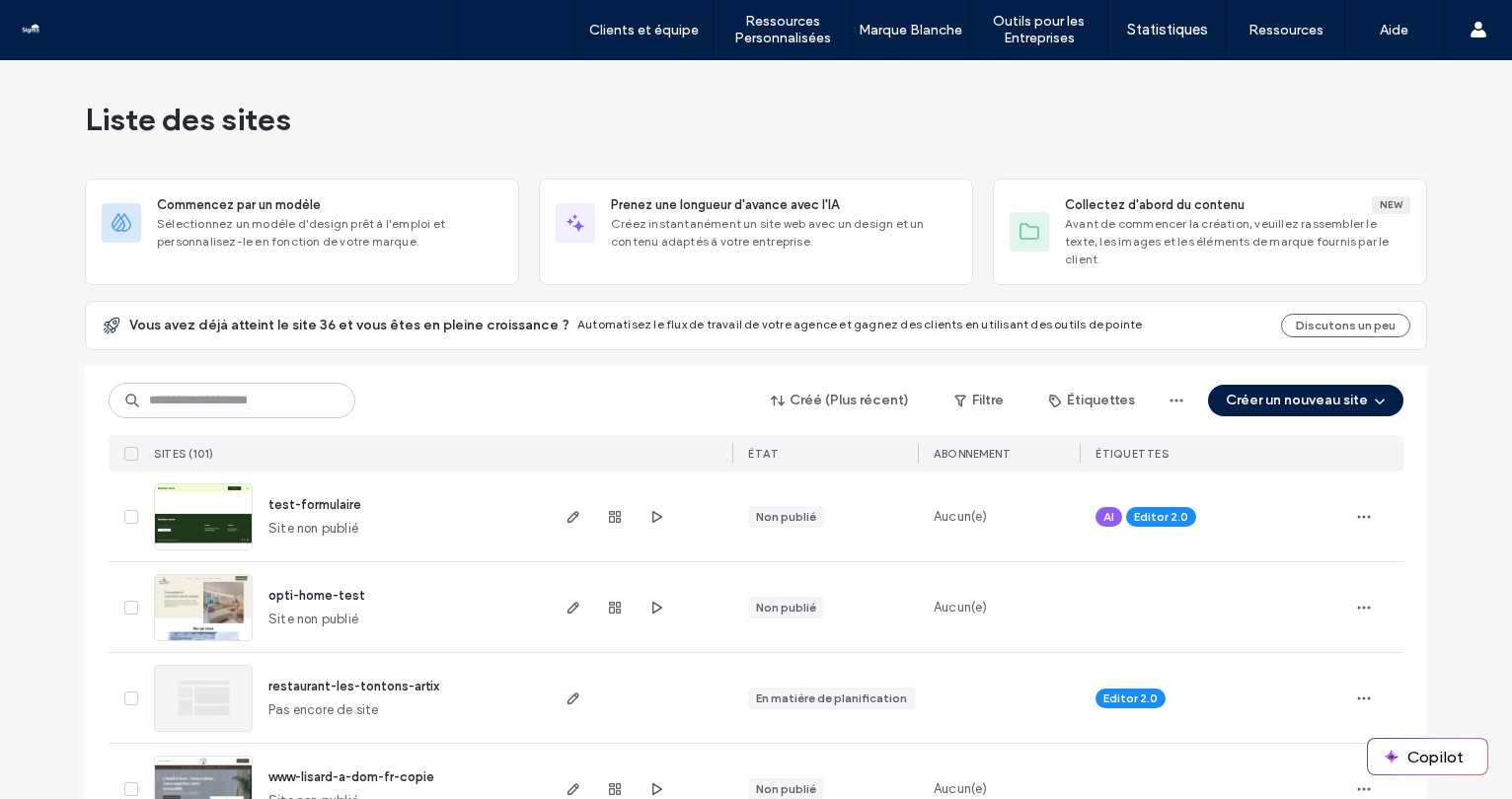 scroll, scrollTop: 0, scrollLeft: 0, axis: both 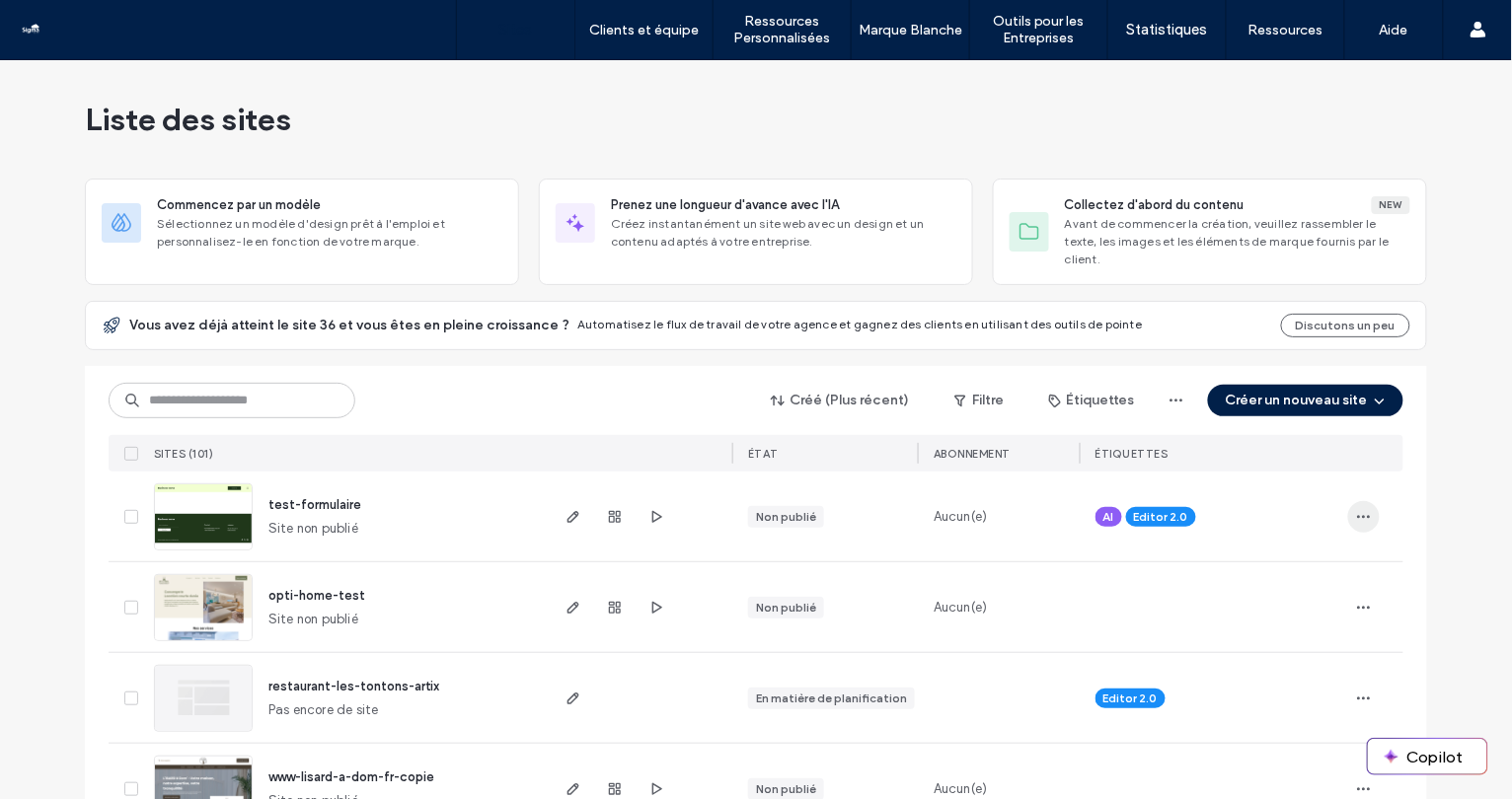 click at bounding box center [1364, 517] 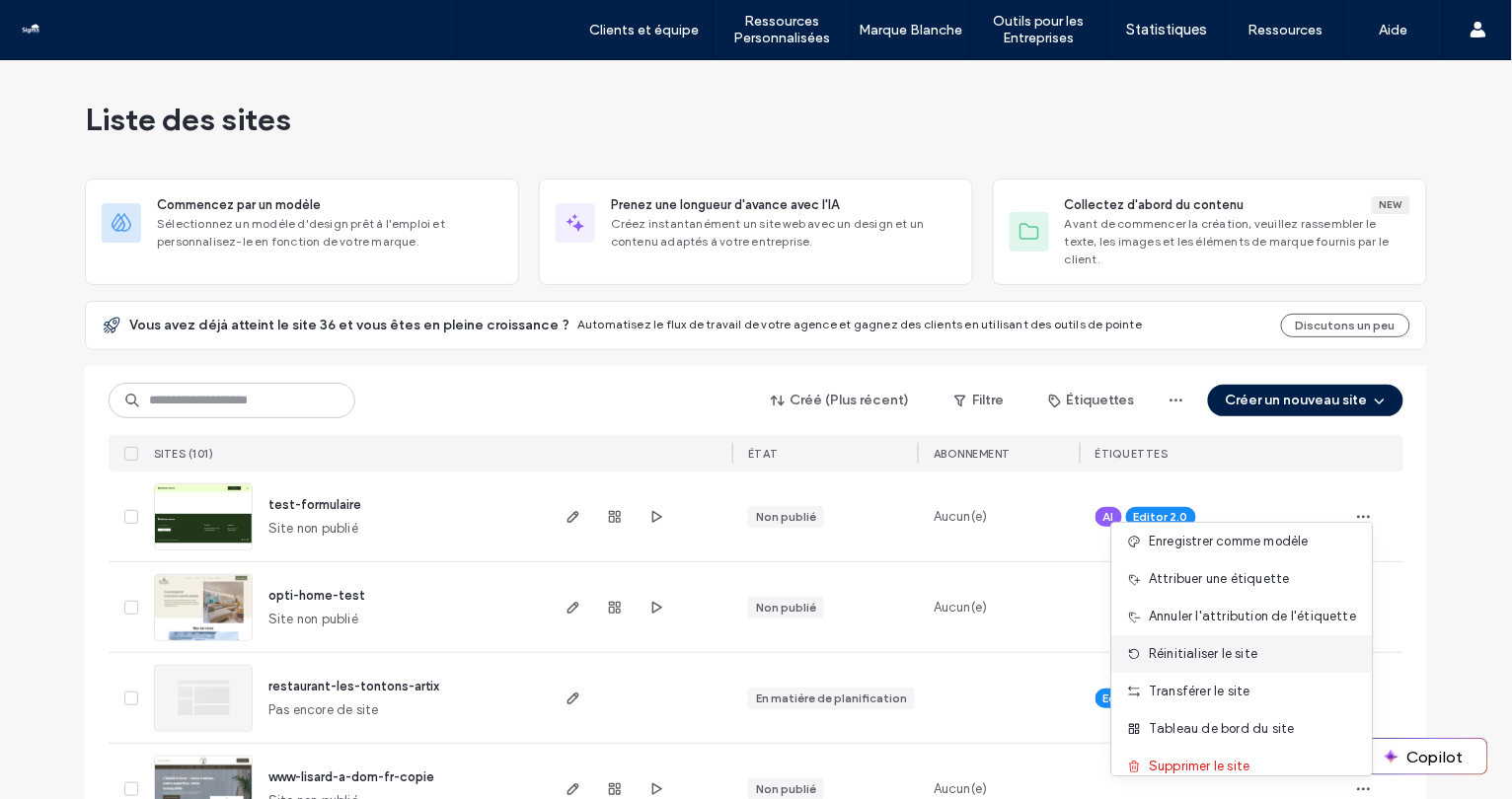 scroll, scrollTop: 94, scrollLeft: 0, axis: vertical 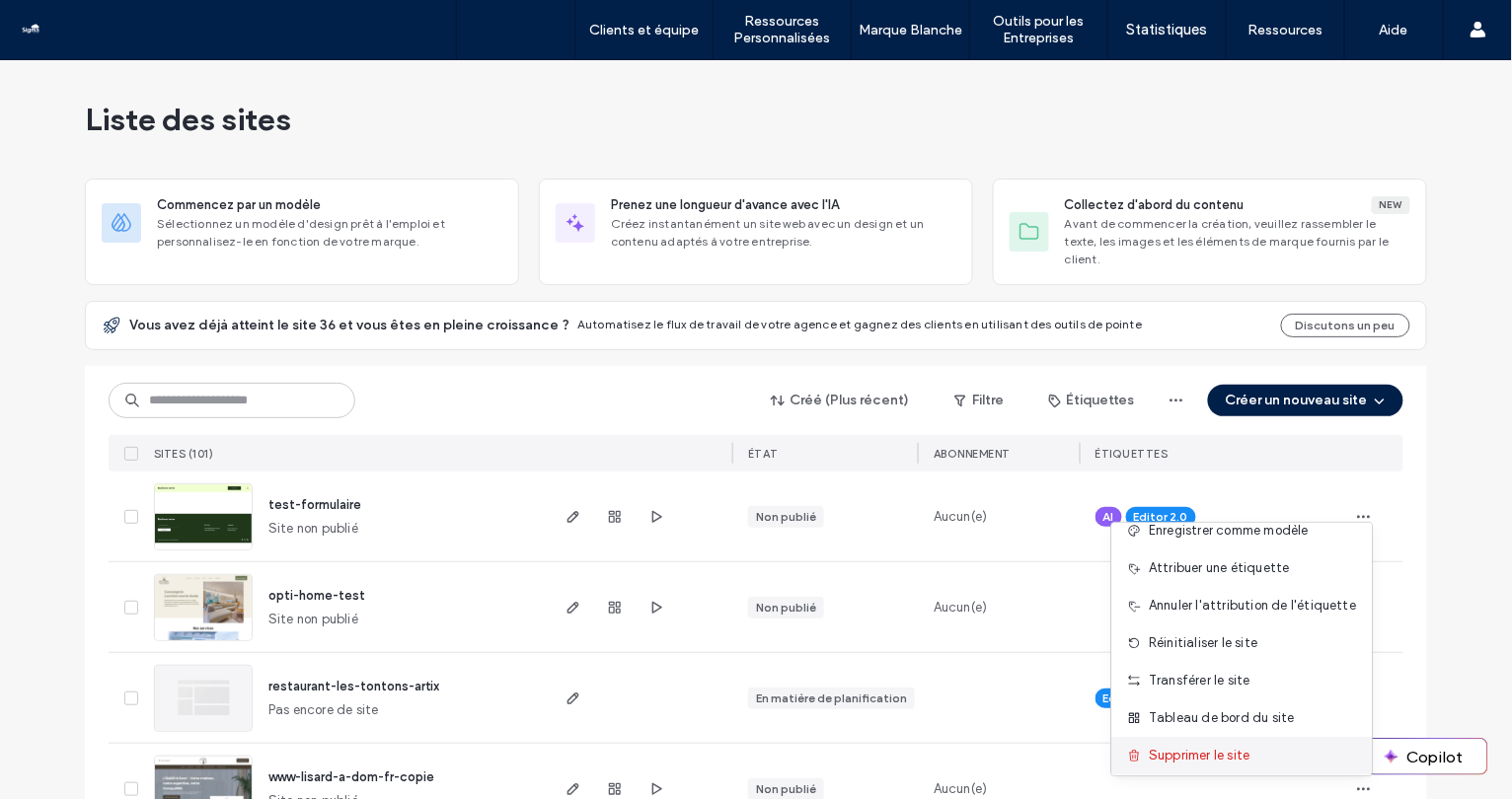 click on "Supprimer le site" at bounding box center (1199, 756) 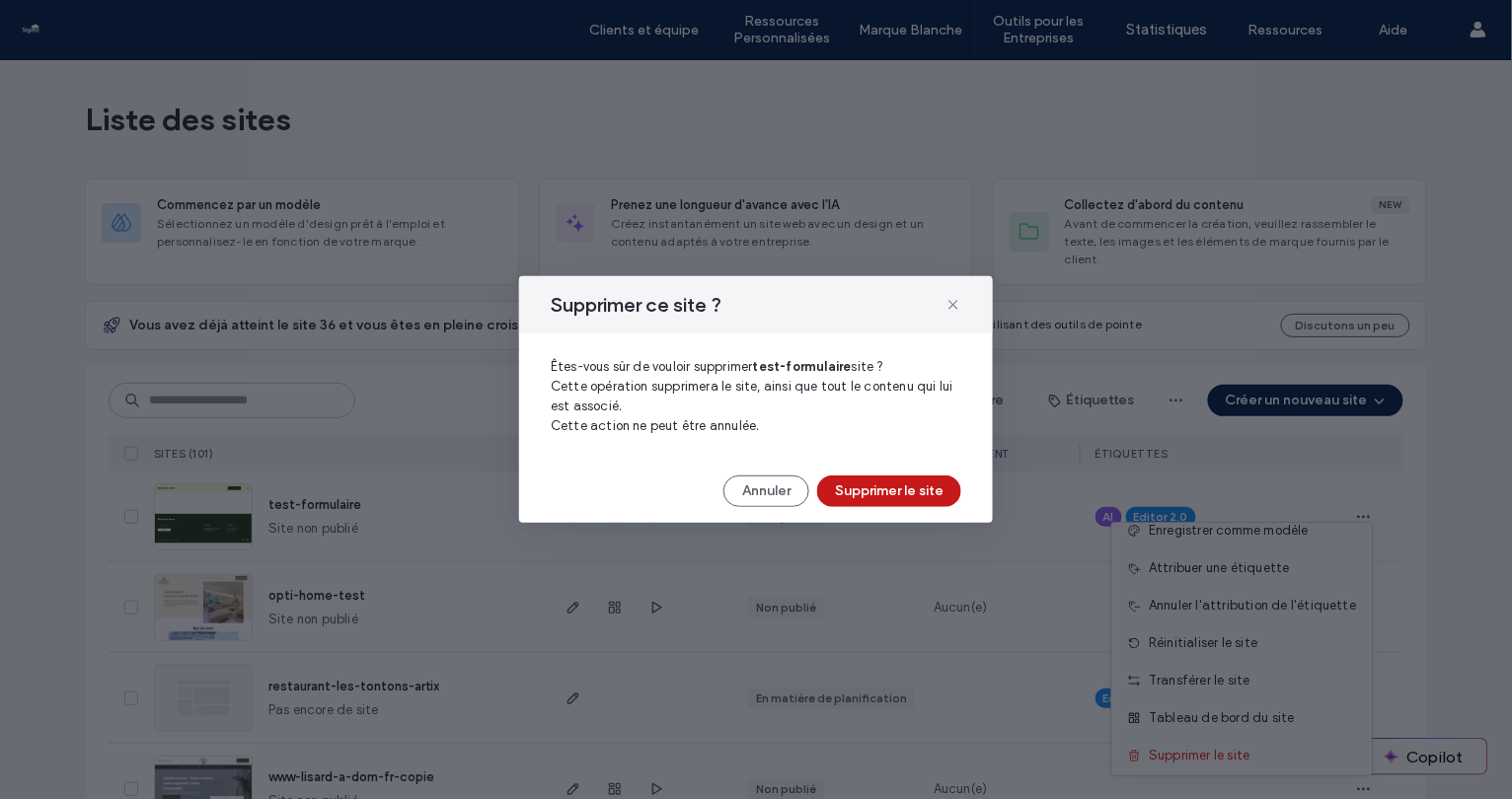 click on "Supprimer le site" at bounding box center [889, 491] 